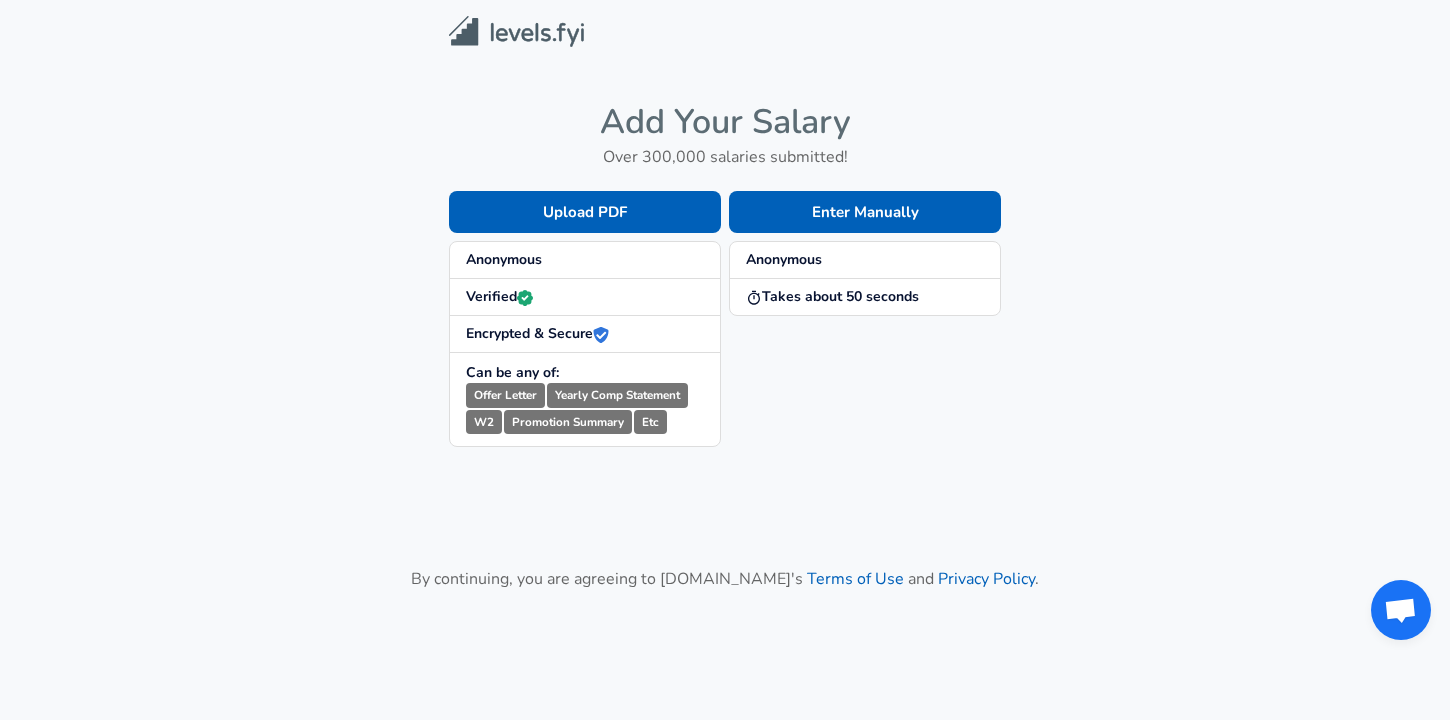 scroll, scrollTop: 0, scrollLeft: 0, axis: both 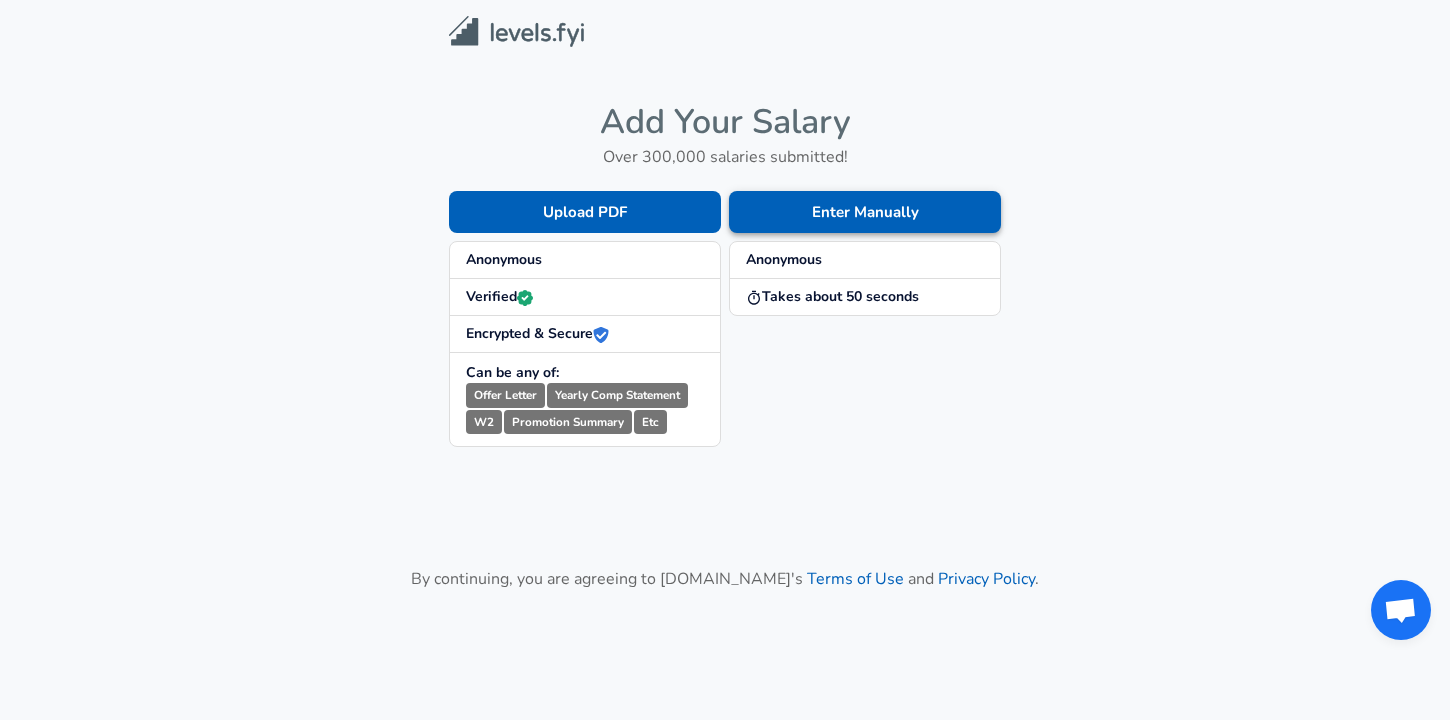 click on "Enter Manually" at bounding box center (865, 212) 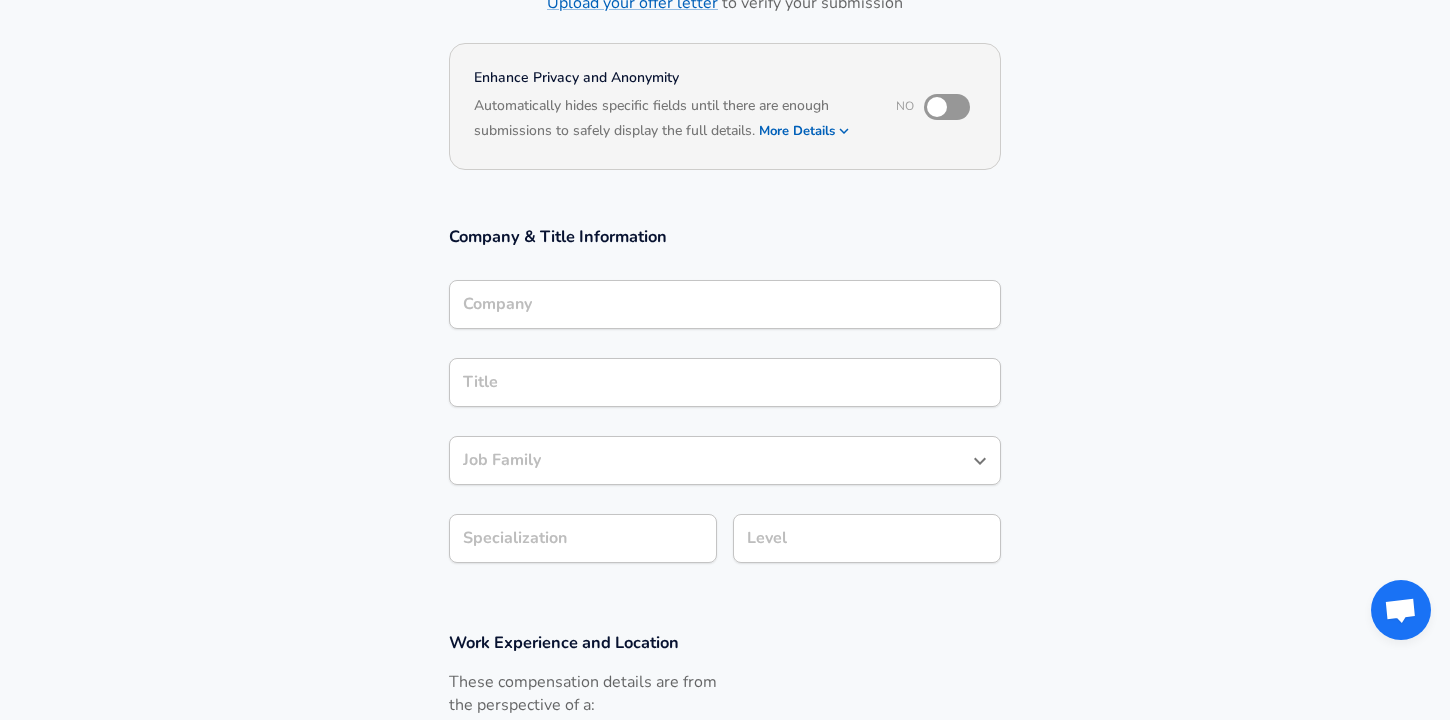 scroll, scrollTop: 0, scrollLeft: 0, axis: both 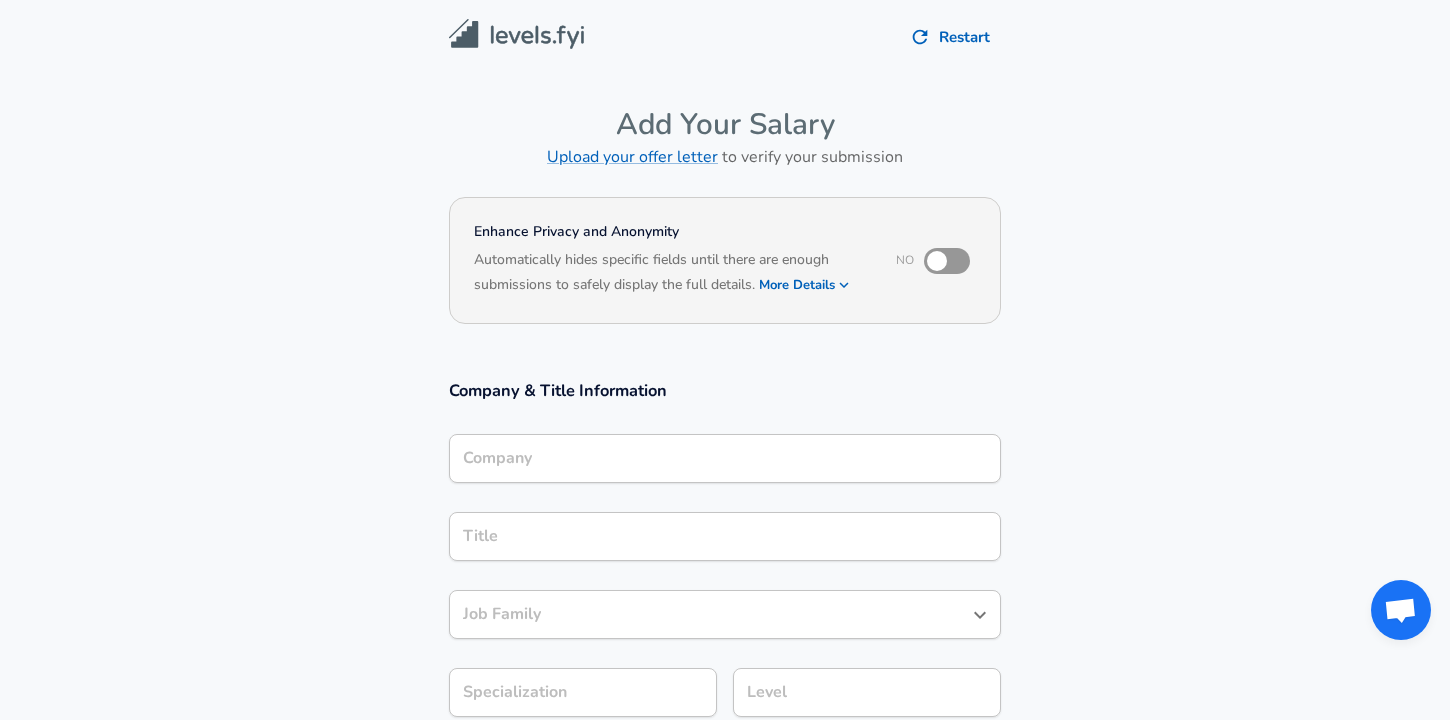 click at bounding box center [937, 261] 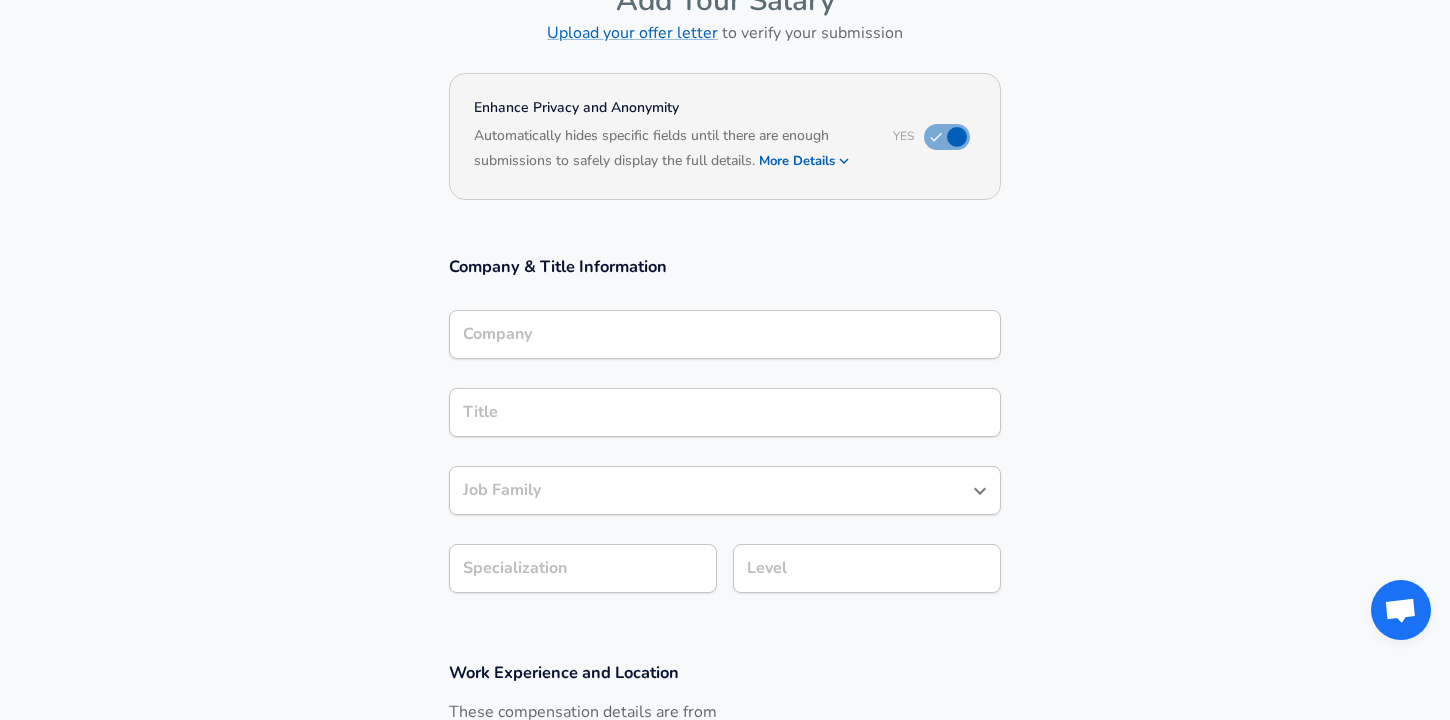 click on "Company" at bounding box center [725, 334] 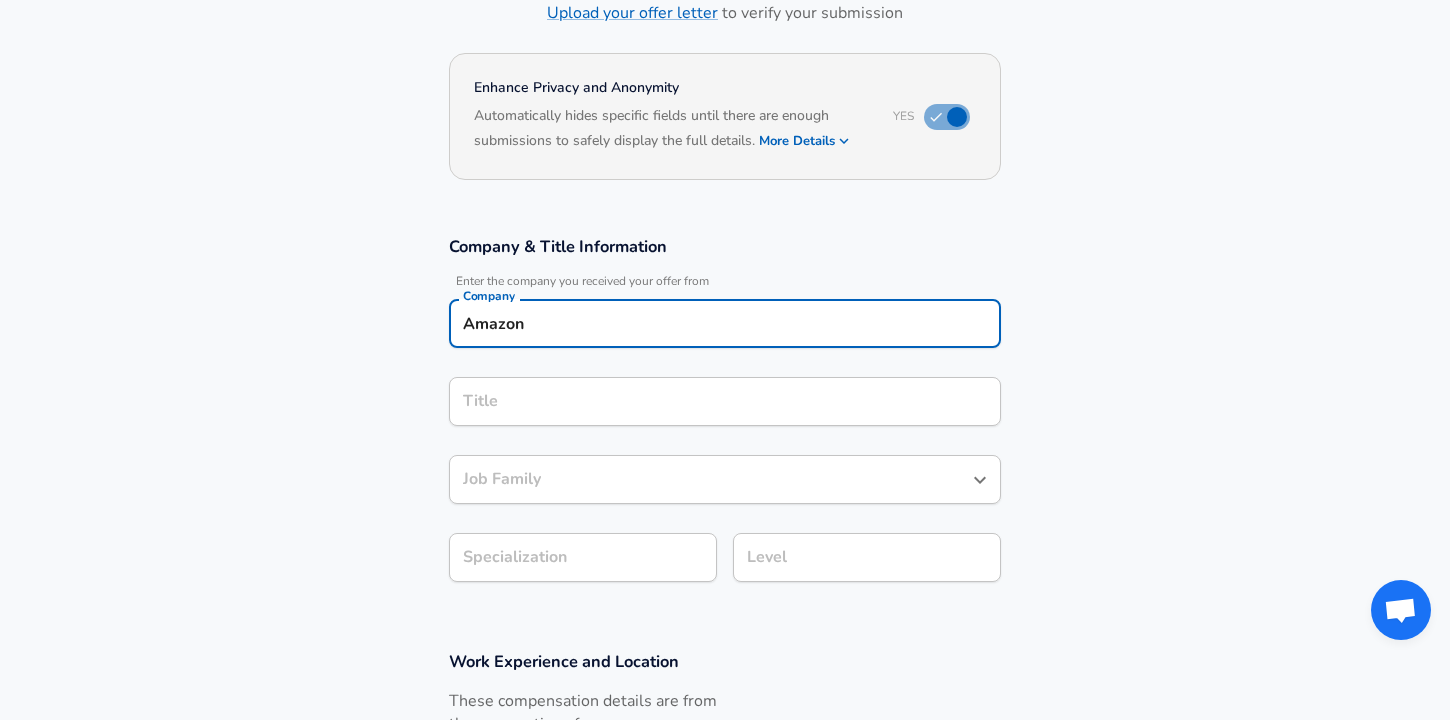 type on "Amazon" 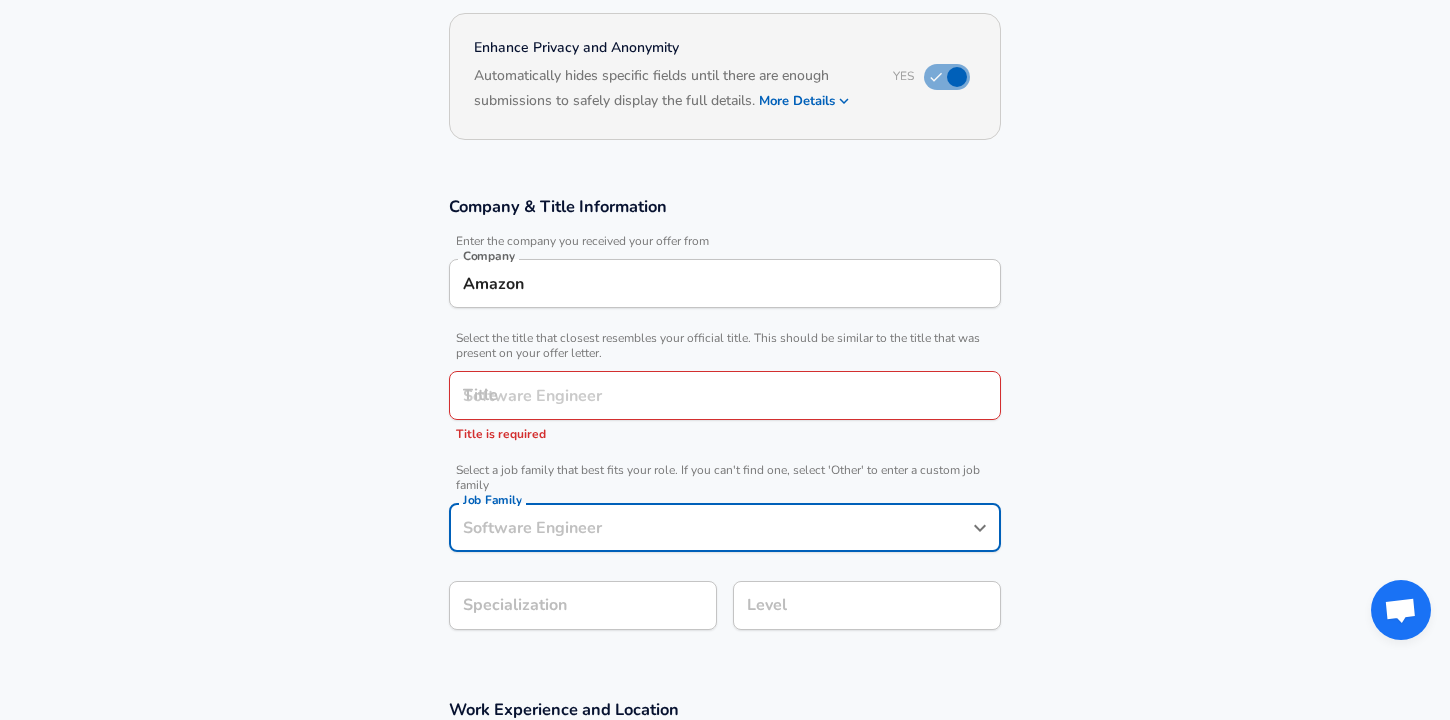 scroll, scrollTop: 224, scrollLeft: 0, axis: vertical 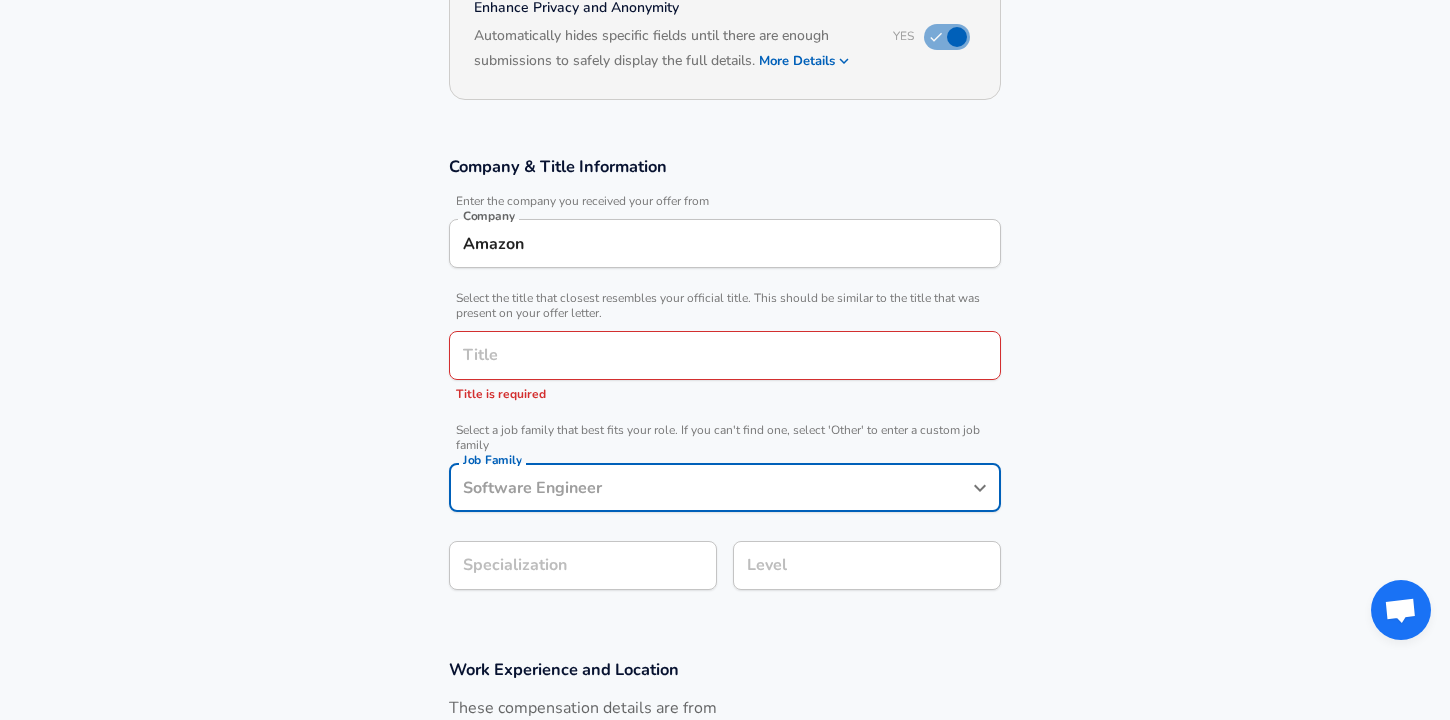 click on "Title" at bounding box center [725, 355] 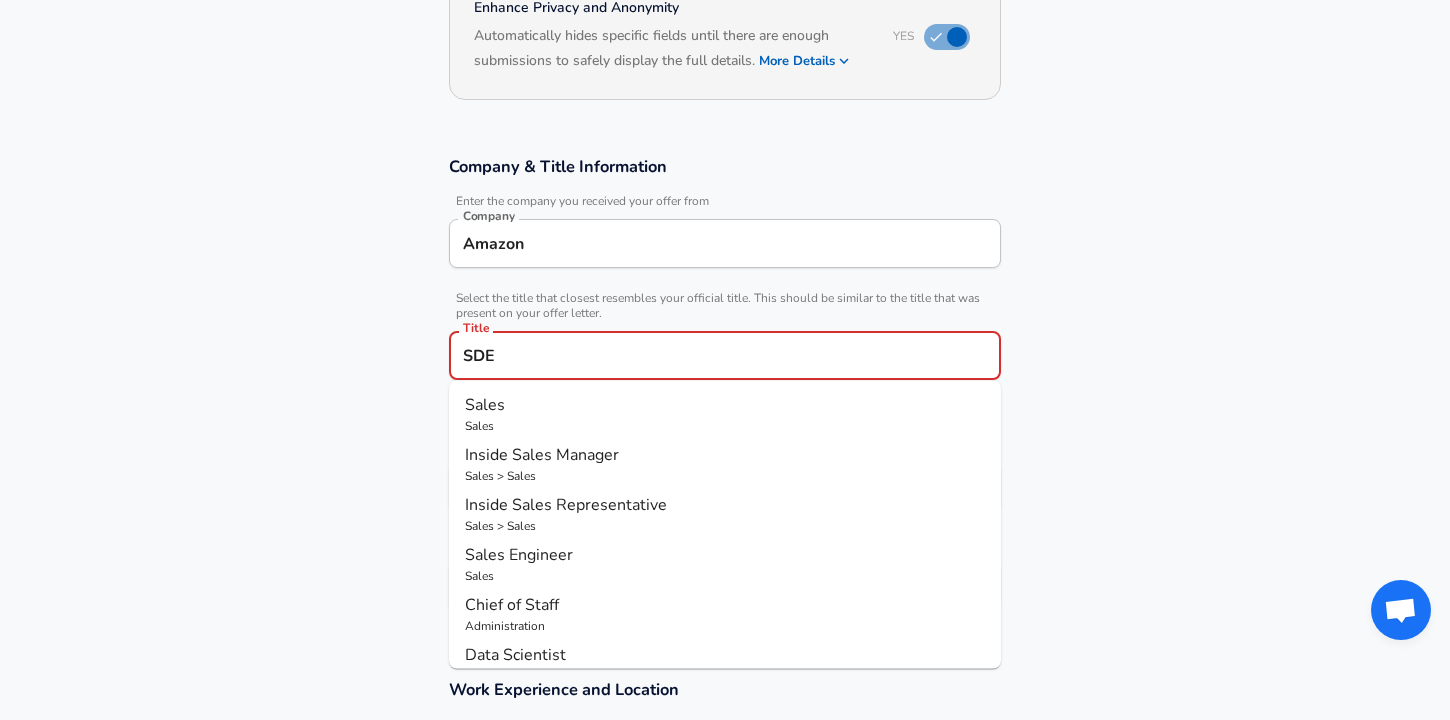 type on "SDE 2" 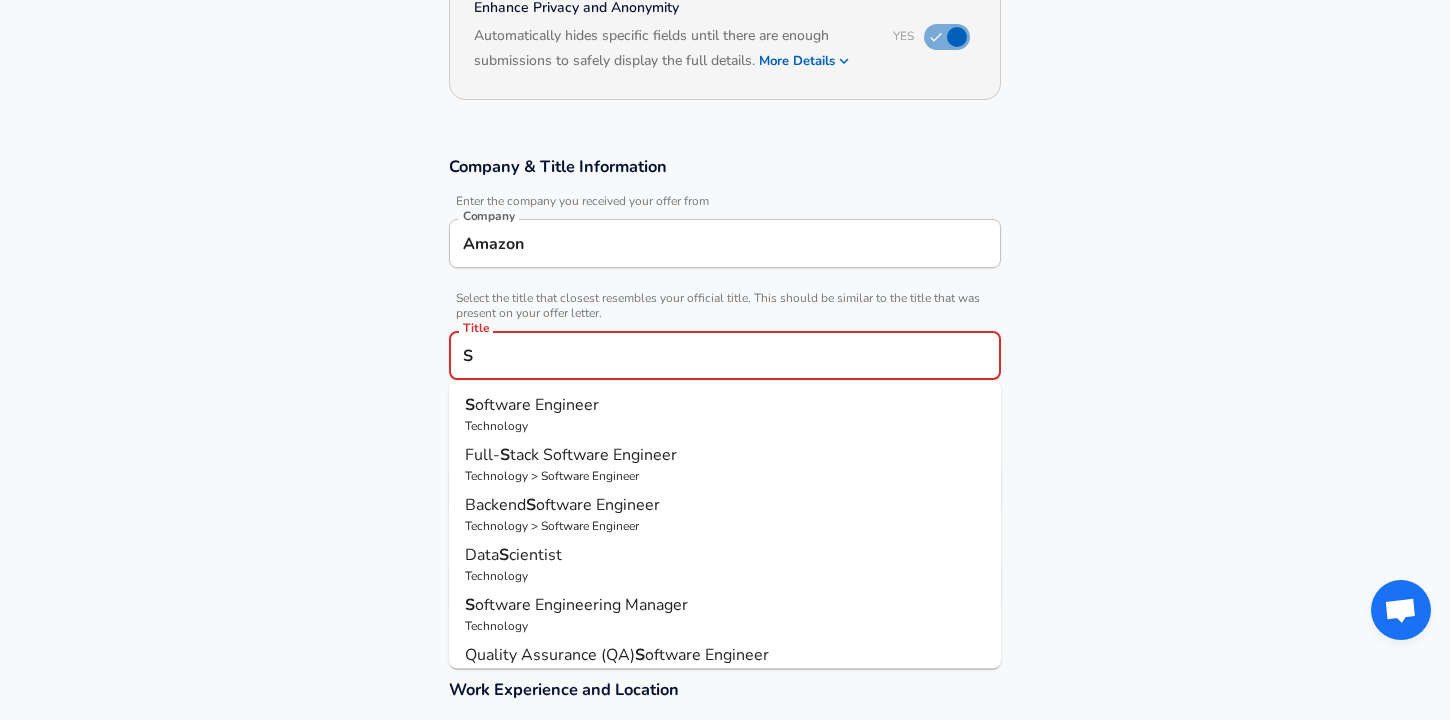 click on "S oftware Engineer" at bounding box center [725, 405] 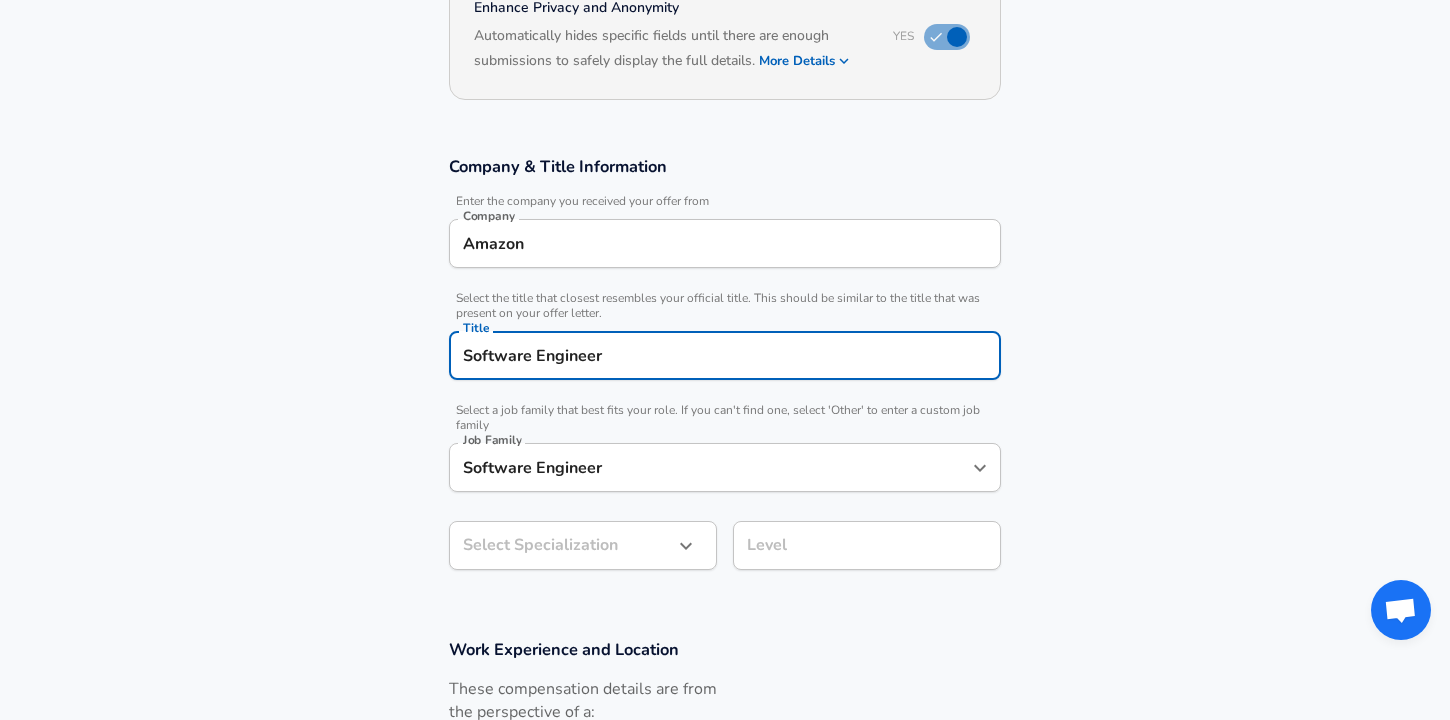 type on "Software Engineer" 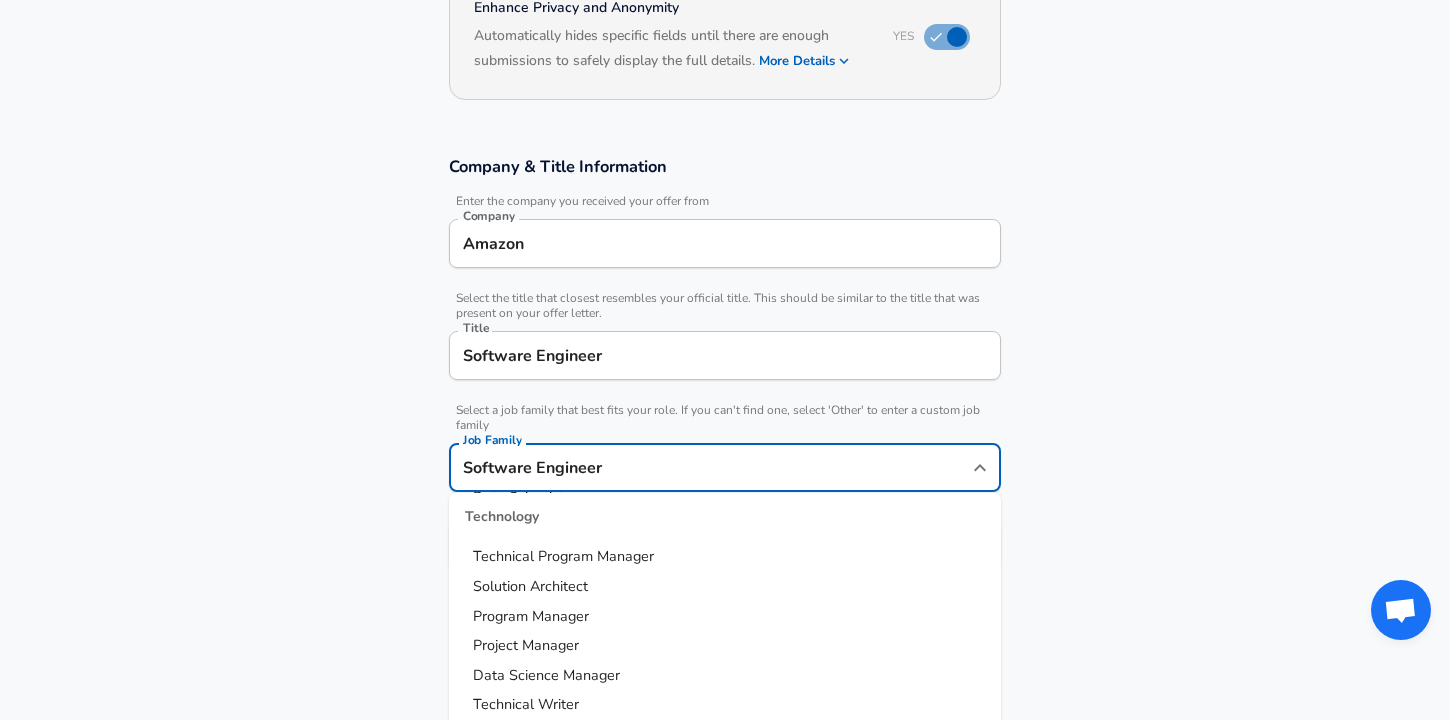 scroll, scrollTop: 136, scrollLeft: 0, axis: vertical 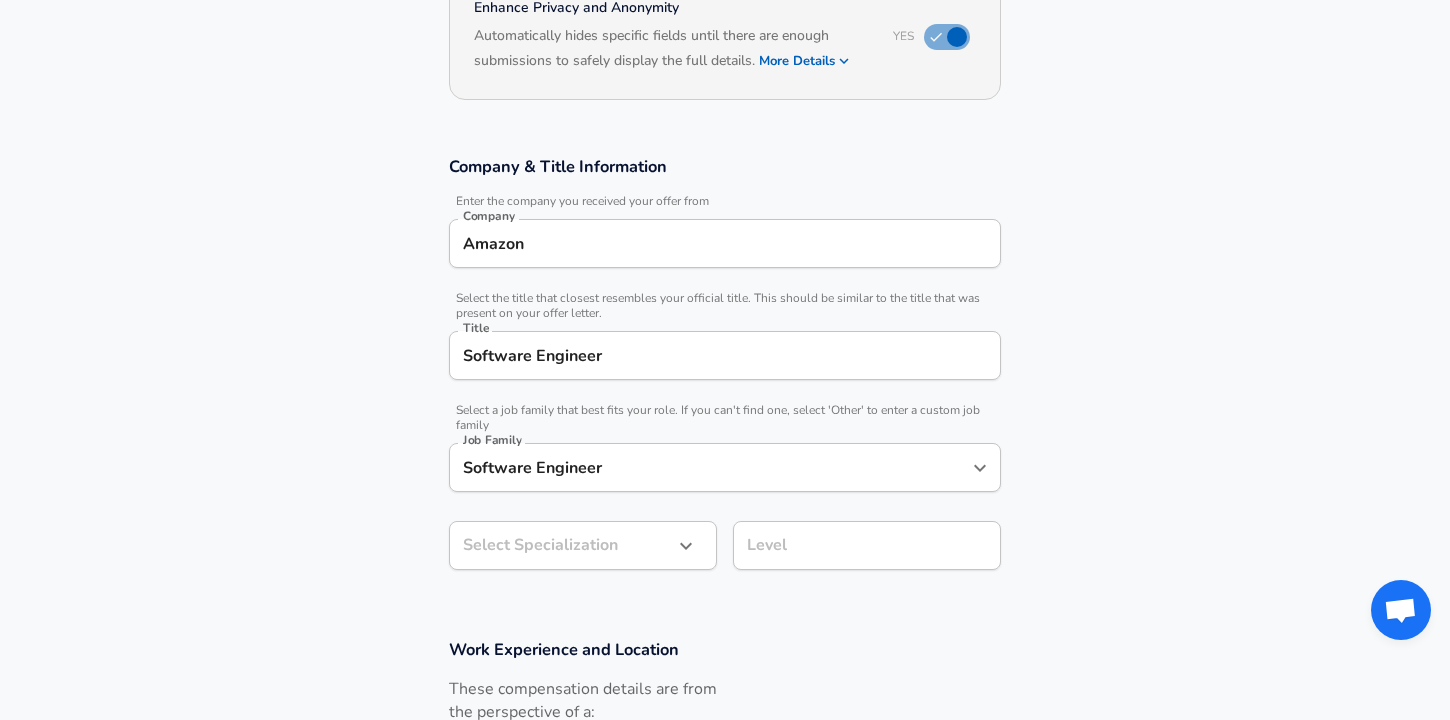 click on "Company & Title Information   Enter the company you received your offer from Company Amazon Company   Select the title that closest resembles your official title. This should be similar to the title that was present on your offer letter. Title Software Engineer Title   Select a job family that best fits your role. If you can't find one, select 'Other' to enter a custom job family Job Family Software Engineer Job Family Select Specialization ​ Select Specialization Level Level" at bounding box center (725, 373) 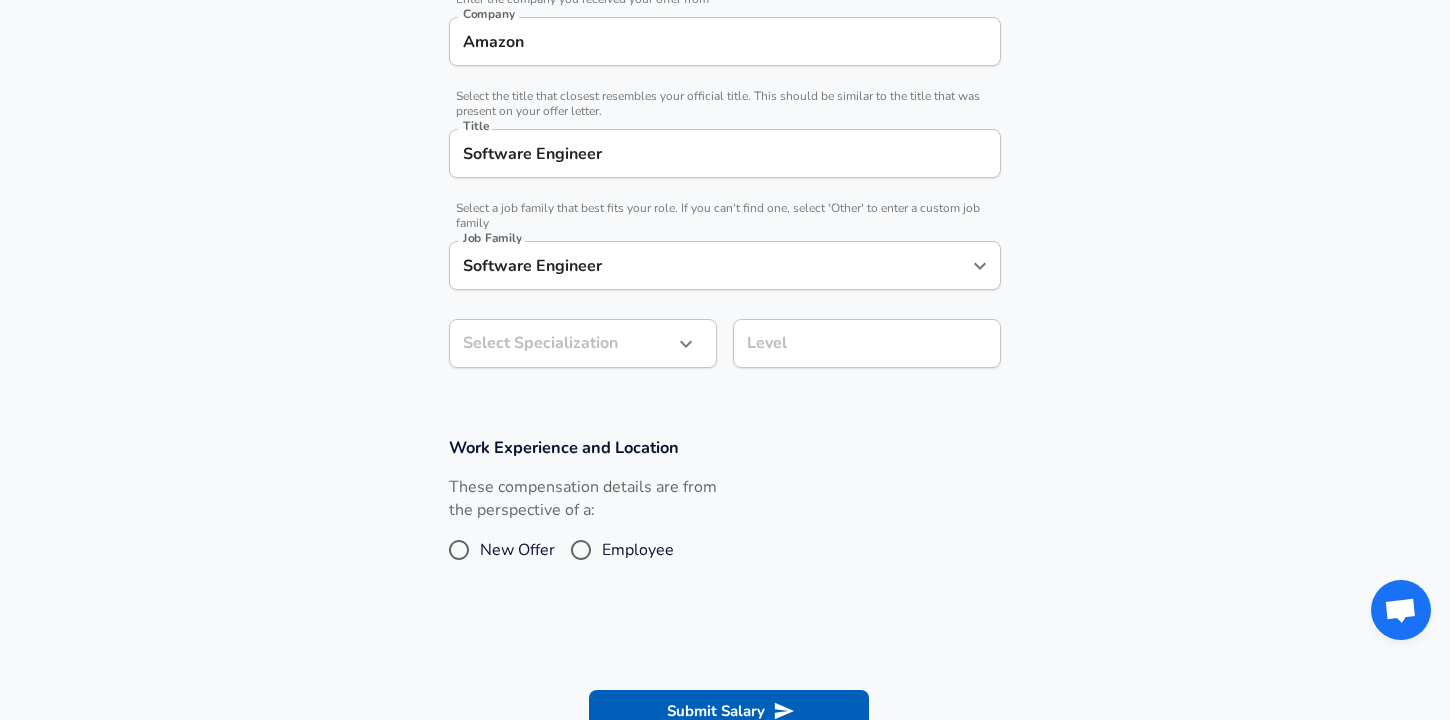 click on "Restart Add Your Salary Upload your offer letter   to verify your submission Enhance Privacy and Anonymity Yes Automatically hides specific fields until there are enough submissions to safely display the full details.   More Details Based on your submission and the data points that we have already collected, we will automatically hide and anonymize specific fields if there aren't enough data points to remain sufficiently anonymous. Company & Title Information   Enter the company you received your offer from Company Amazon Company   Select the title that closest resembles your official title. This should be similar to the title that was present on your offer letter. Title Software Engineer Title   Select a job family that best fits your role. If you can't find one, select 'Other' to enter a custom job family Job Family Software Engineer Job Family Select Specialization ​ Select Specialization Level Level Work Experience and Location These compensation details are from the perspective of a: New Offer Employee" at bounding box center (725, -66) 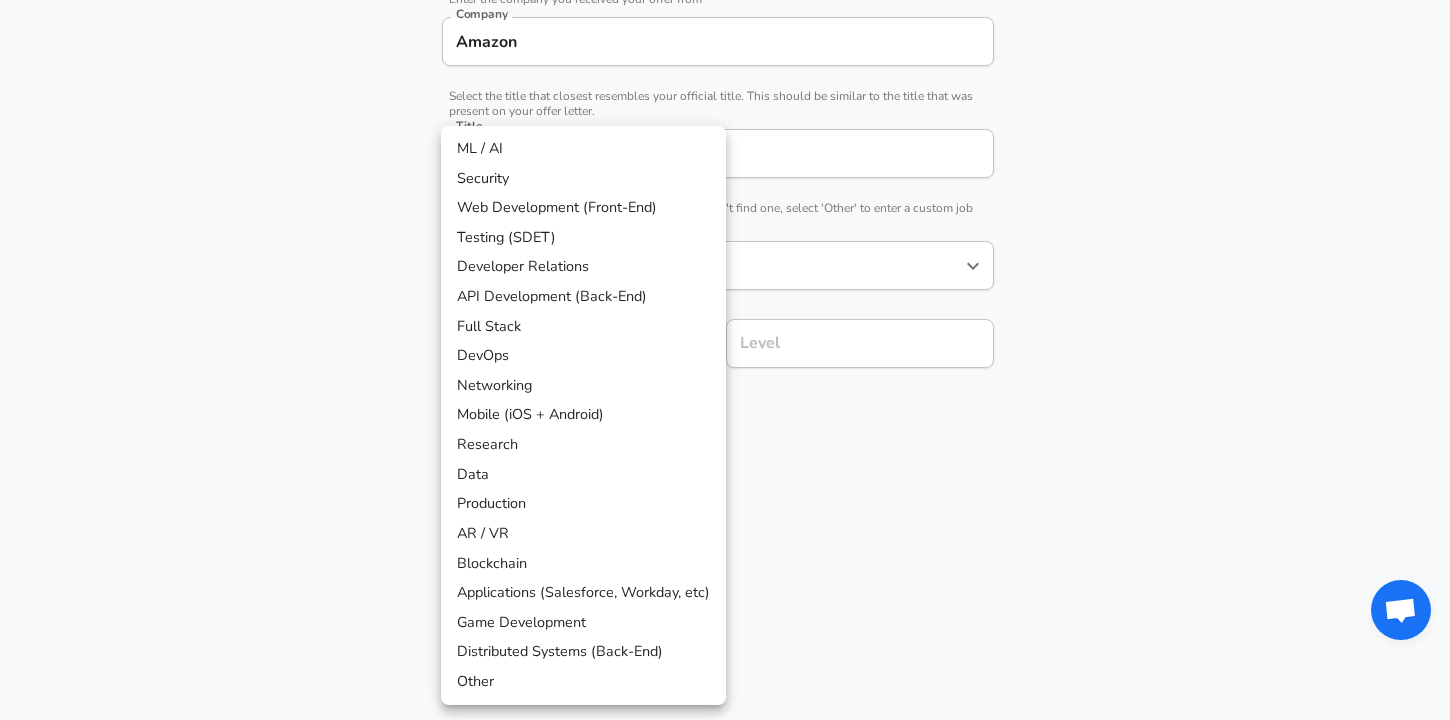 scroll, scrollTop: 486, scrollLeft: 0, axis: vertical 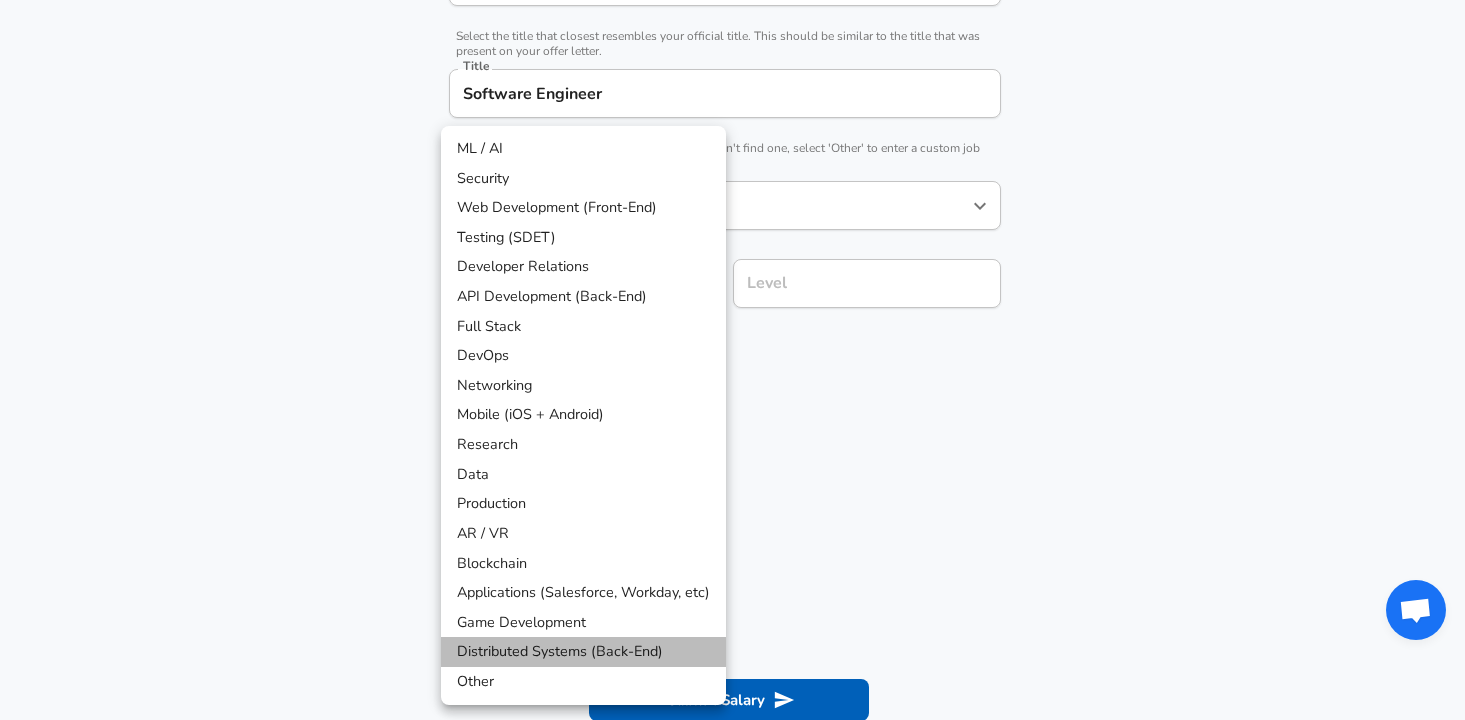click on "Distributed Systems (Back-End)" at bounding box center (583, 652) 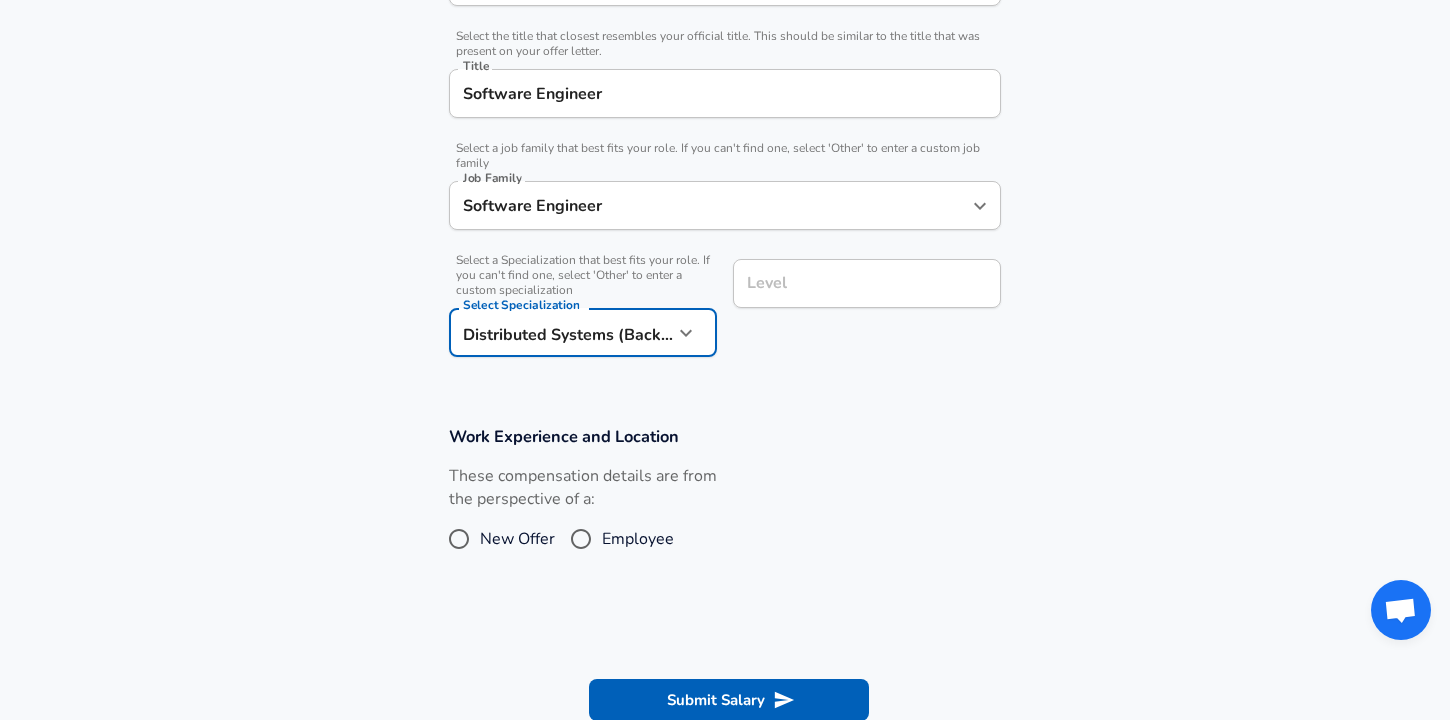 click on "Level" at bounding box center [867, 283] 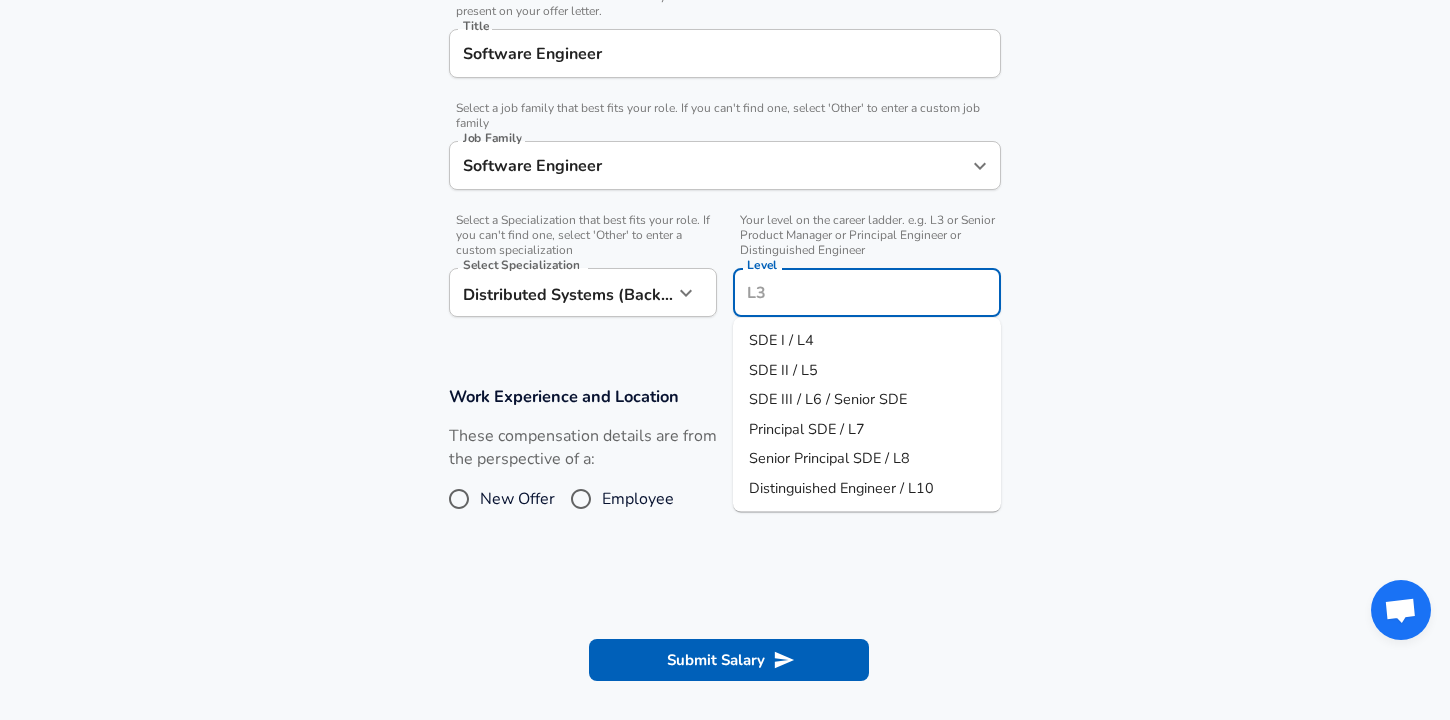 click on "Level" at bounding box center (867, 292) 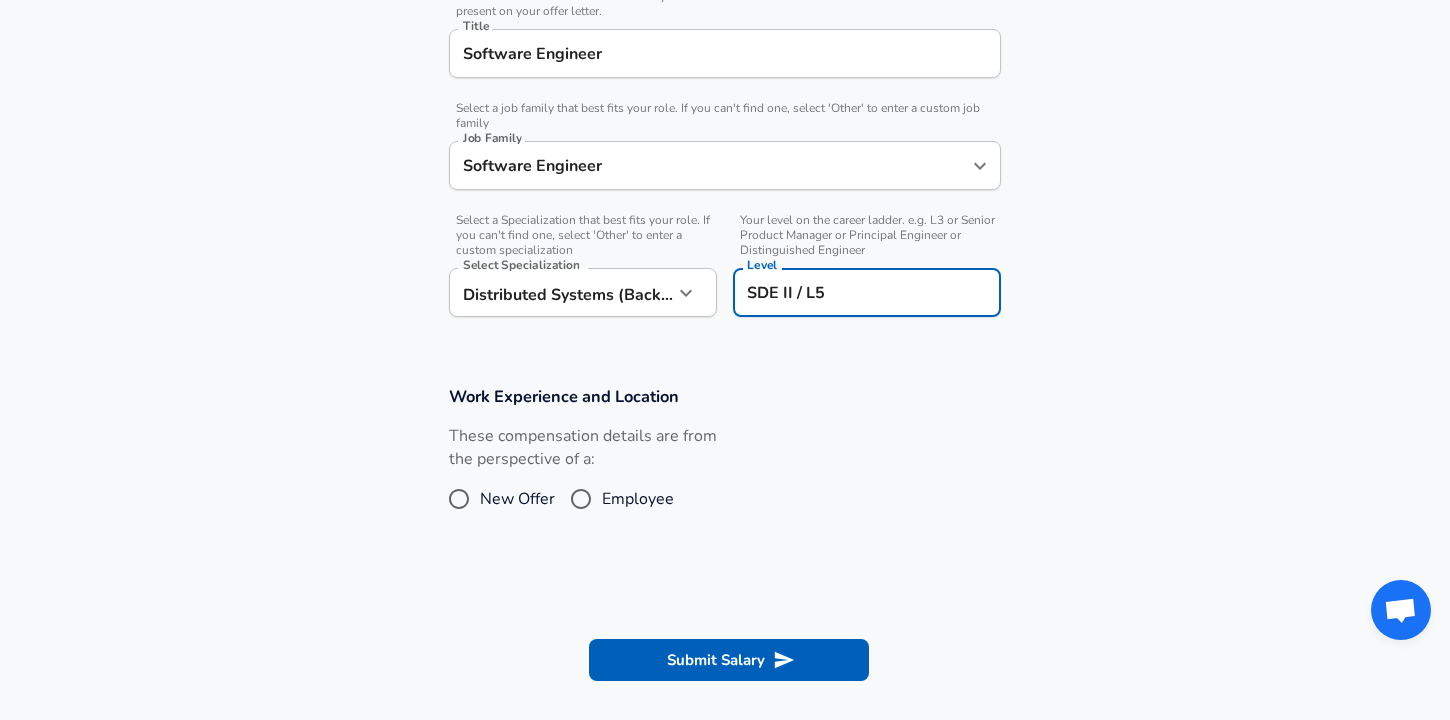 click on "New Offer" at bounding box center (517, 499) 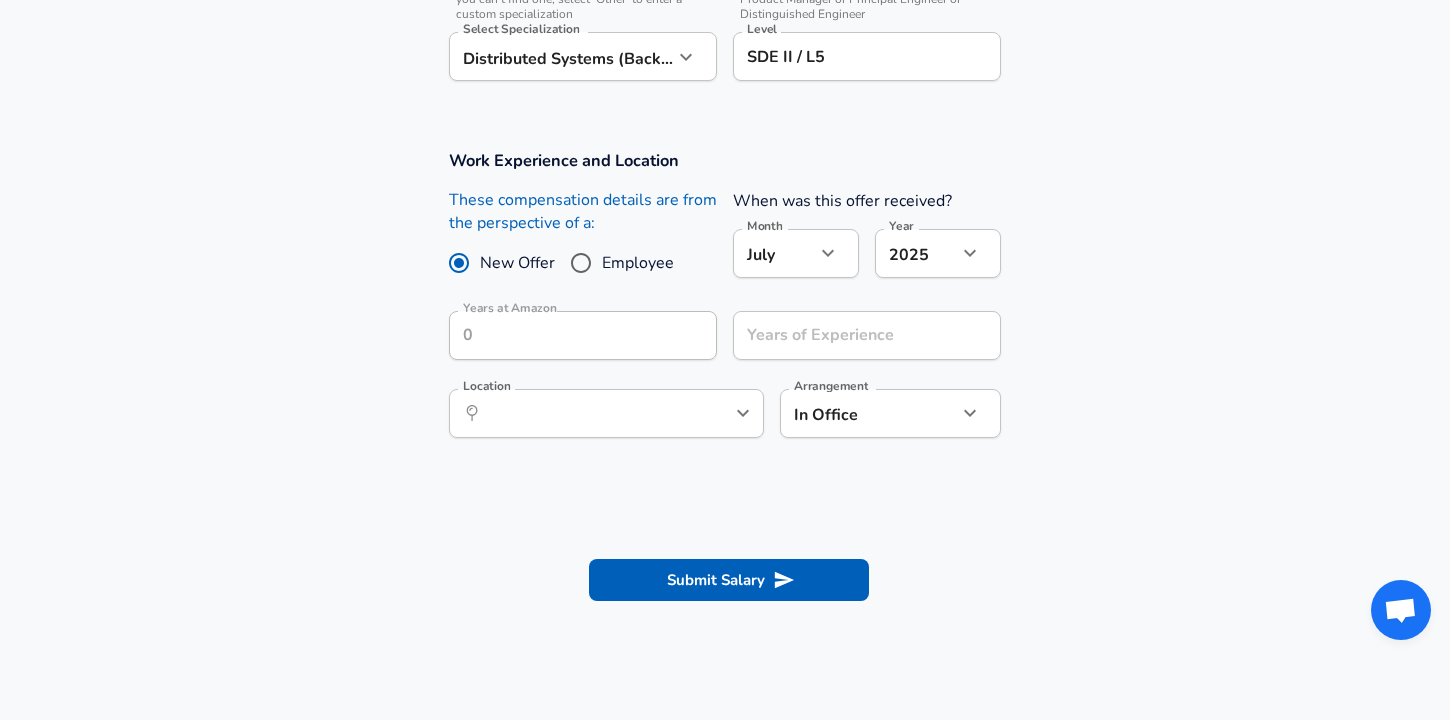 scroll, scrollTop: 765, scrollLeft: 0, axis: vertical 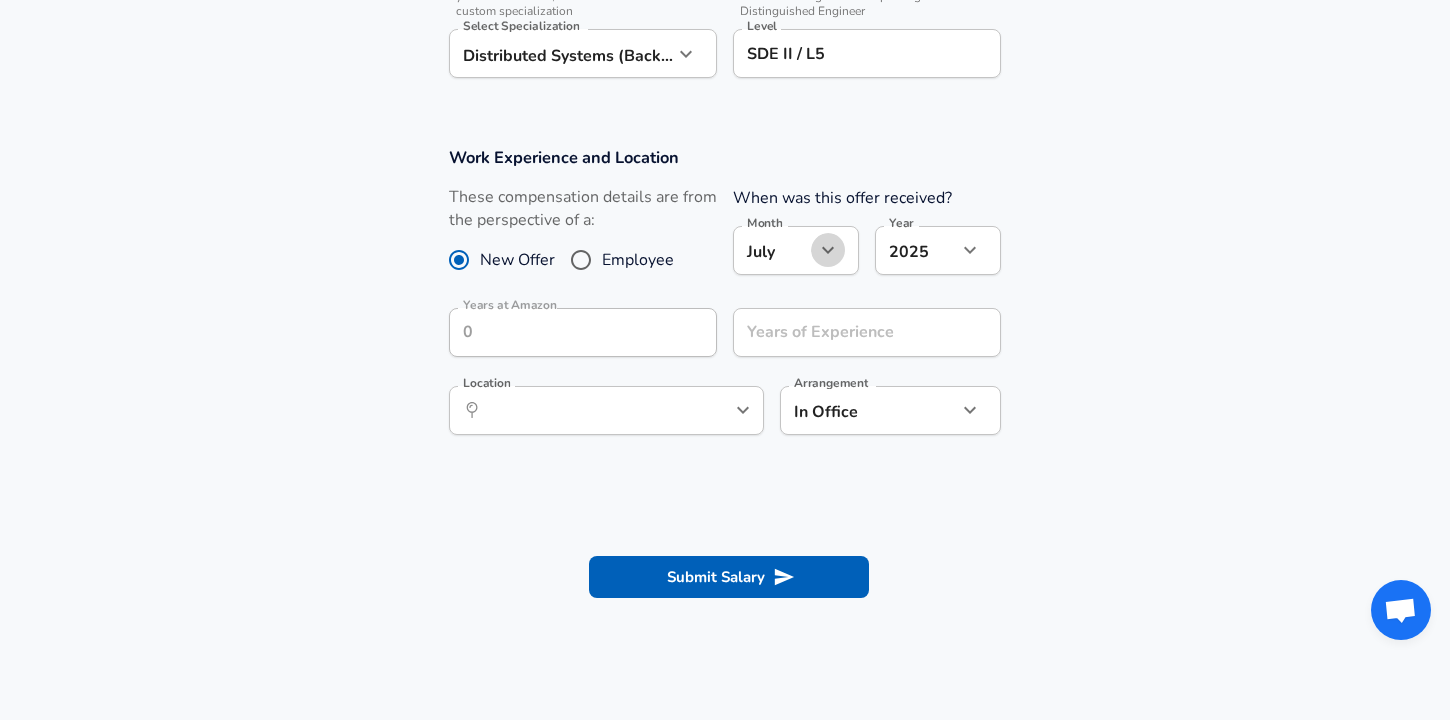 click 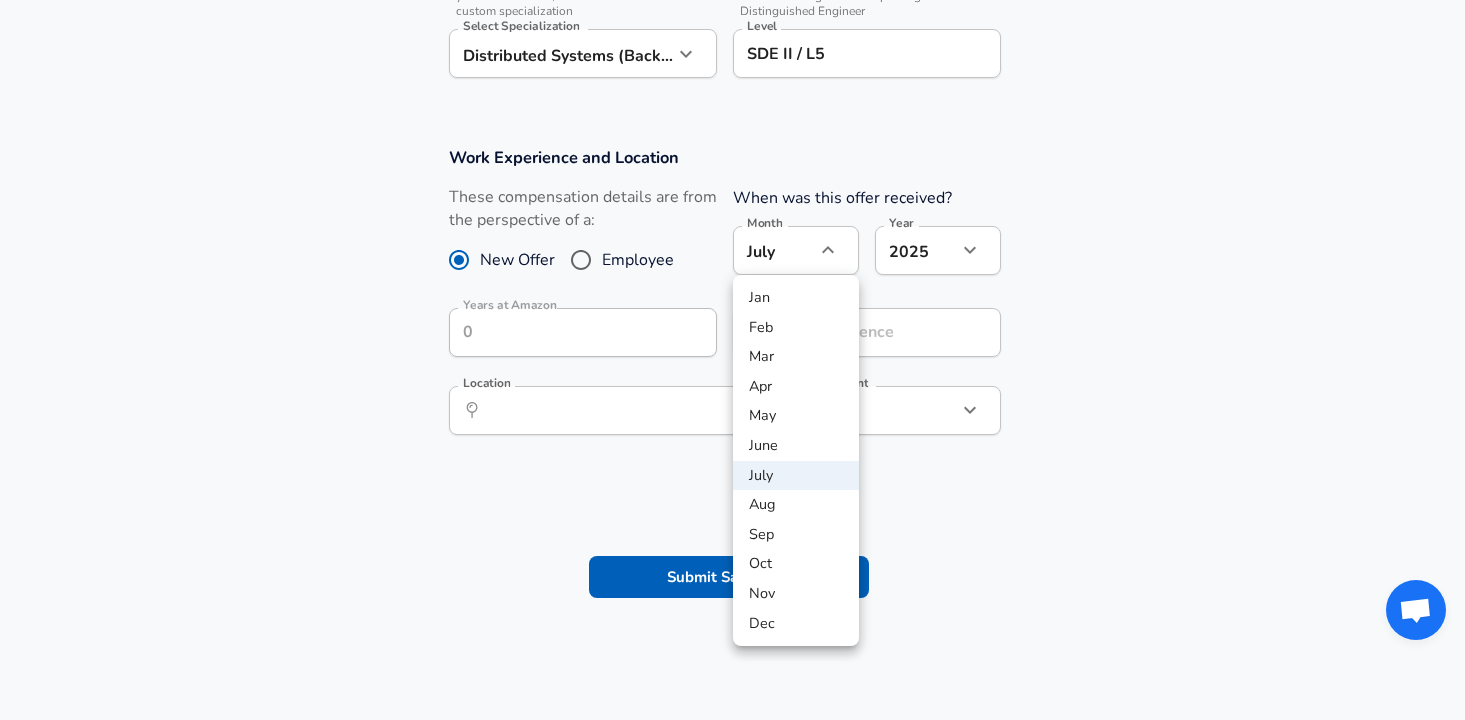 click on "Mar" at bounding box center (796, 357) 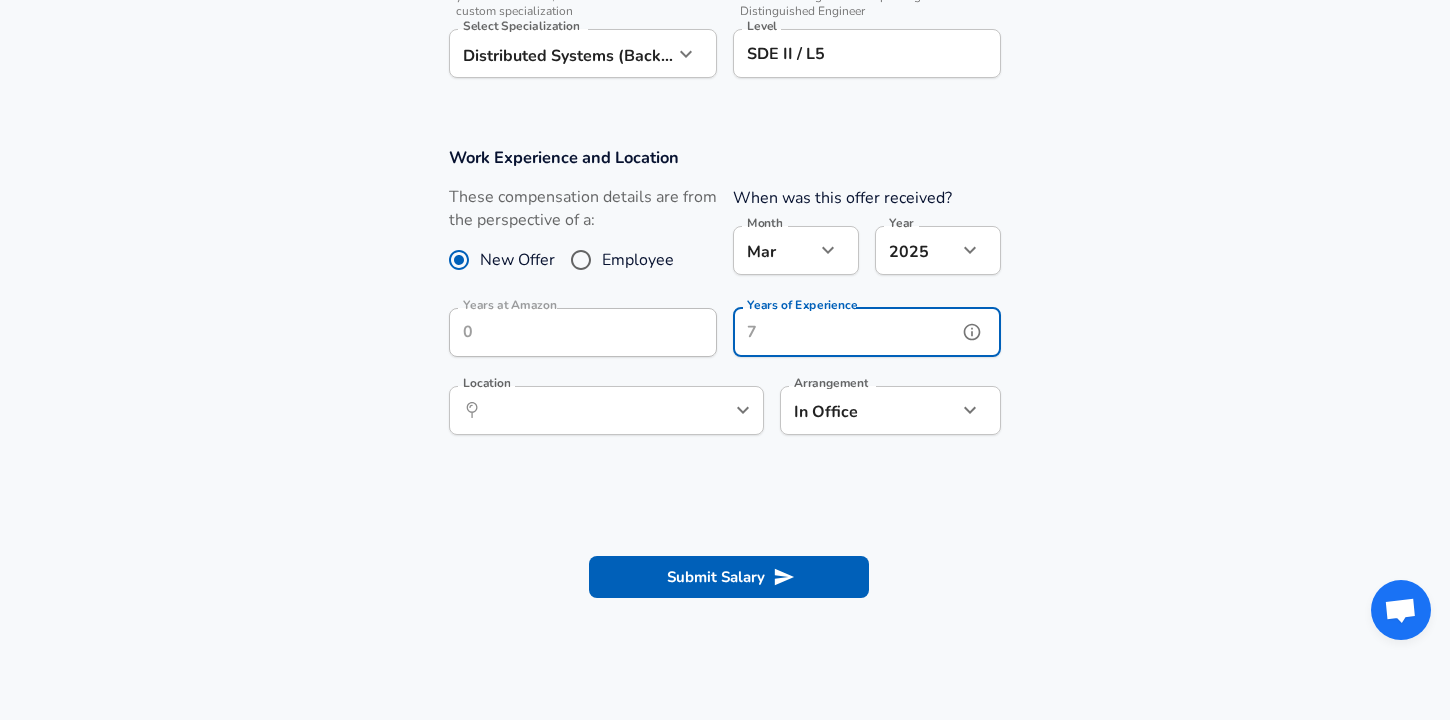 click on "Years of Experience" at bounding box center [845, 332] 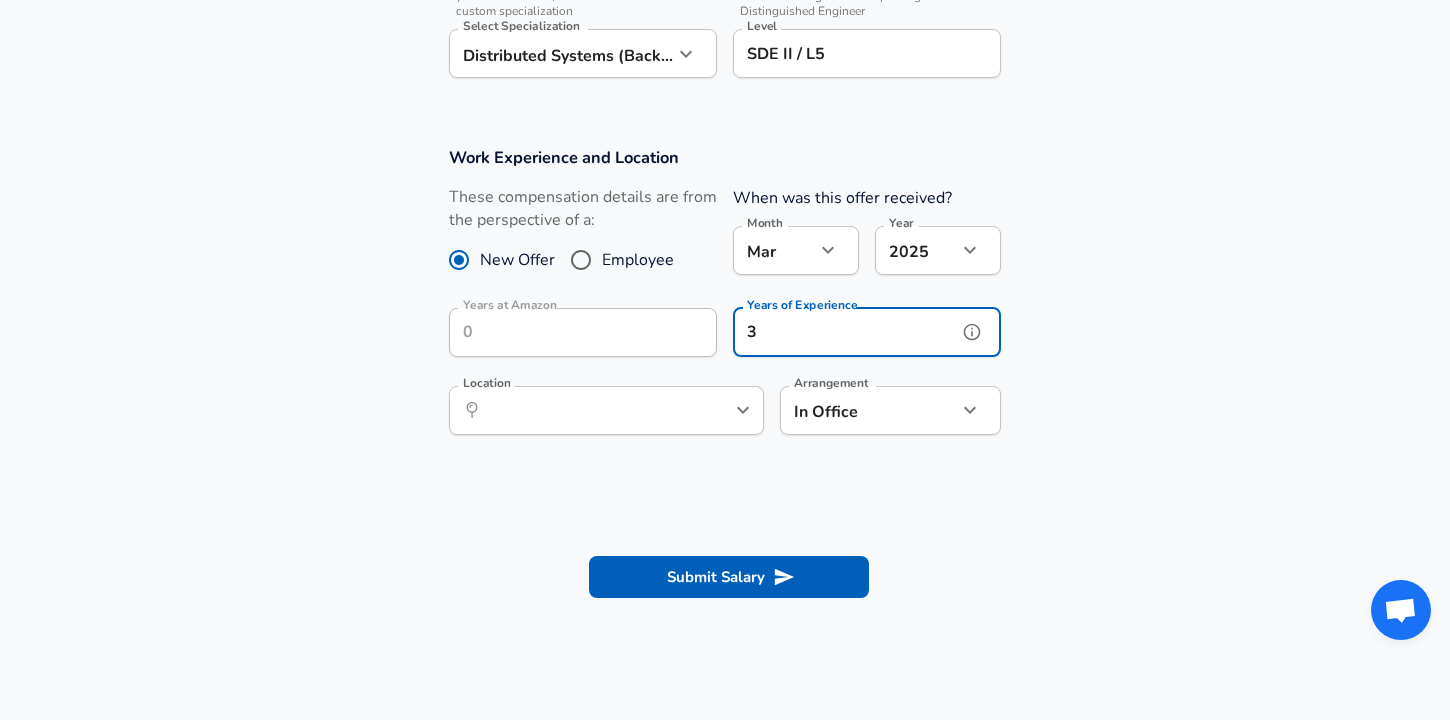 type on "3" 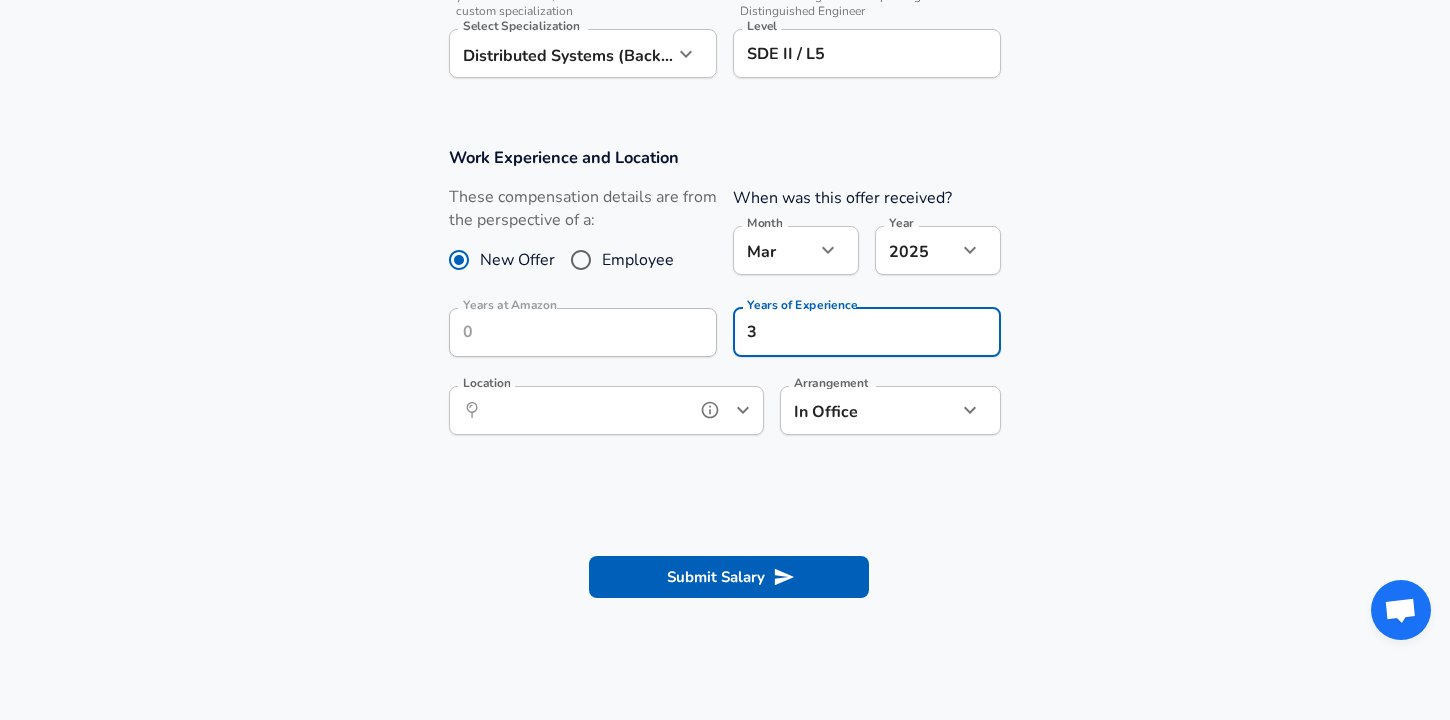click on "Location" at bounding box center (584, 410) 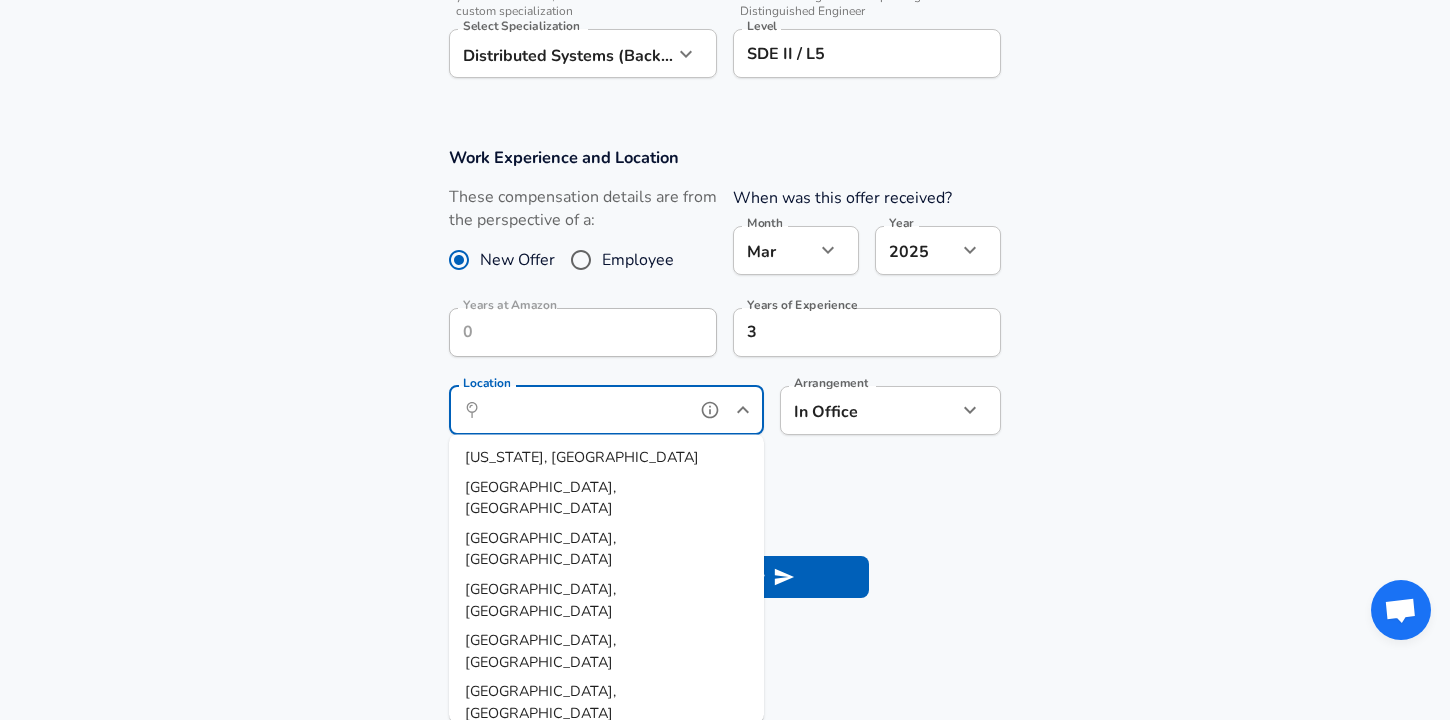 scroll, scrollTop: 53, scrollLeft: 0, axis: vertical 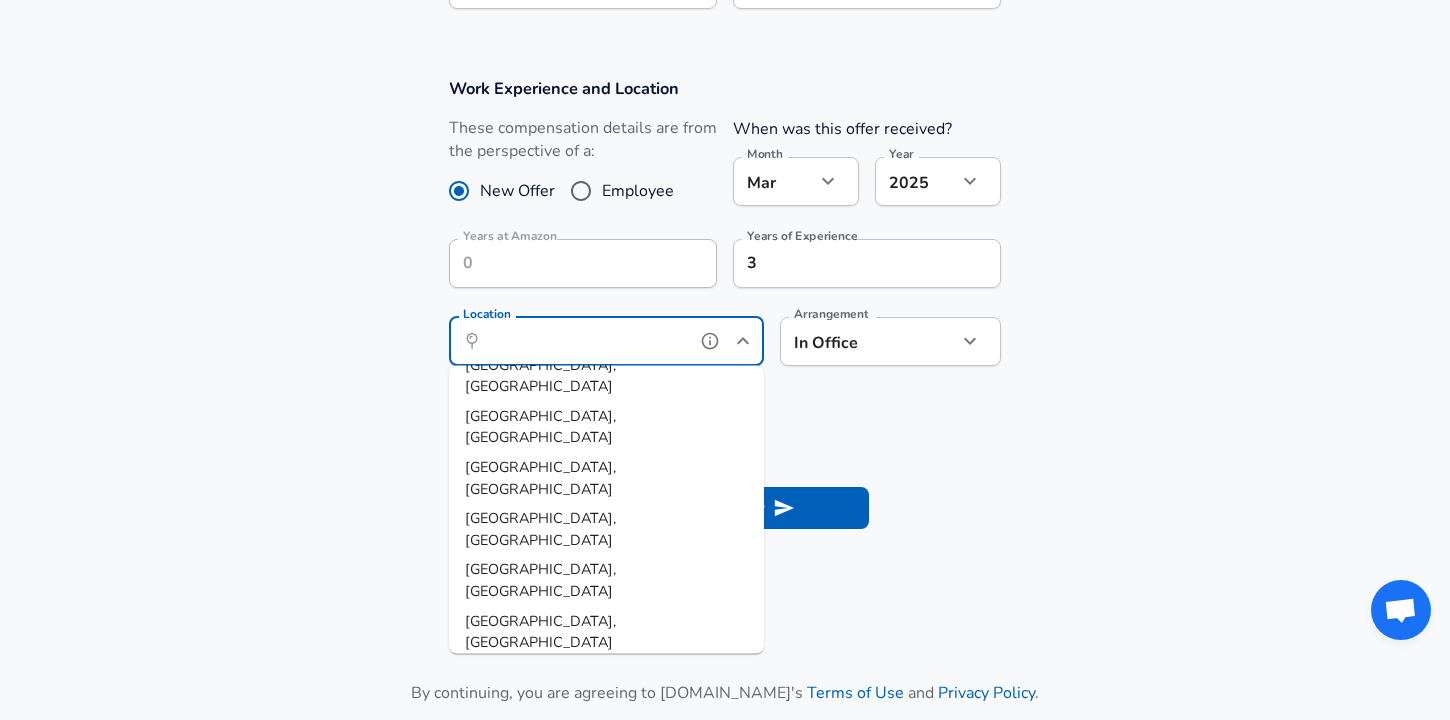 click on "[GEOGRAPHIC_DATA], [GEOGRAPHIC_DATA]" at bounding box center [606, 785] 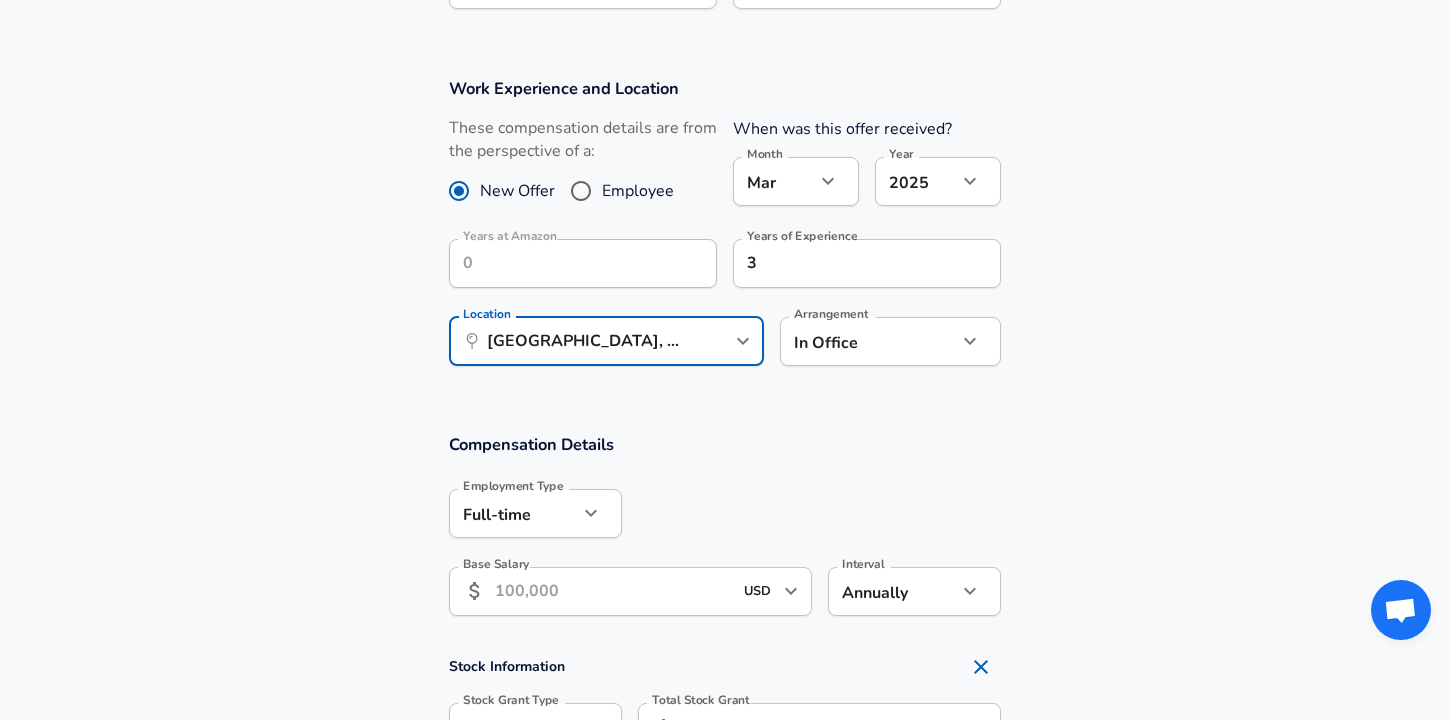 click on "Restart Add Your Salary Upload your offer letter   to verify your submission Enhance Privacy and Anonymity Yes Automatically hides specific fields until there are enough submissions to safely display the full details.   More Details Based on your submission and the data points that we have already collected, we will automatically hide and anonymize specific fields if there aren't enough data points to remain sufficiently anonymous. Company & Title Information   Enter the company you received your offer from Company Amazon Company   Select the title that closest resembles your official title. This should be similar to the title that was present on your offer letter. Title Software Engineer Title   Select a job family that best fits your role. If you can't find one, select 'Other' to enter a custom job family Job Family Software Engineer Job Family   Select a Specialization that best fits your role. If you can't find one, select 'Other' to enter a custom specialization Select Specialization   Level SDE II / L5" at bounding box center (725, -474) 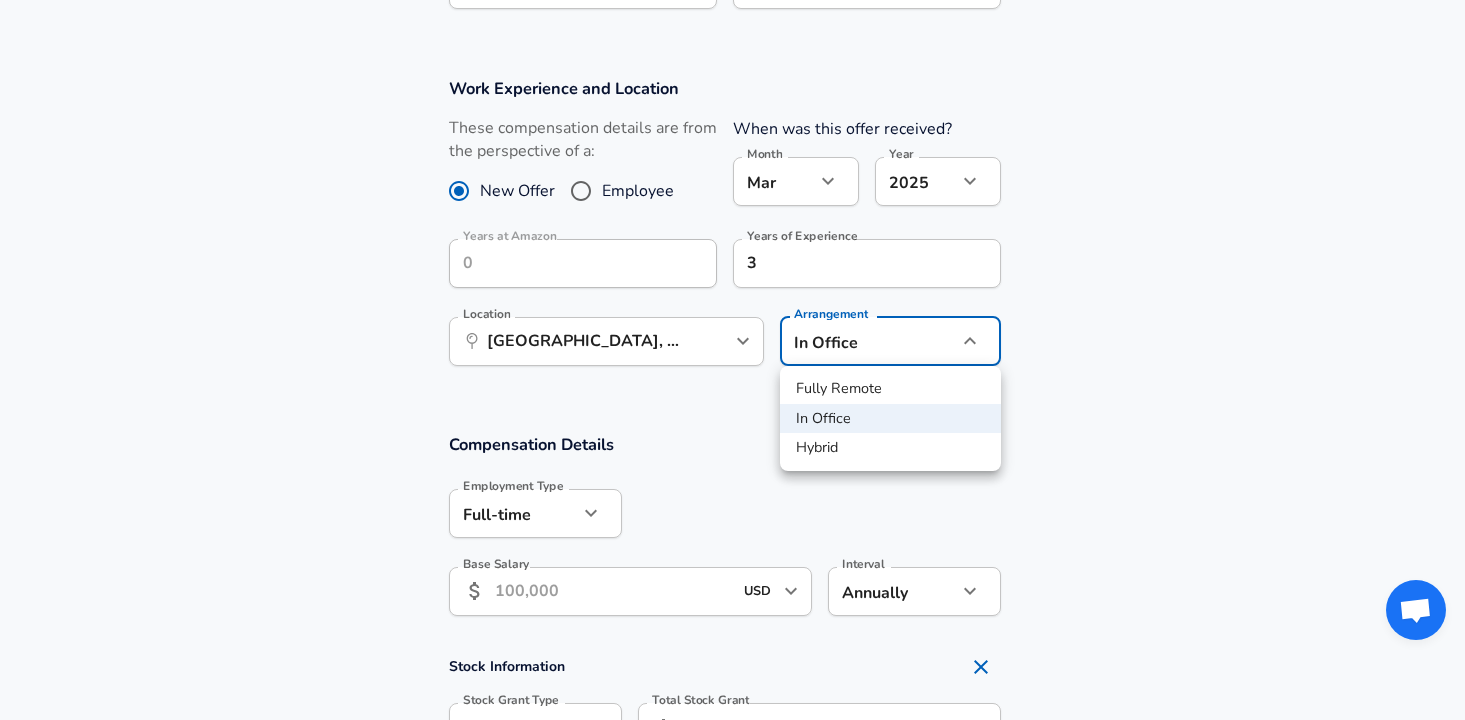 click at bounding box center (732, 360) 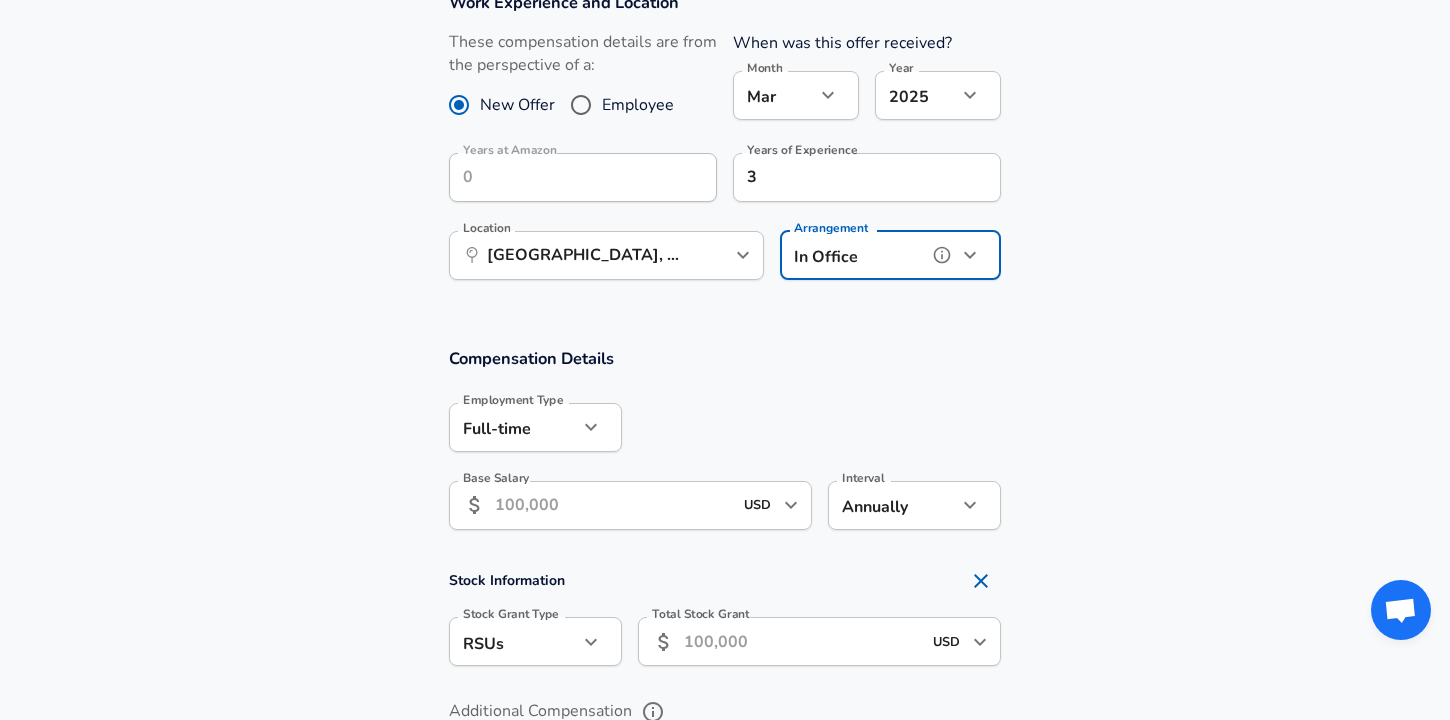 scroll, scrollTop: 1036, scrollLeft: 0, axis: vertical 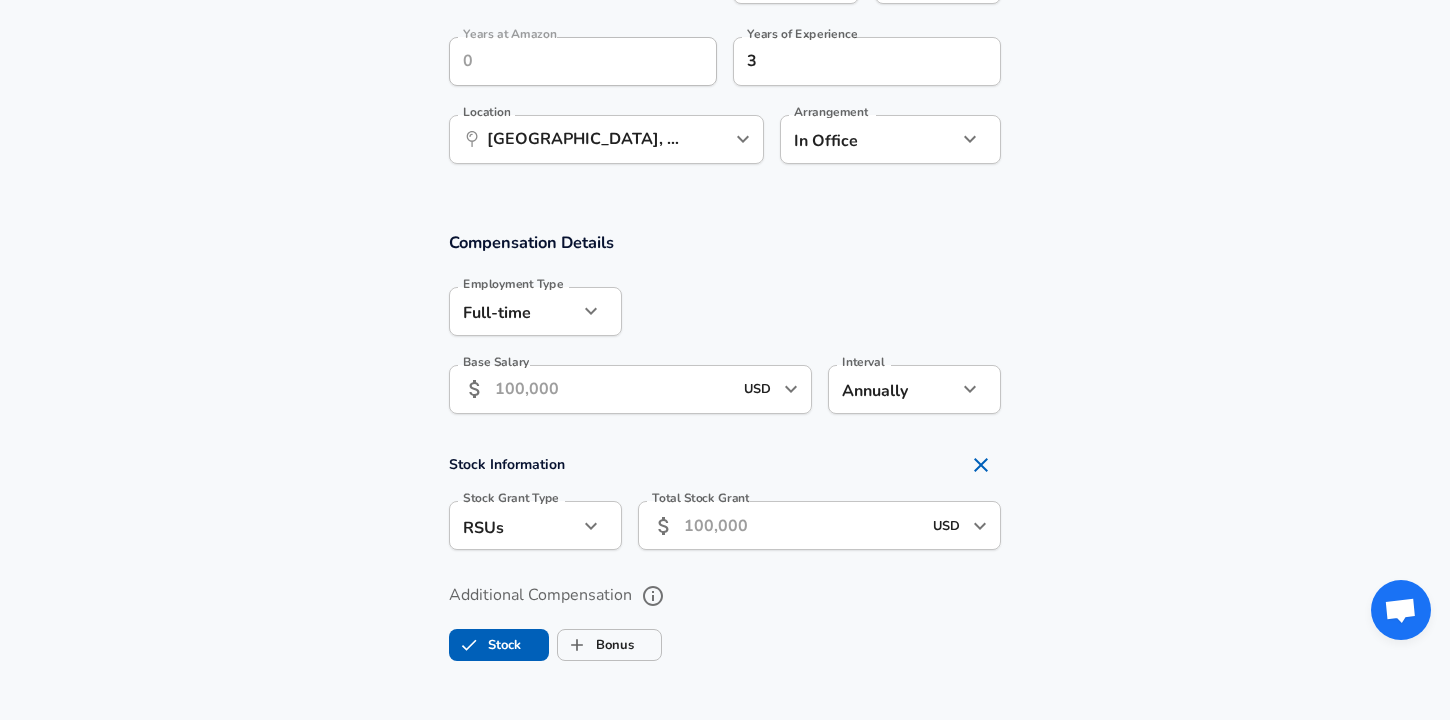 click on "Base Salary" at bounding box center [613, 389] 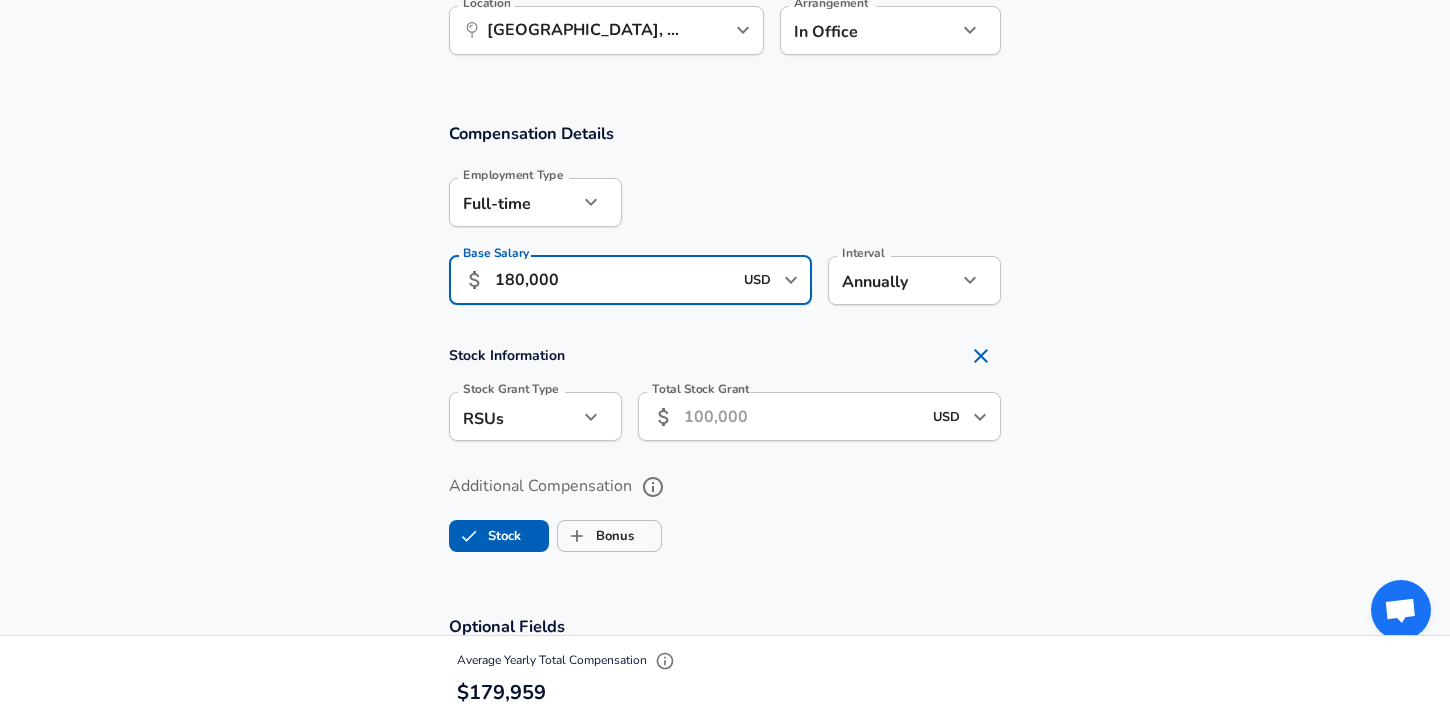 scroll, scrollTop: 1146, scrollLeft: 0, axis: vertical 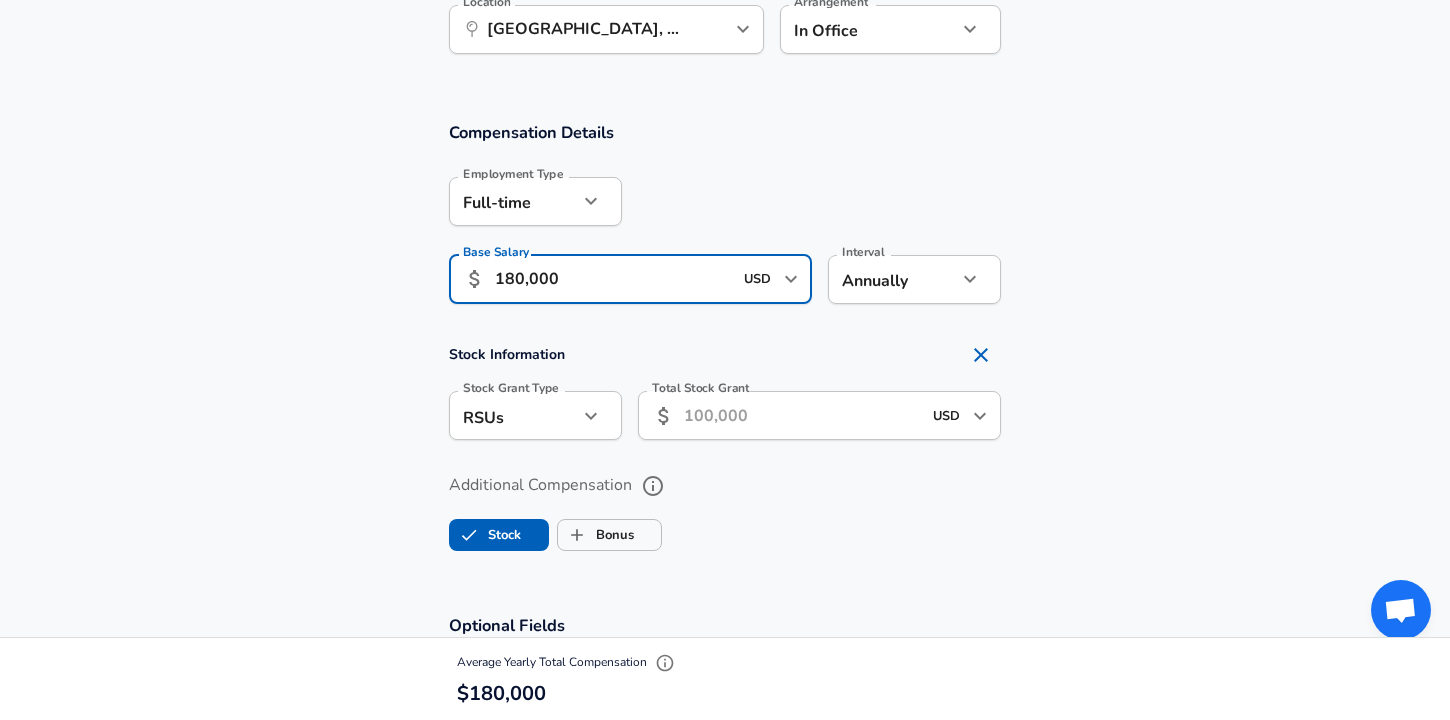 type on "180,000" 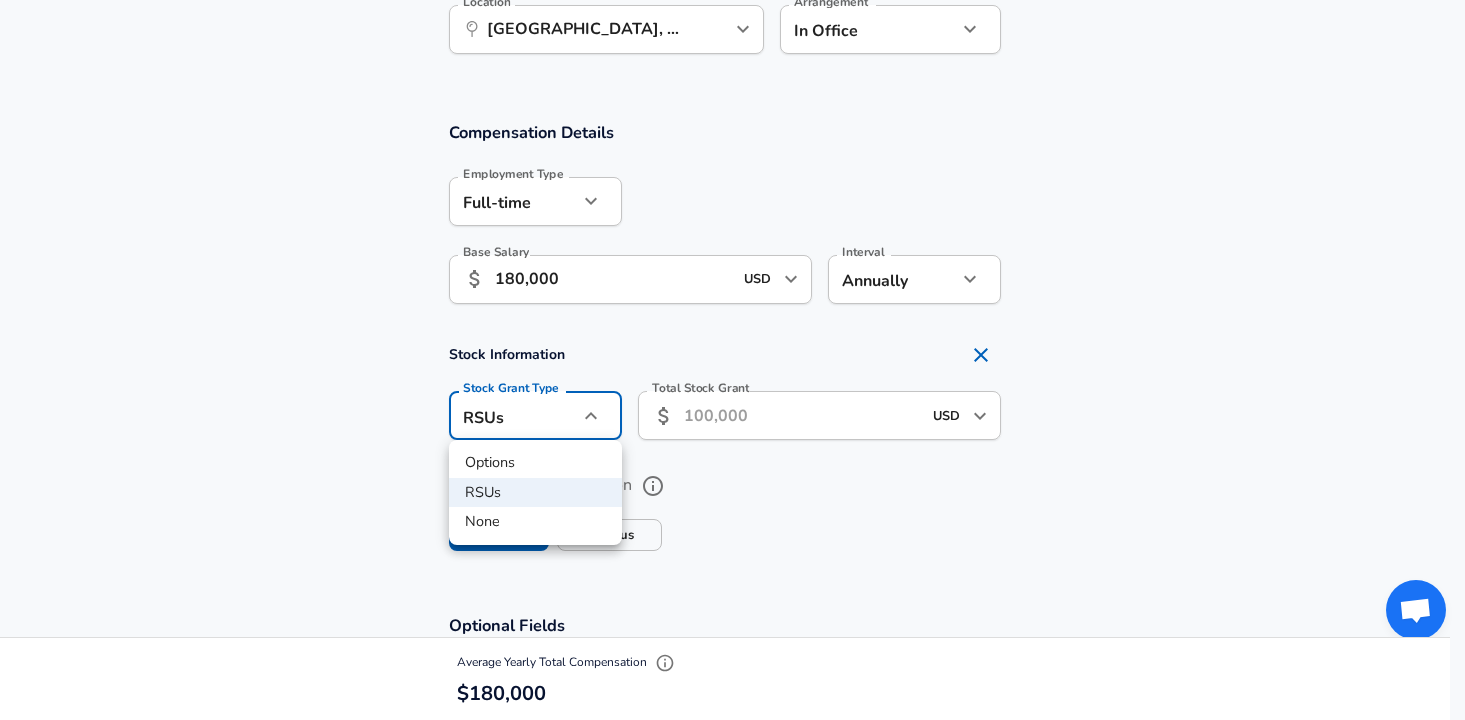 click at bounding box center (732, 360) 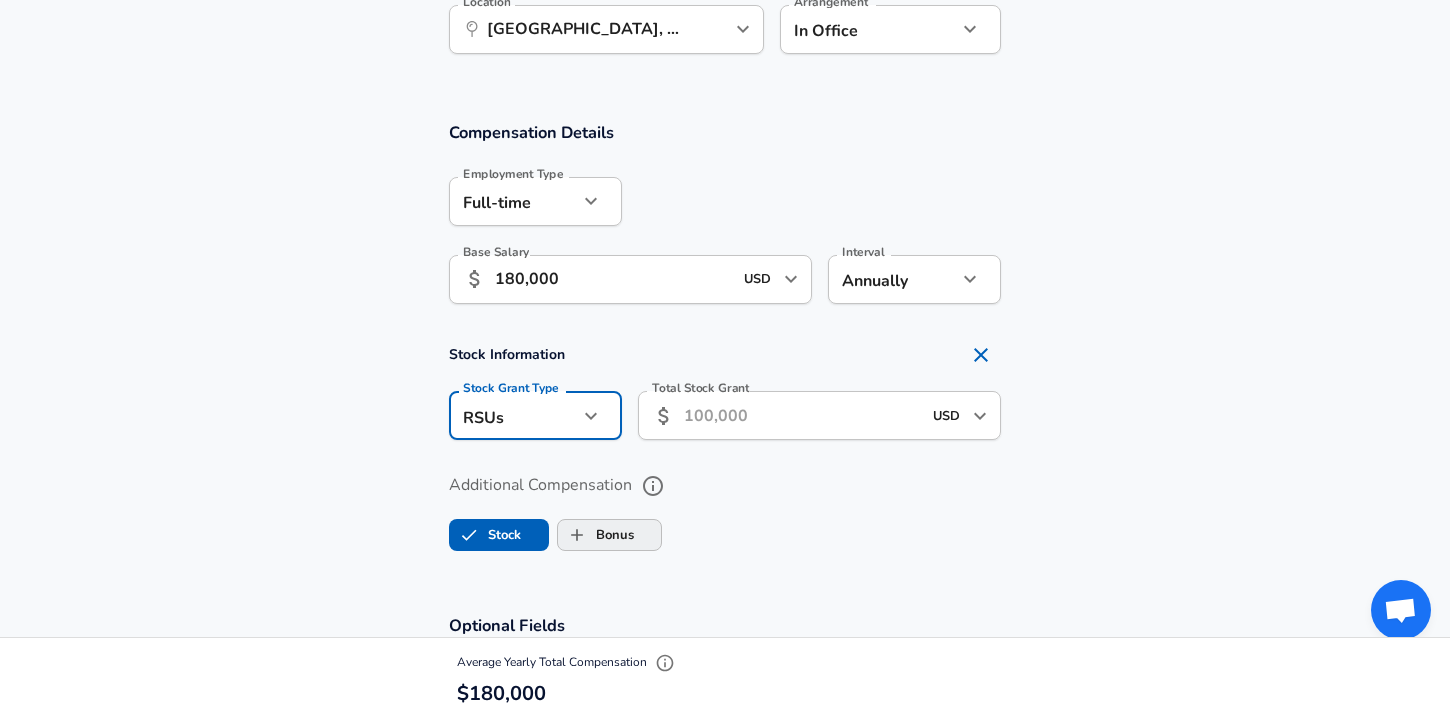 click on "Bonus" at bounding box center (577, 535) 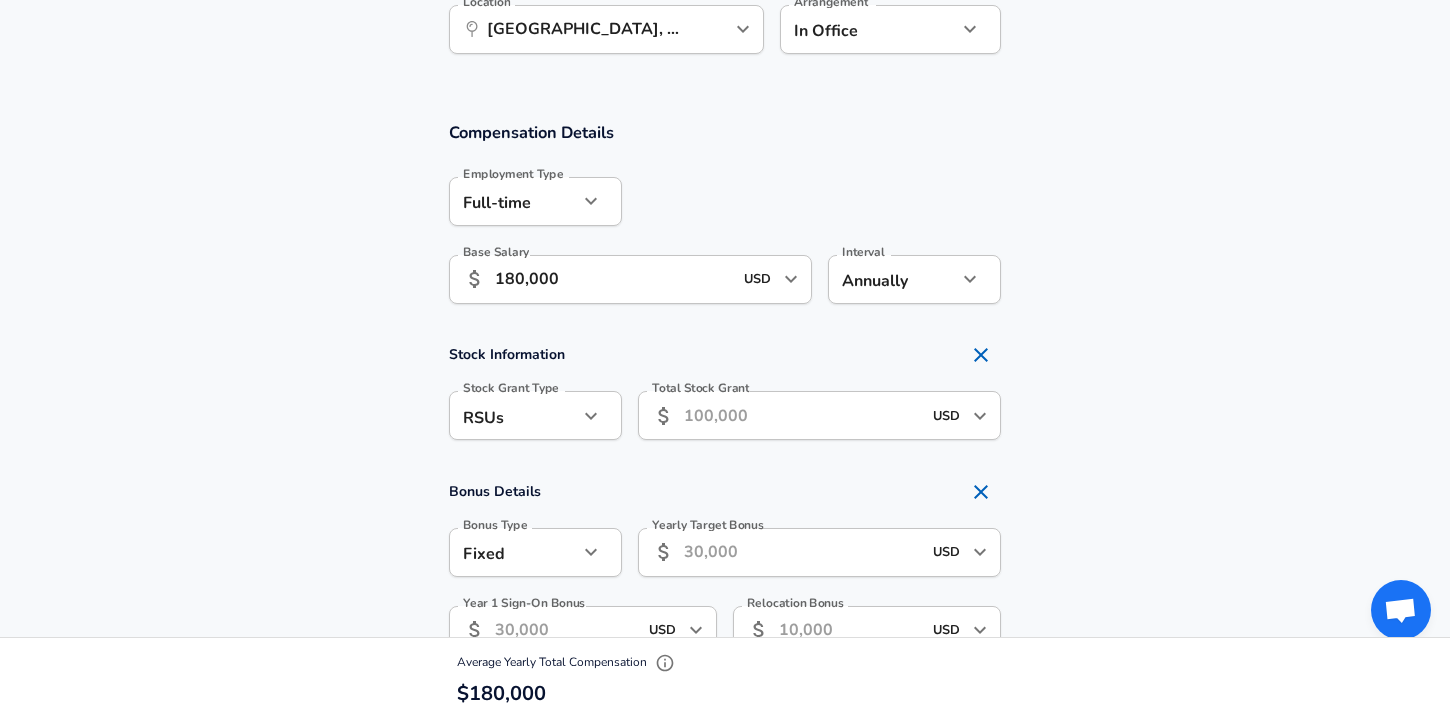 checkbox on "true" 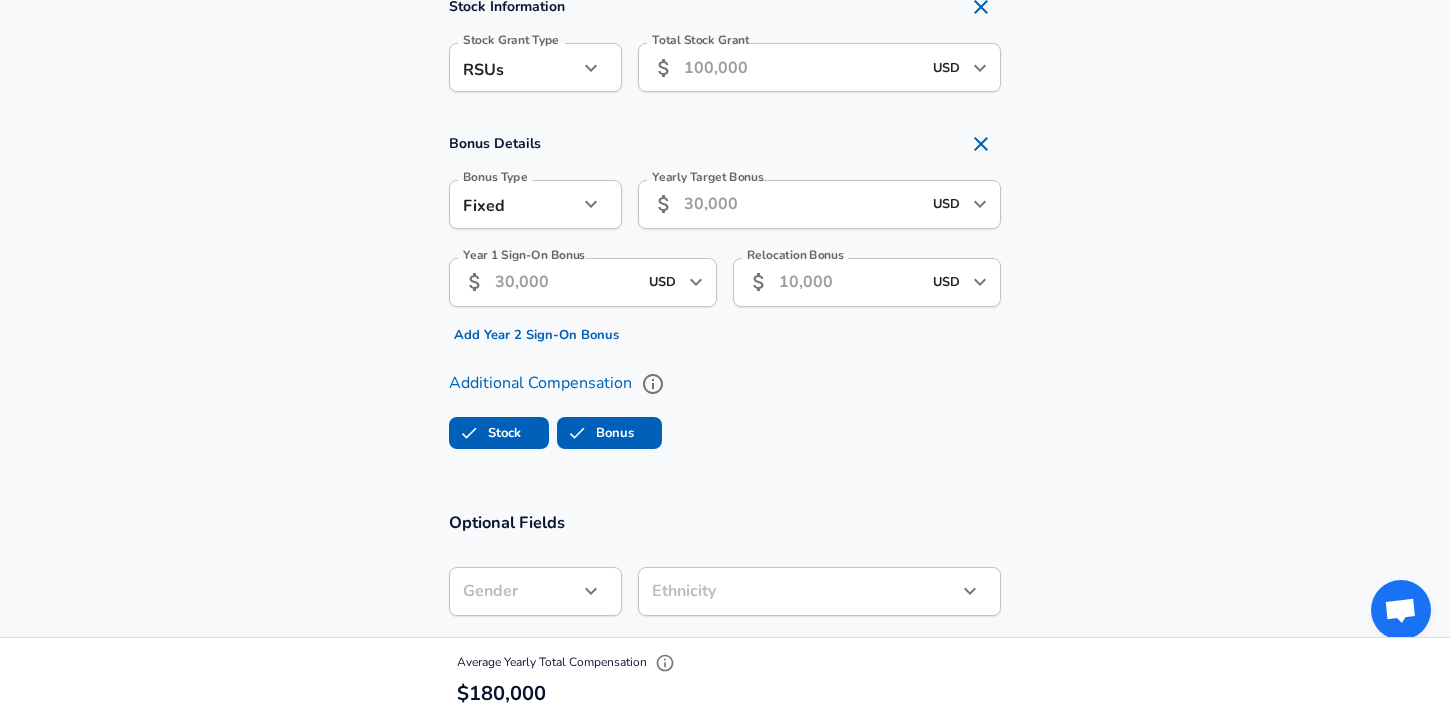 scroll, scrollTop: 1502, scrollLeft: 0, axis: vertical 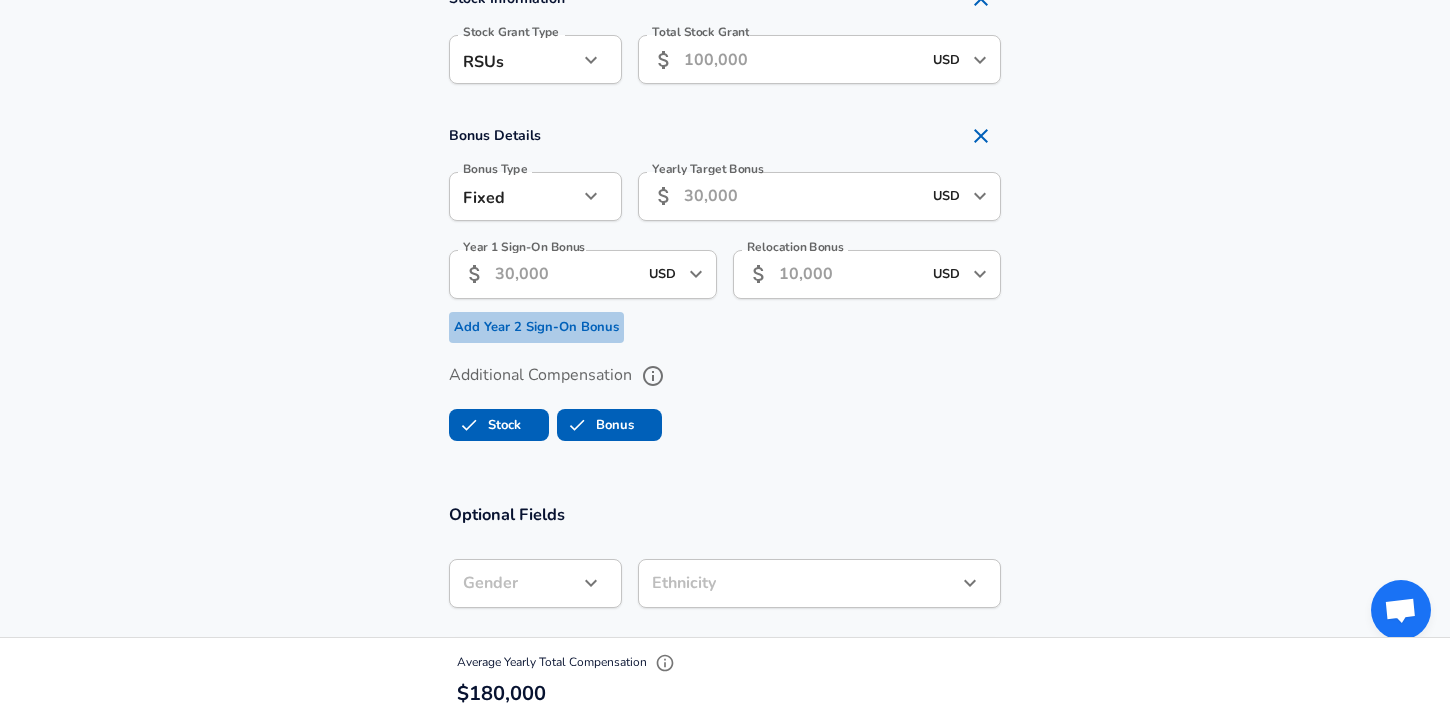 click on "Add Year 2 Sign-On Bonus" at bounding box center [536, 327] 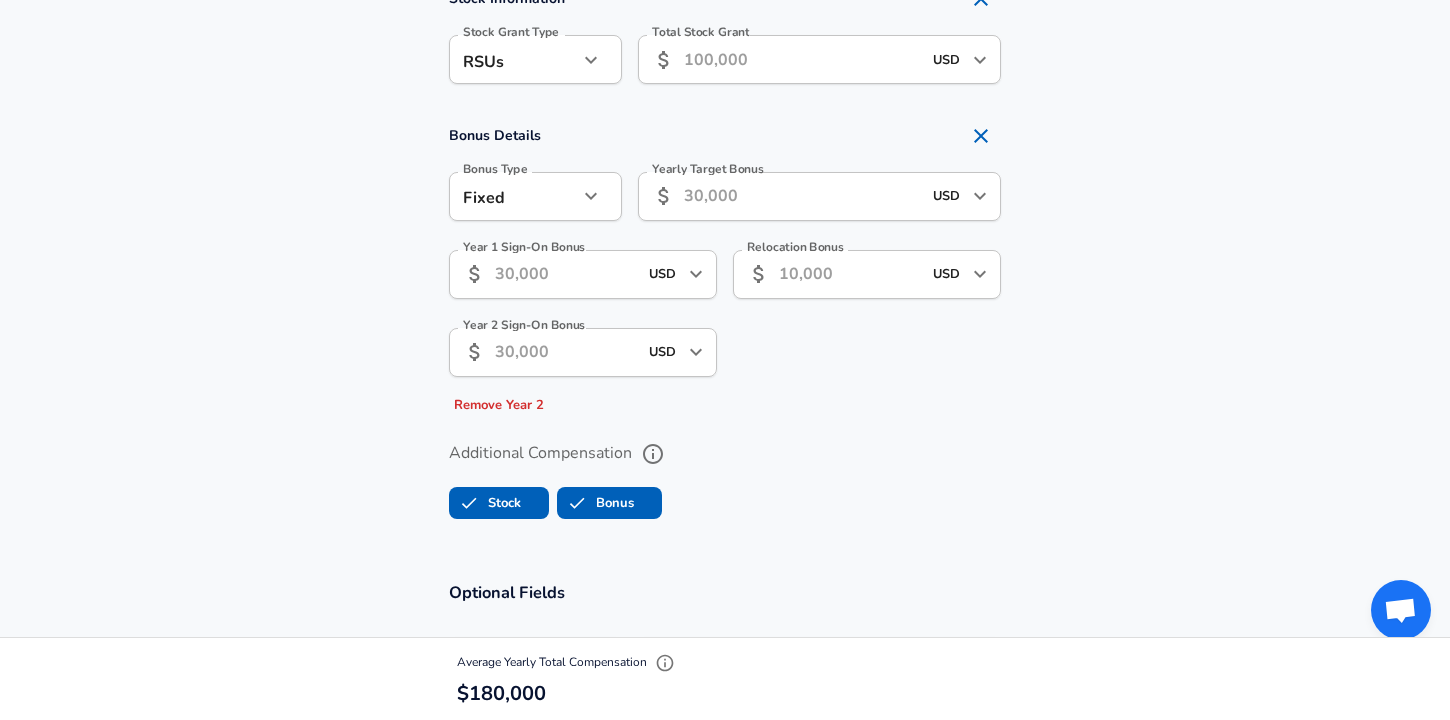 click on "Yearly Target Bonus" at bounding box center [802, 196] 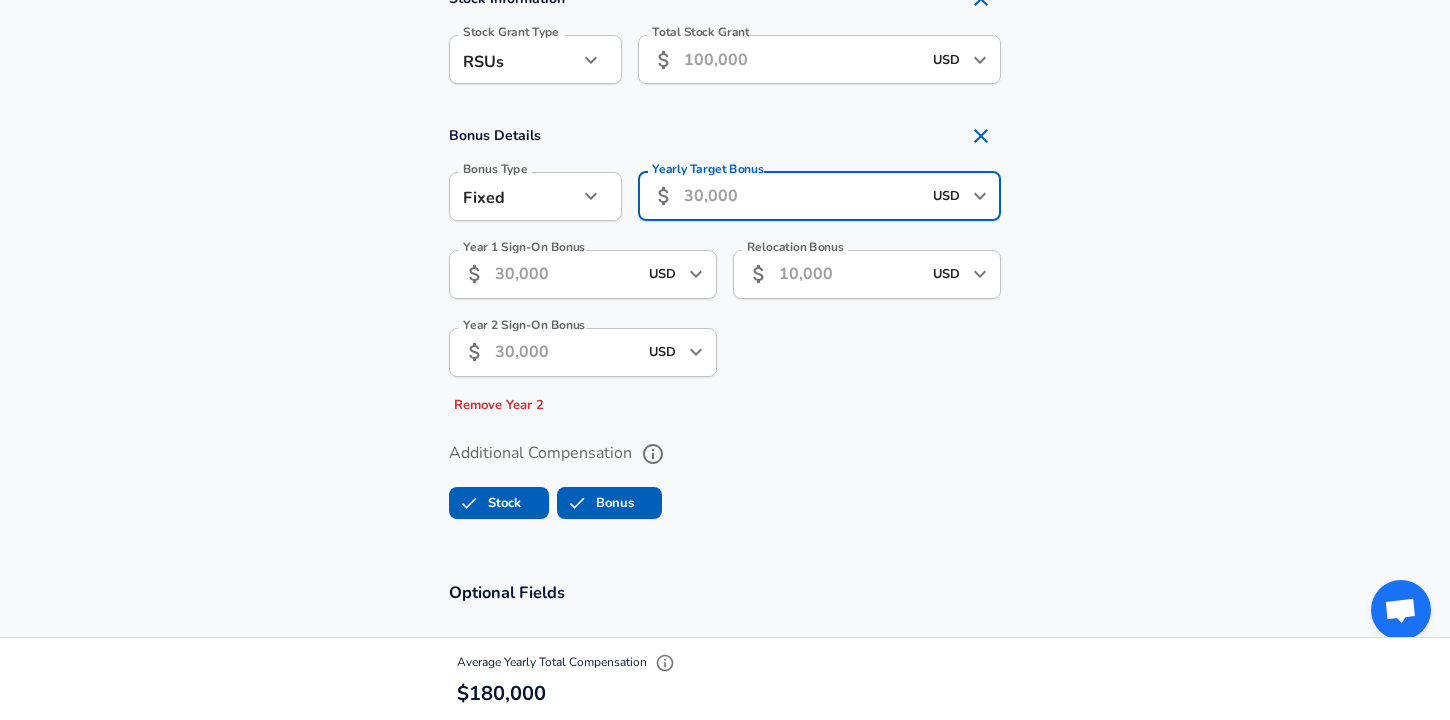click on "Year 1 Sign-On Bonus" at bounding box center (566, 274) 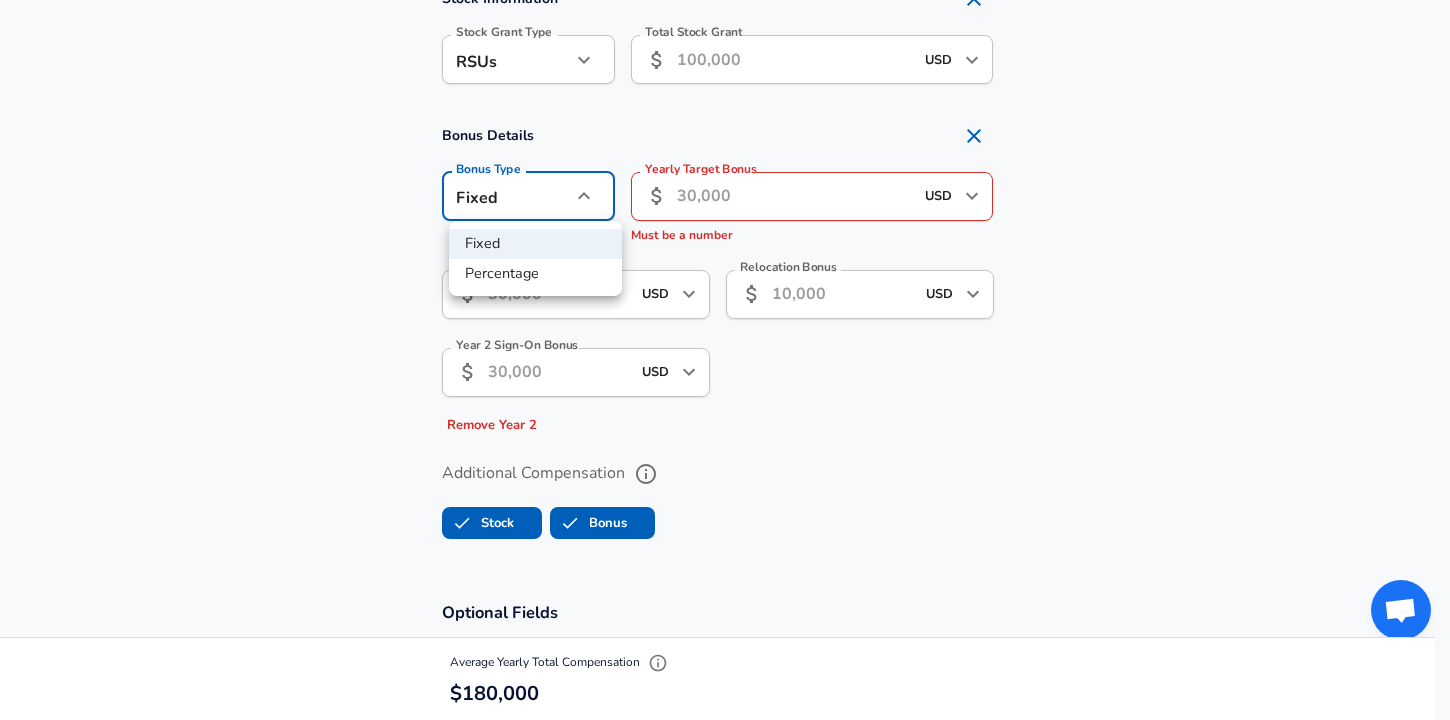 click on "Restart Add Your Salary Upload your offer letter   to verify your submission Enhance Privacy and Anonymity Yes Automatically hides specific fields until there are enough submissions to safely display the full details.   More Details Based on your submission and the data points that we have already collected, we will automatically hide and anonymize specific fields if there aren't enough data points to remain sufficiently anonymous. Company & Title Information   Enter the company you received your offer from Company Amazon Company   Select the title that closest resembles your official title. This should be similar to the title that was present on your offer letter. Title Software Engineer Title   Select a job family that best fits your role. If you can't find one, select 'Other' to enter a custom job family Job Family Software Engineer Job Family   Select a Specialization that best fits your role. If you can't find one, select 'Other' to enter a custom specialization Select Specialization   Level SDE II / L5" at bounding box center (725, -1142) 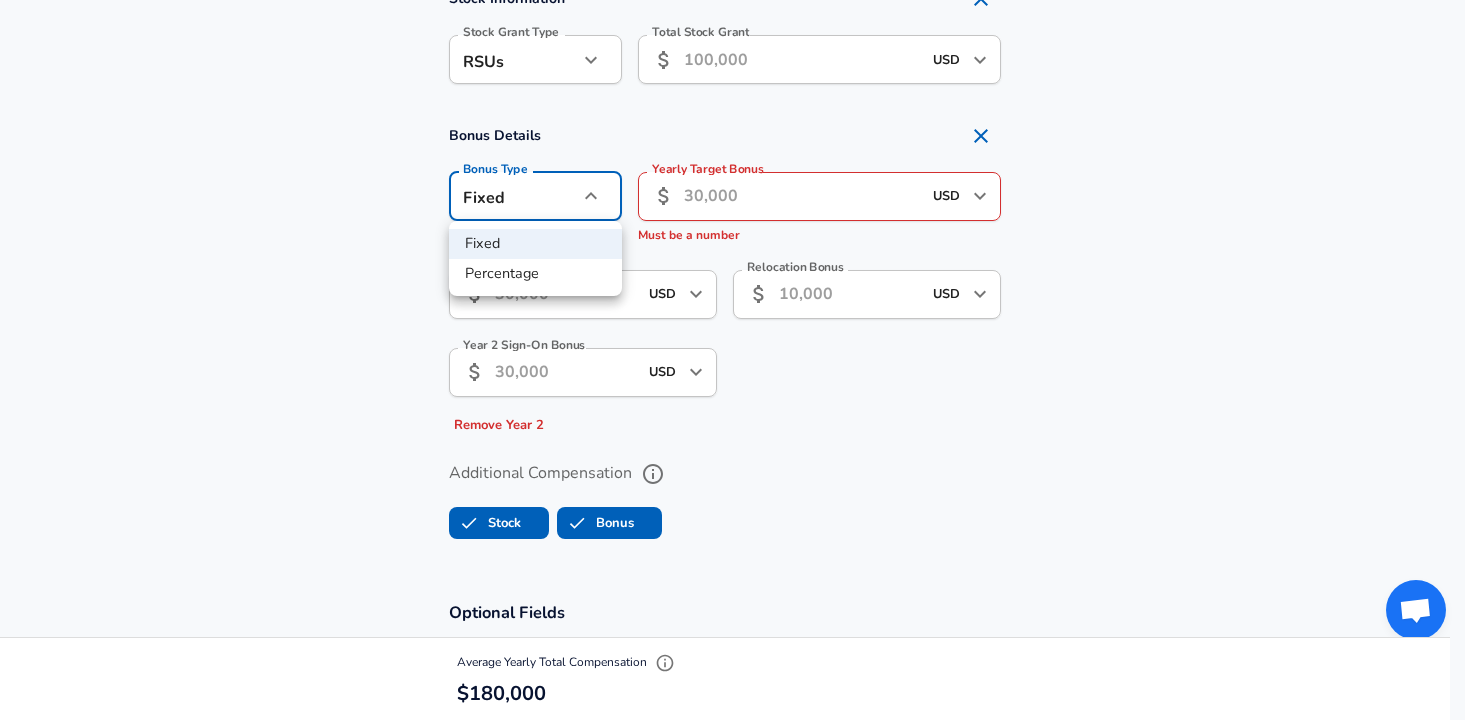 click at bounding box center (732, 360) 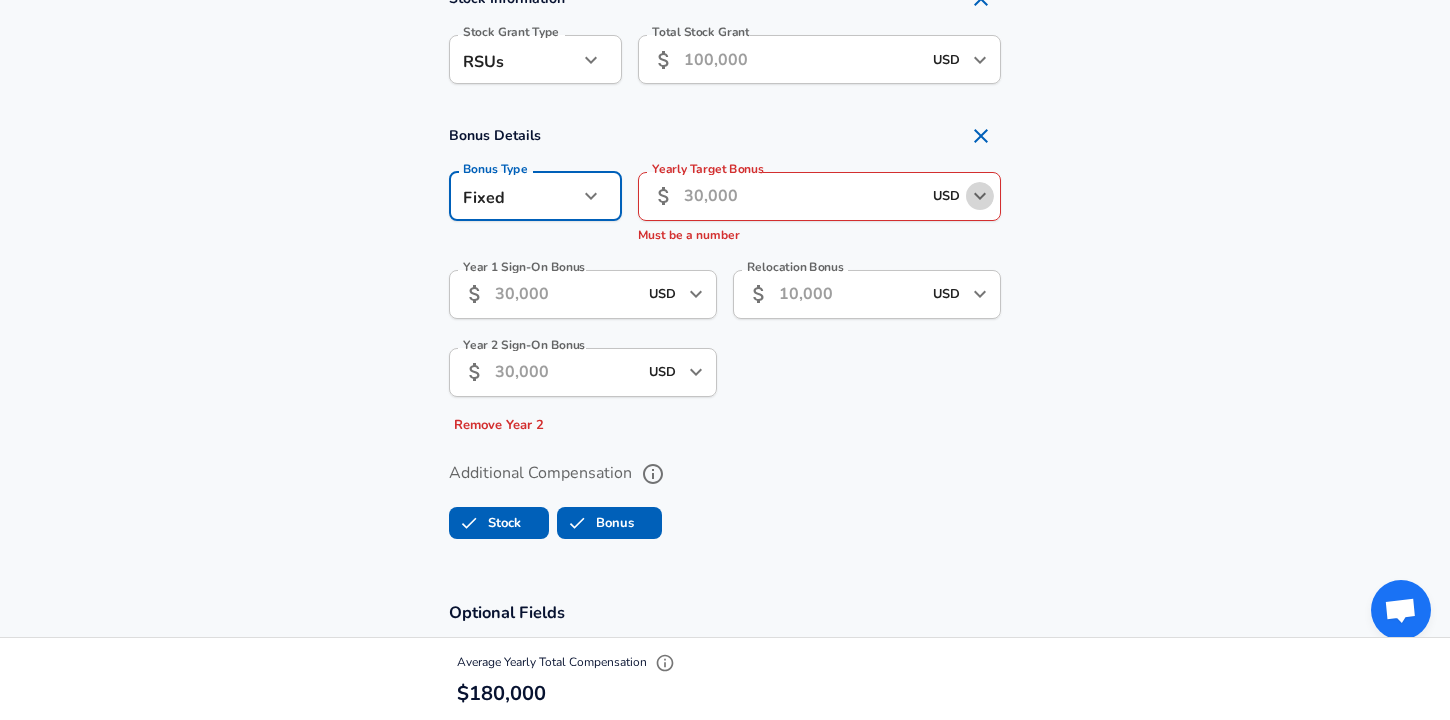click 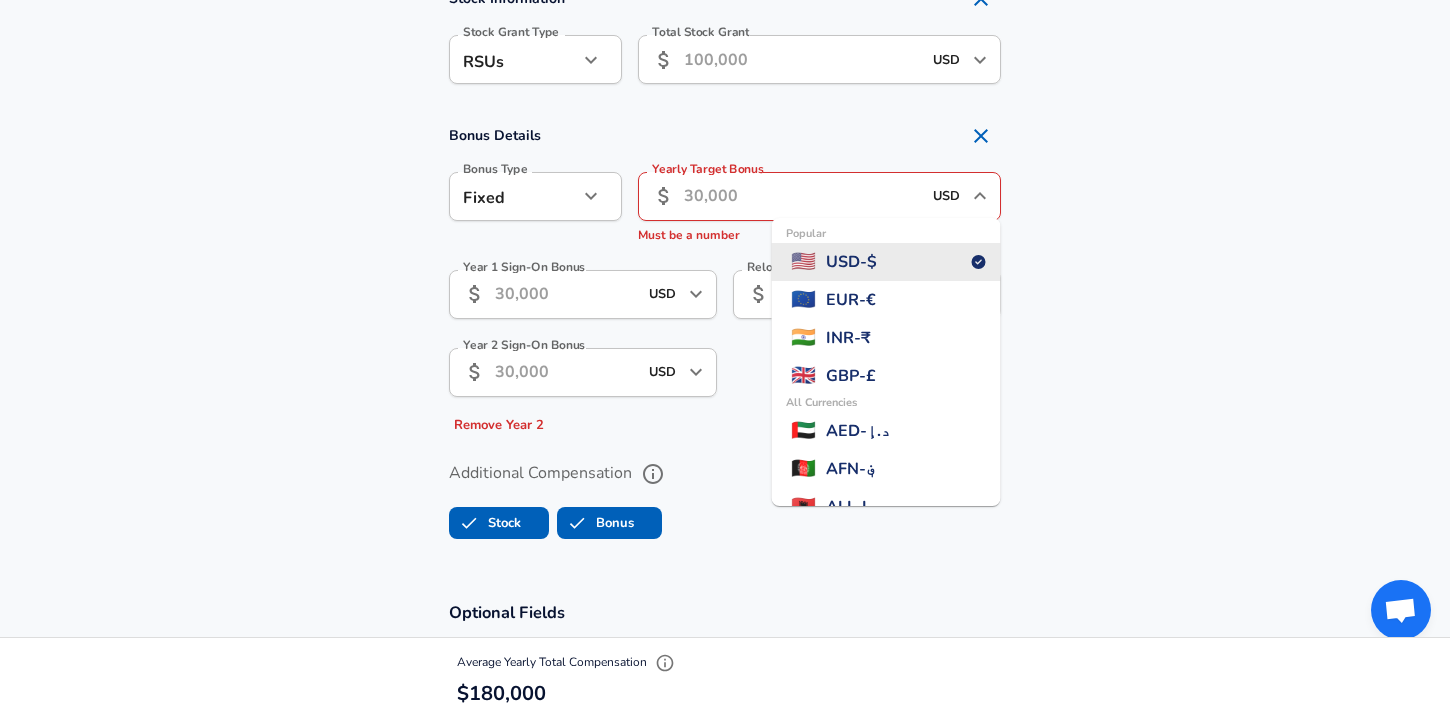 click on "Yearly Target Bonus" at bounding box center (802, 196) 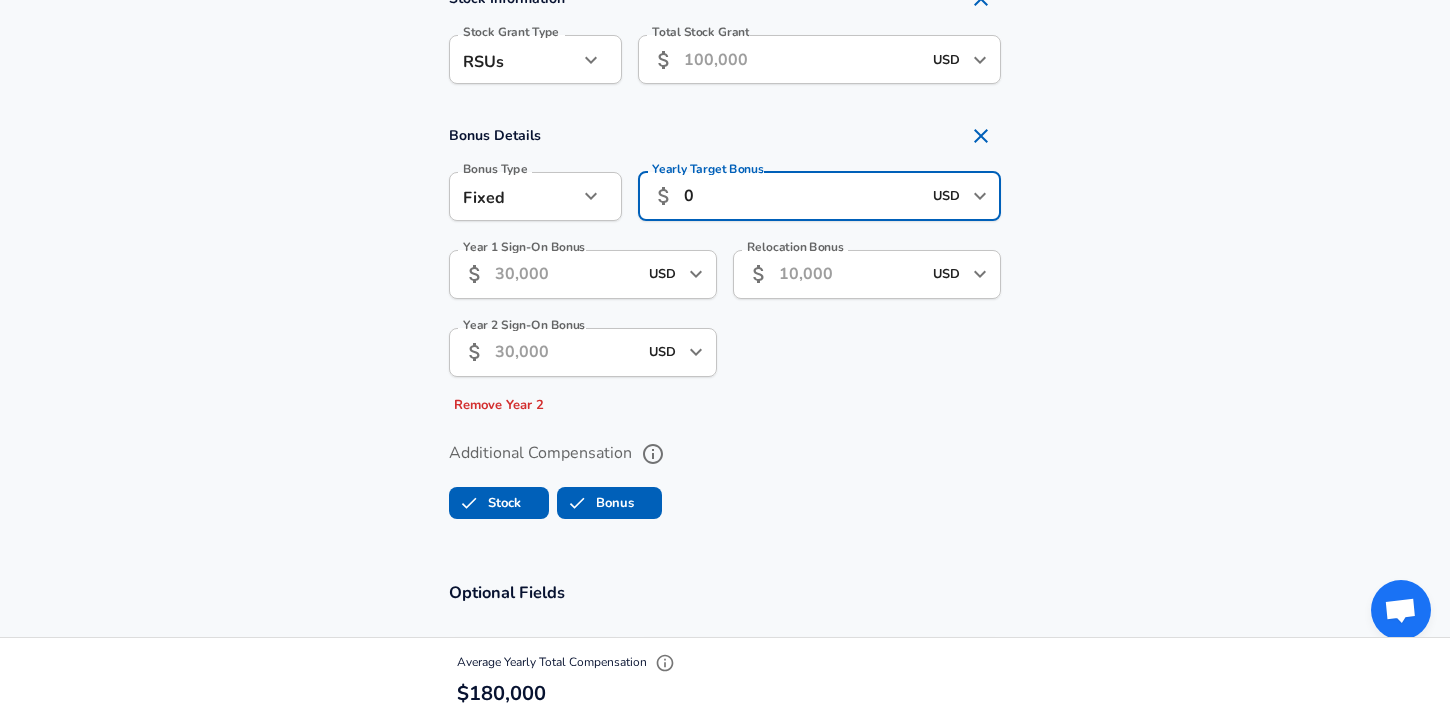 type on "0" 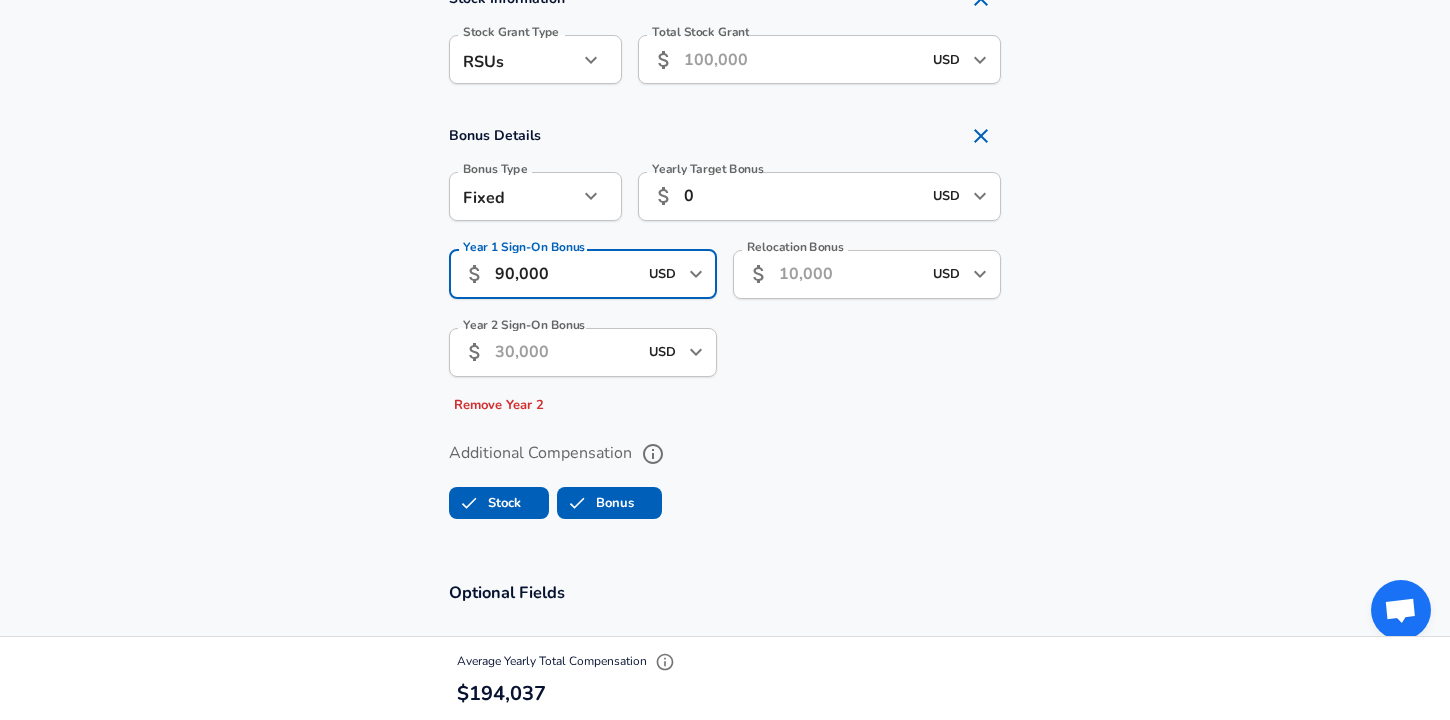 type on "90,000" 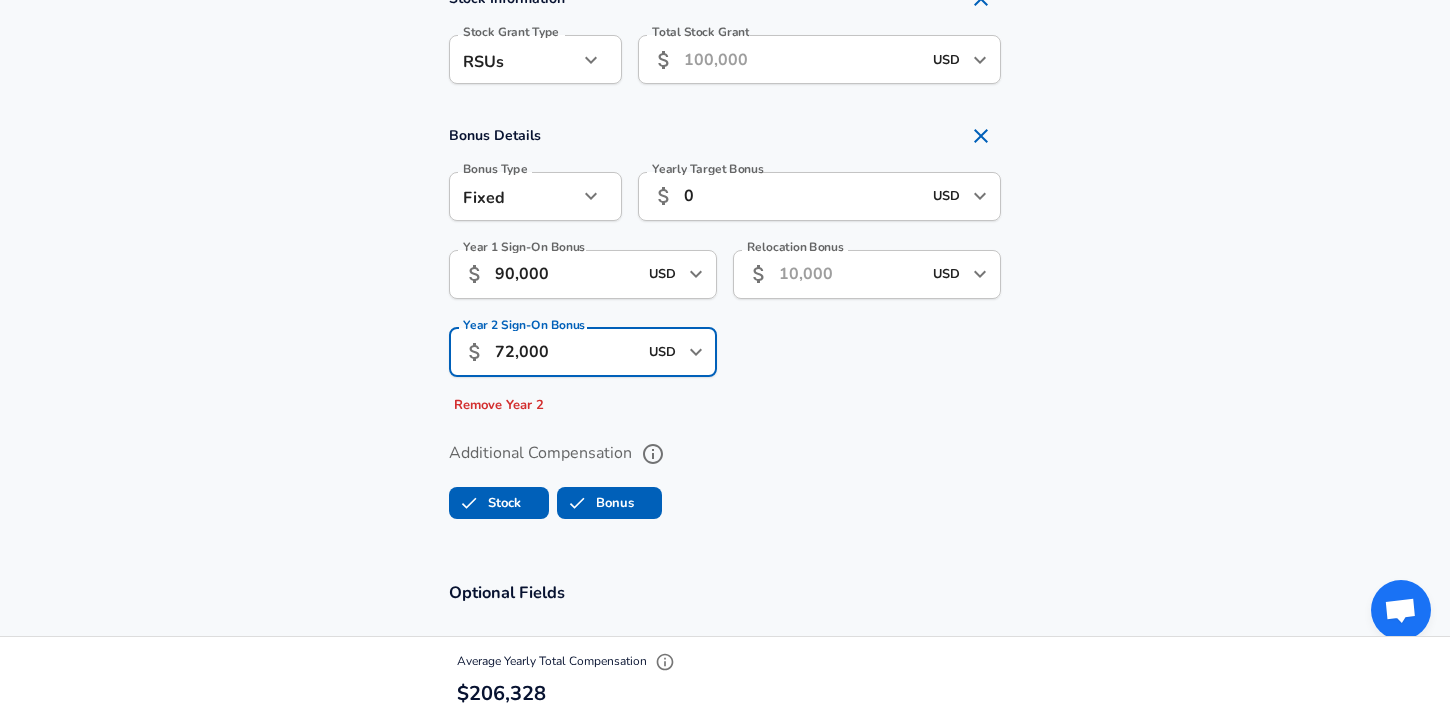 type on "72,000" 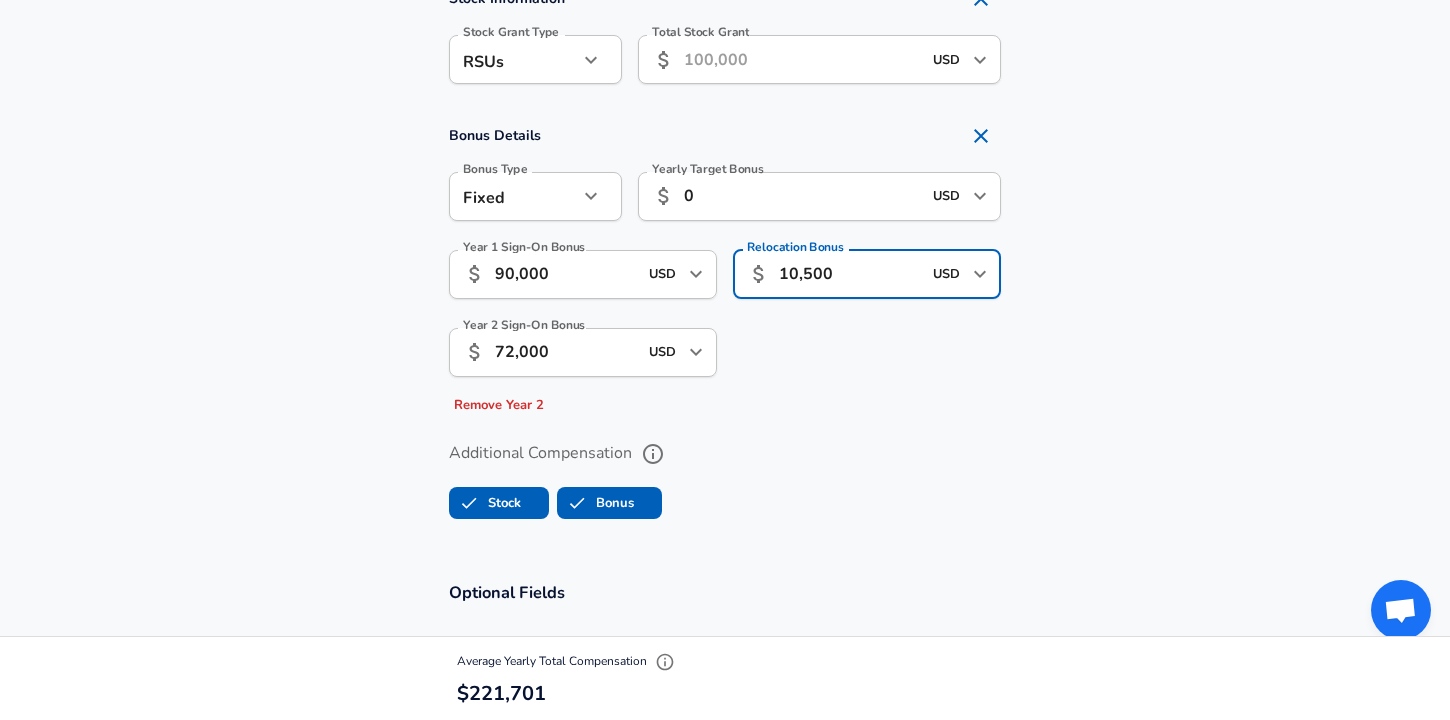type on "10,500" 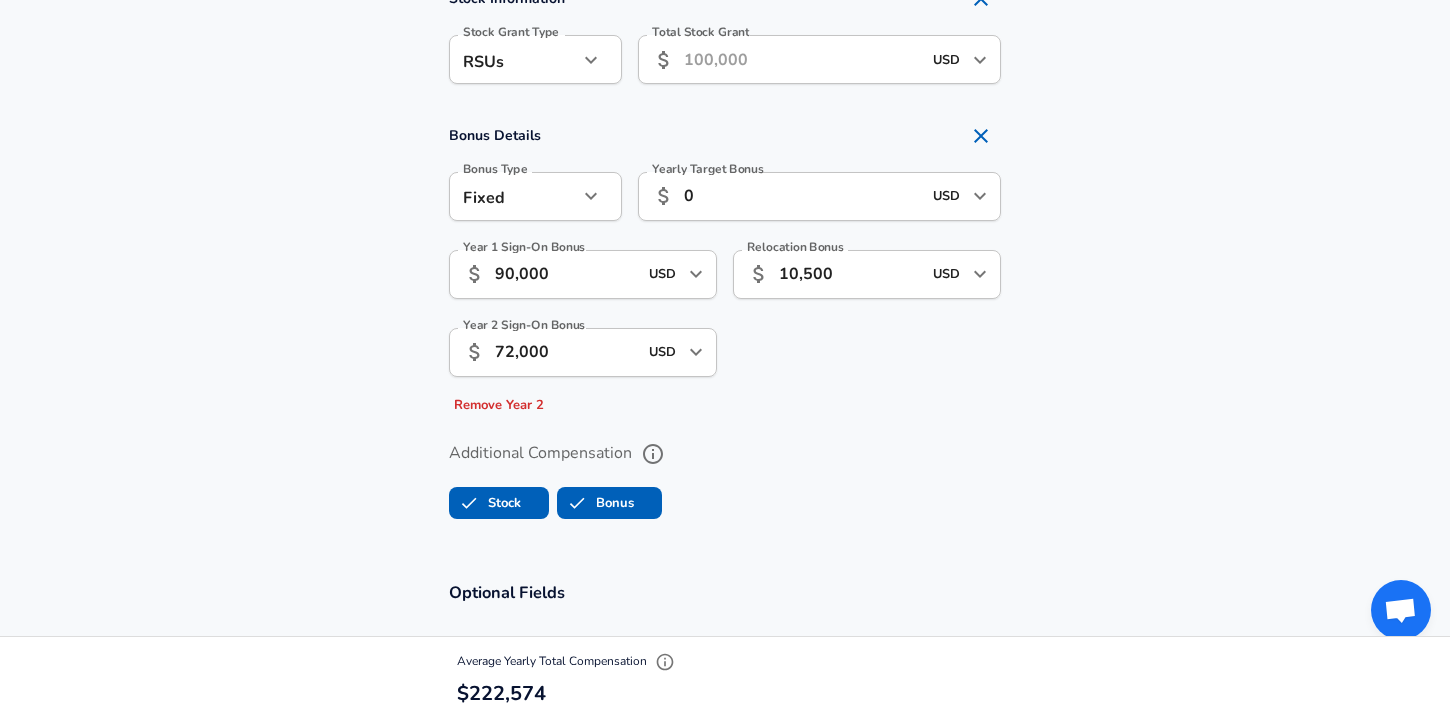 click on "Stock Bonus" at bounding box center [725, 499] 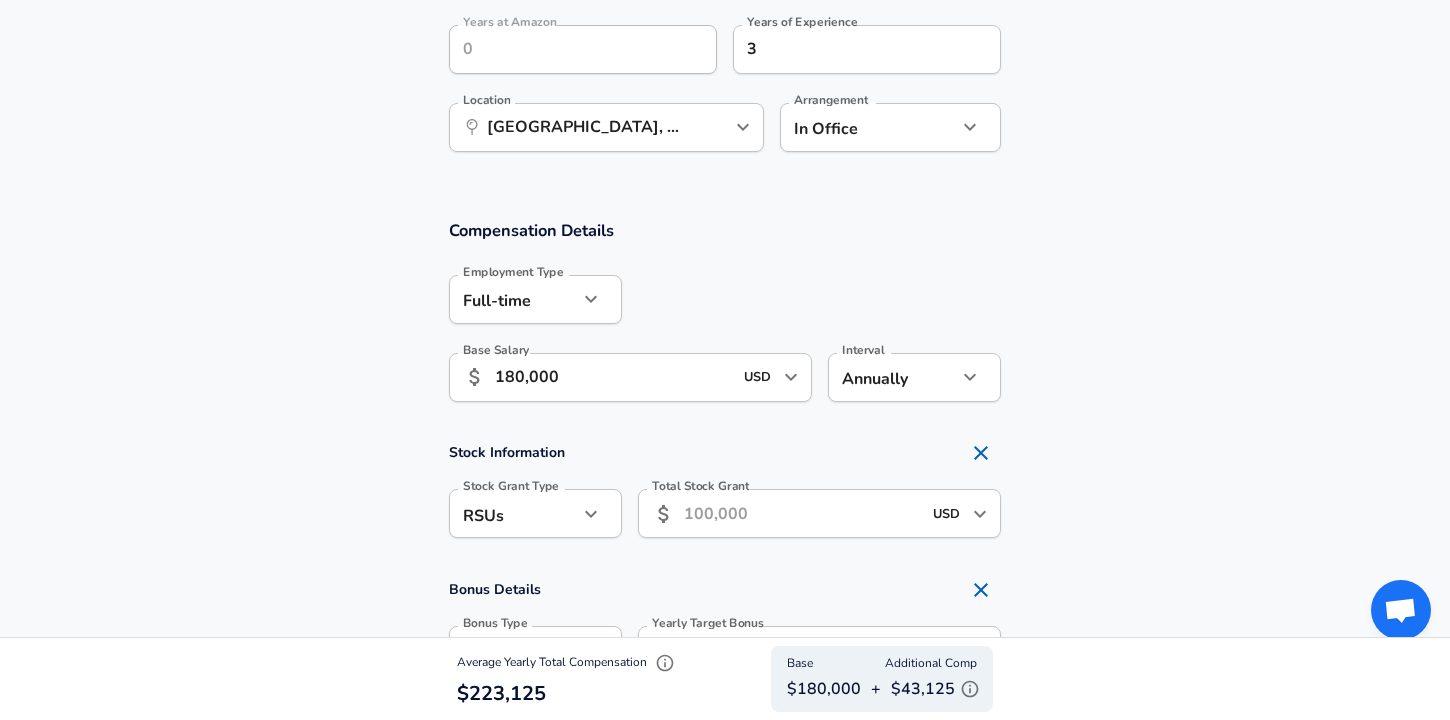 scroll, scrollTop: 1032, scrollLeft: 0, axis: vertical 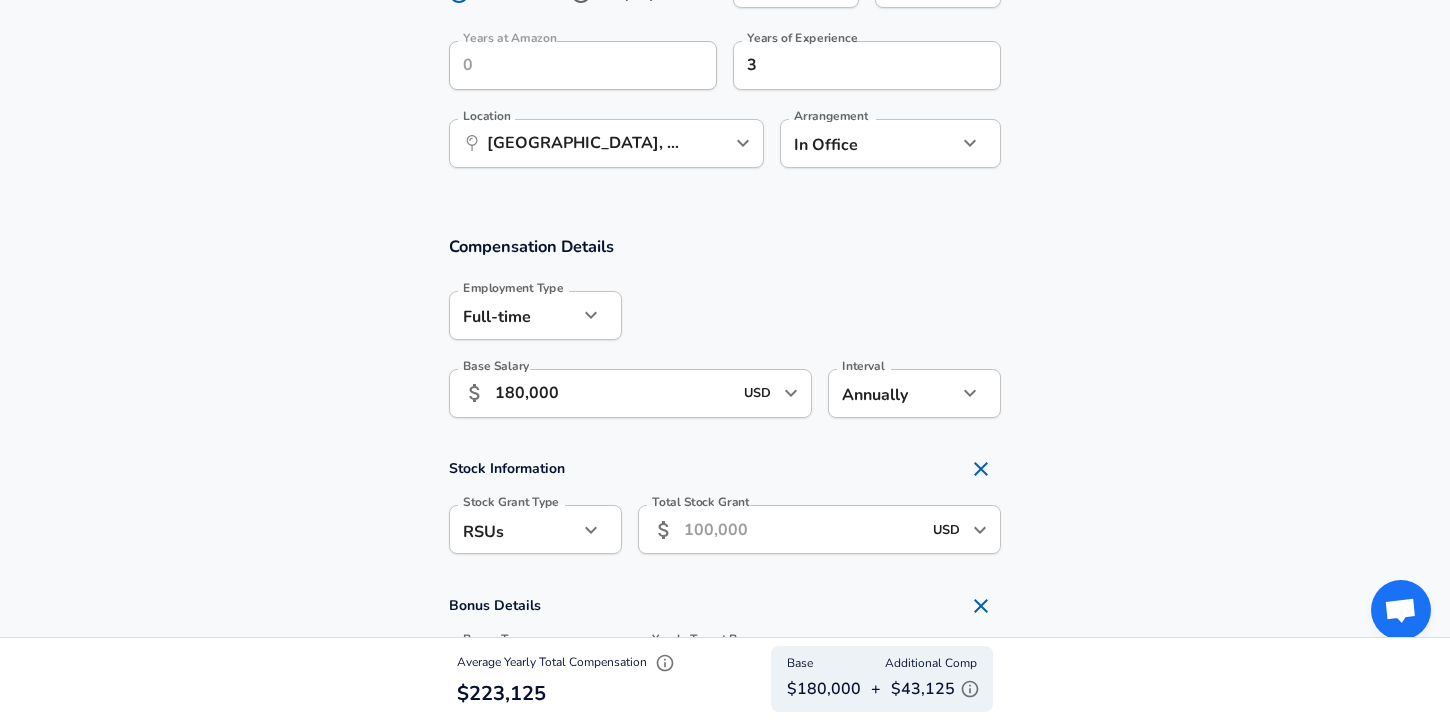 click on "Total Stock Grant" at bounding box center (802, 529) 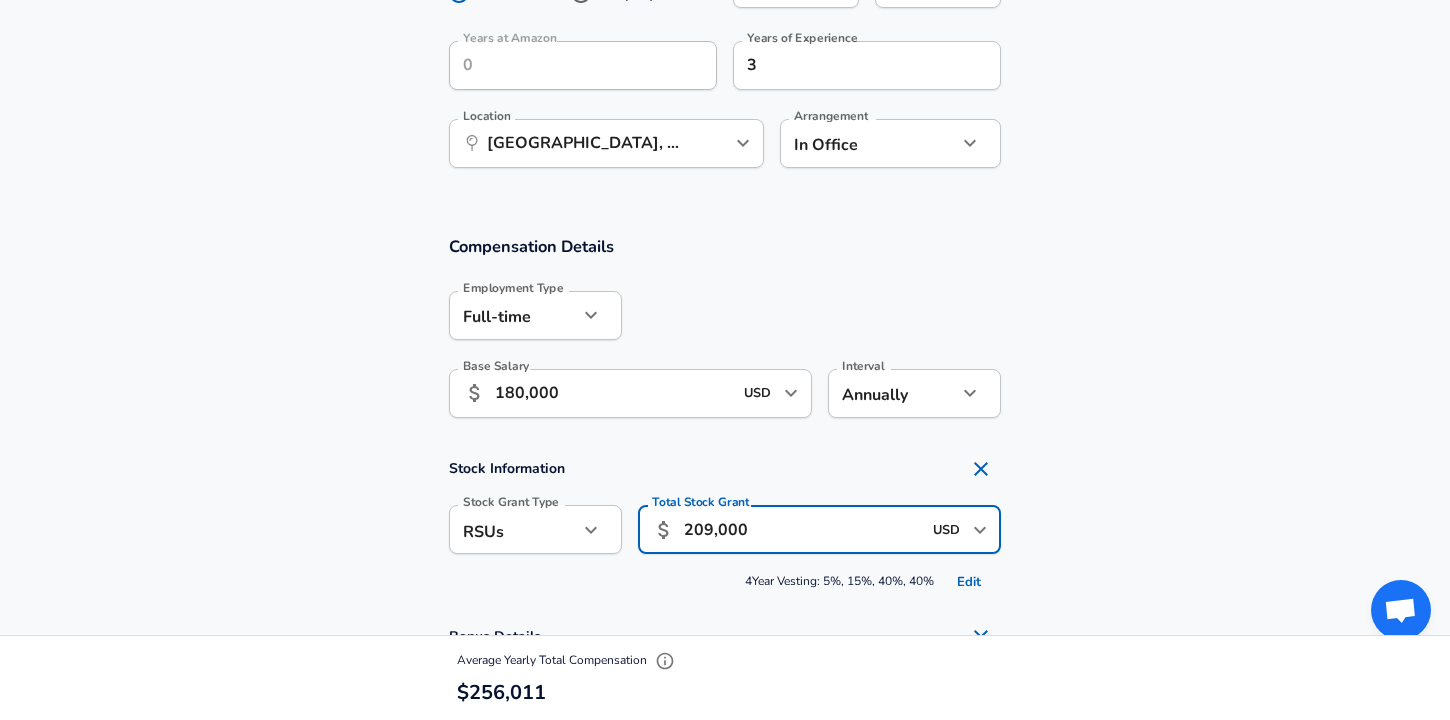 type on "209,000" 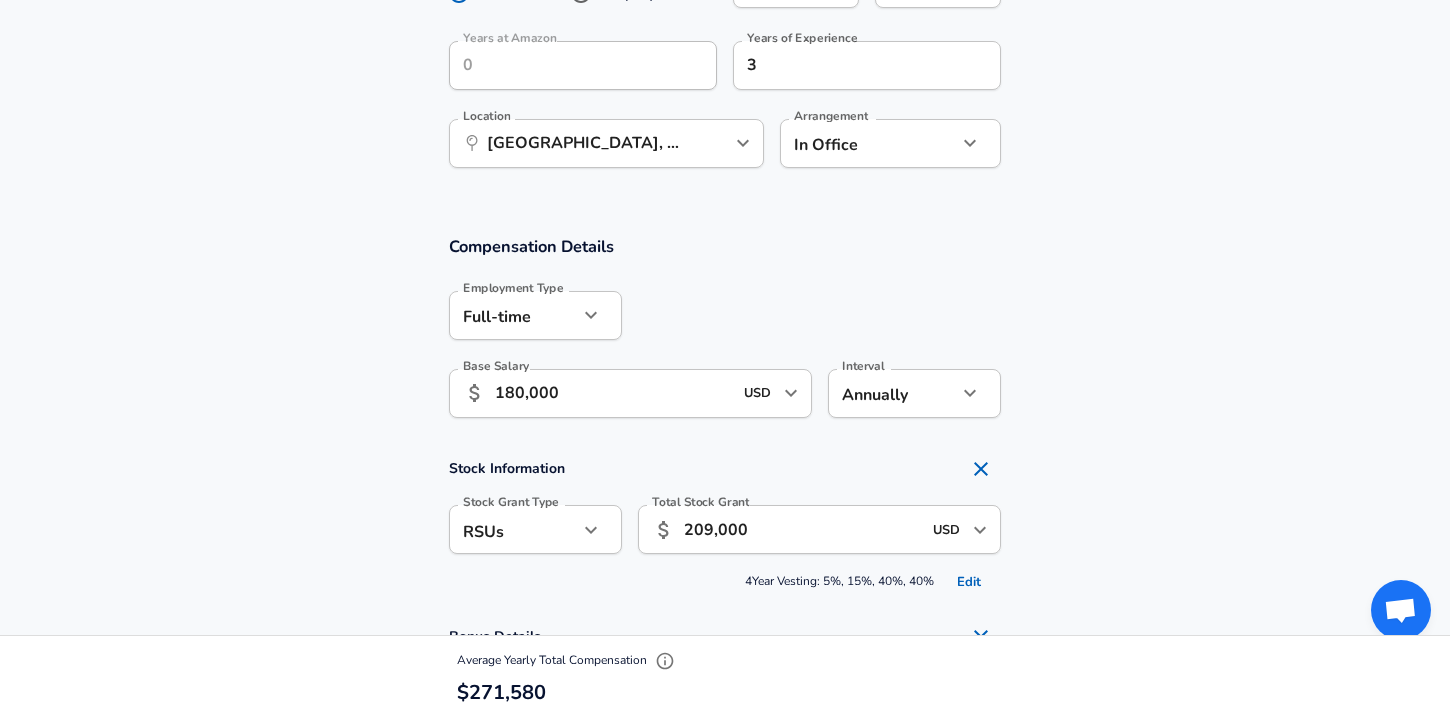 click on "Stock Information  Stock Grant Type RSUs stock Stock Grant Type Total Stock Grant ​ 209,000 USD ​ Total Stock Grant 4  Year Vesting:   5%, 15%, 40%, 40%   Edit" at bounding box center [725, 523] 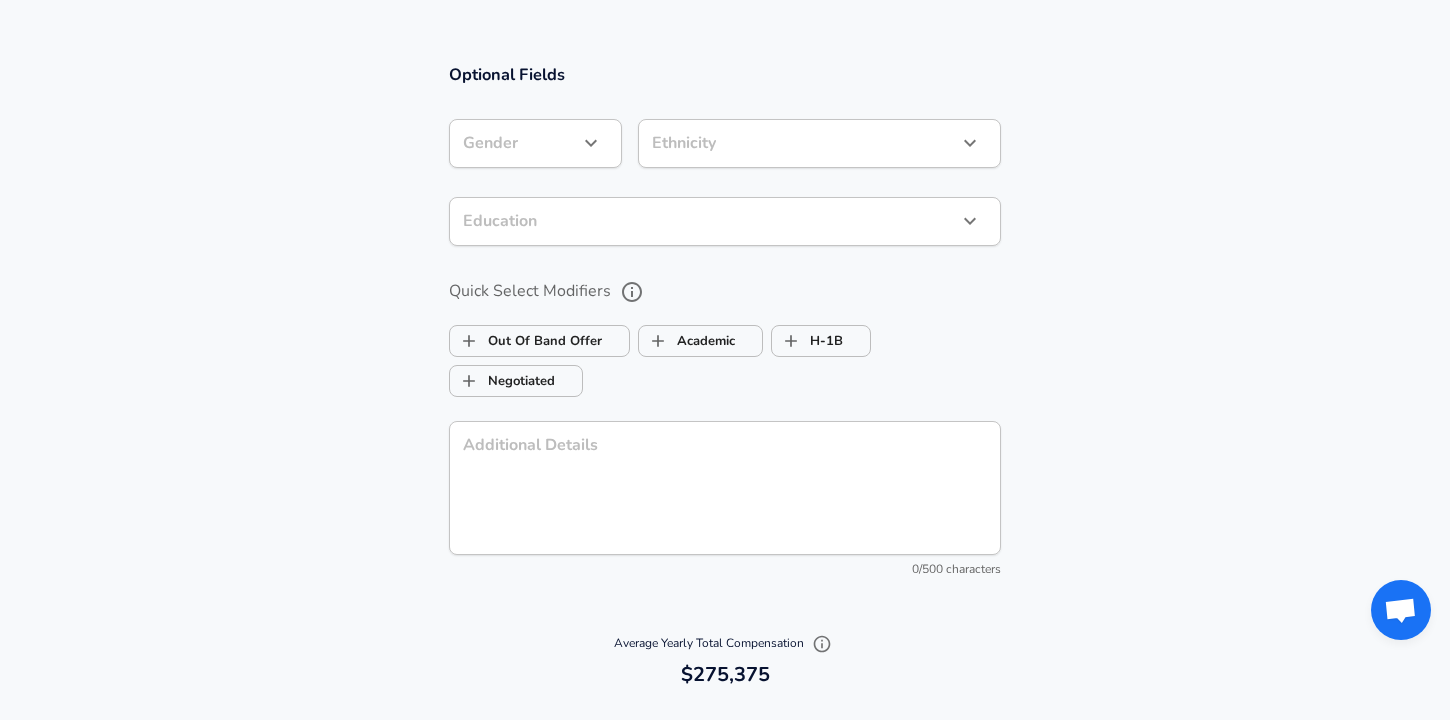 scroll, scrollTop: 2038, scrollLeft: 0, axis: vertical 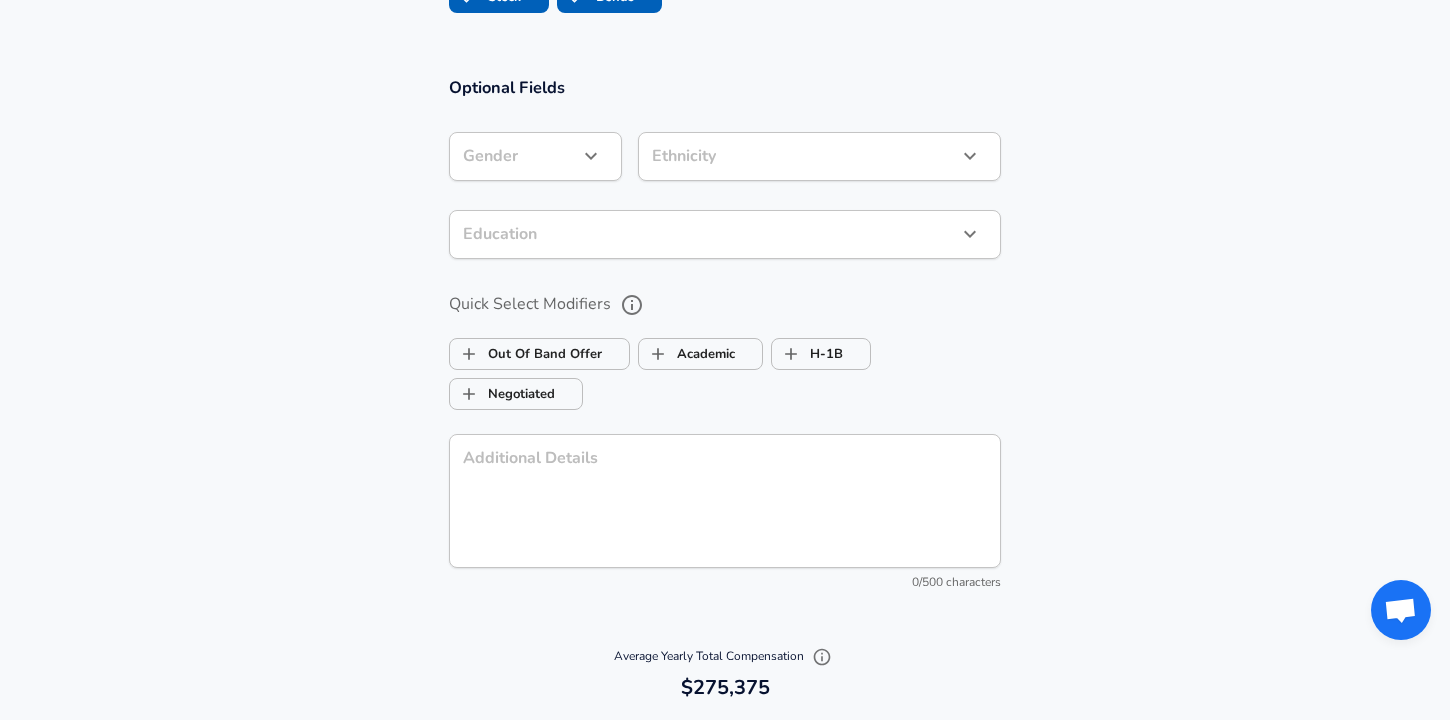 click on "Restart Add Your Salary Upload your offer letter   to verify your submission Enhance Privacy and Anonymity Yes Automatically hides specific fields until there are enough submissions to safely display the full details.   More Details Based on your submission and the data points that we have already collected, we will automatically hide and anonymize specific fields if there aren't enough data points to remain sufficiently anonymous. Company & Title Information   Enter the company you received your offer from Company Amazon Company   Select the title that closest resembles your official title. This should be similar to the title that was present on your offer letter. Title Software Engineer Title   Select a job family that best fits your role. If you can't find one, select 'Other' to enter a custom job family Job Family Software Engineer Job Family   Select a Specialization that best fits your role. If you can't find one, select 'Other' to enter a custom specialization Select Specialization   Level SDE II / L5" at bounding box center (725, -1678) 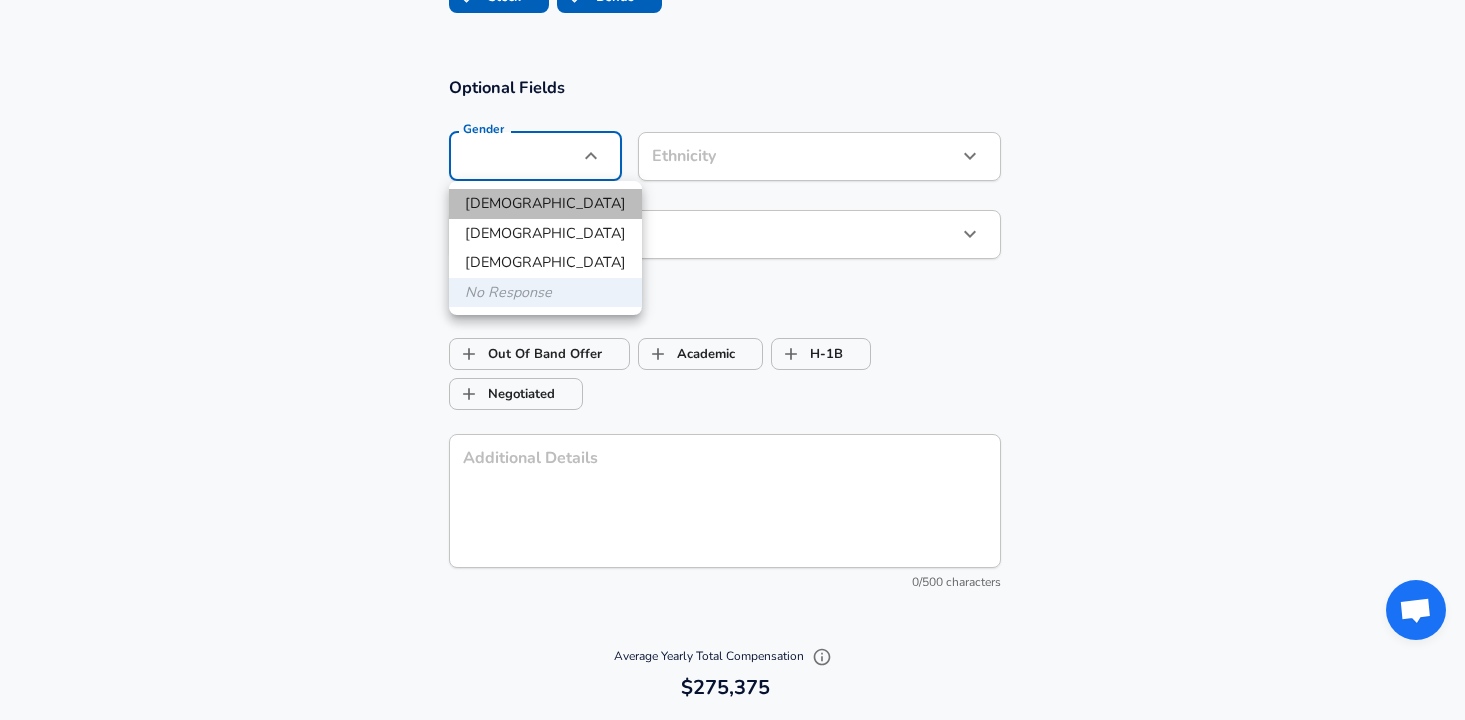 click on "[DEMOGRAPHIC_DATA]" at bounding box center [545, 204] 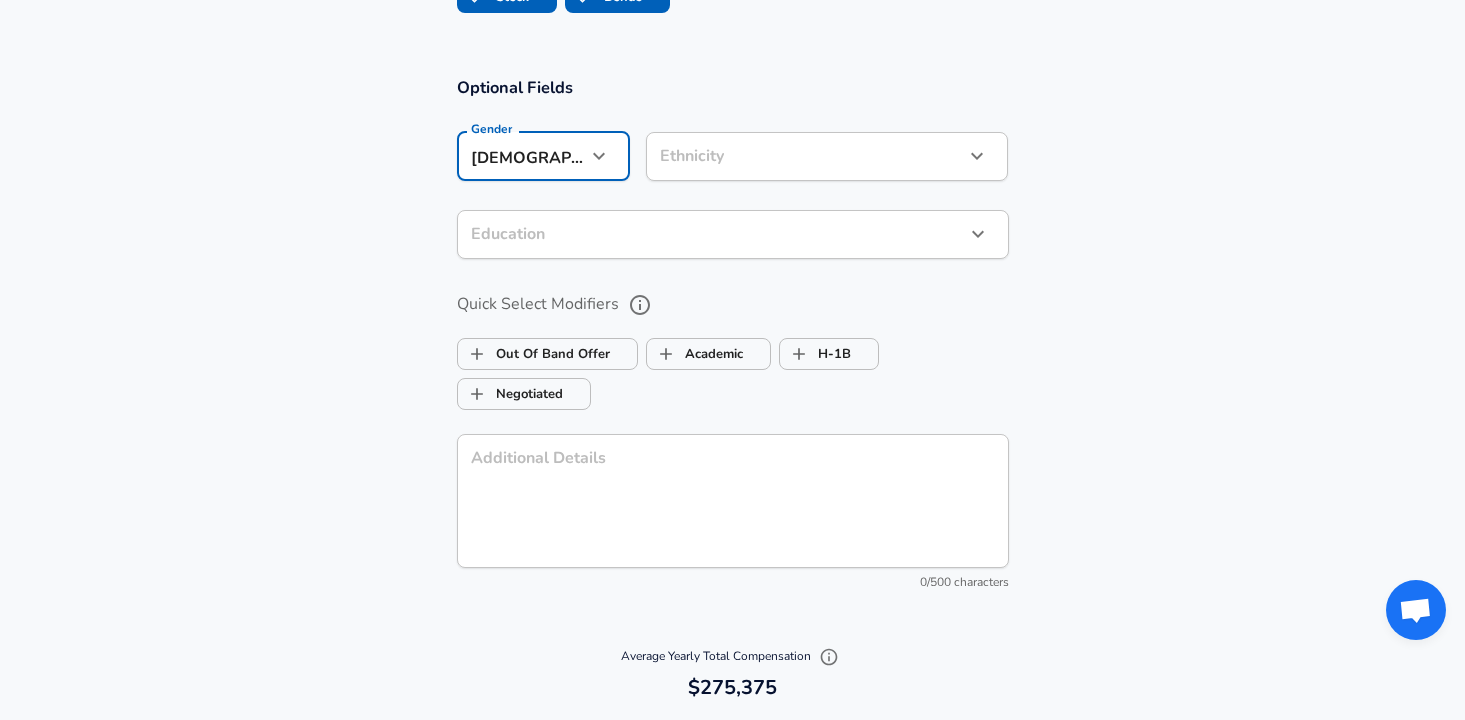 click on "Restart Add Your Salary Upload your offer letter   to verify your submission Enhance Privacy and Anonymity Yes Automatically hides specific fields until there are enough submissions to safely display the full details.   More Details Based on your submission and the data points that we have already collected, we will automatically hide and anonymize specific fields if there aren't enough data points to remain sufficiently anonymous. Company & Title Information   Enter the company you received your offer from Company Amazon Company   Select the title that closest resembles your official title. This should be similar to the title that was present on your offer letter. Title Software Engineer Title   Select a job family that best fits your role. If you can't find one, select 'Other' to enter a custom job family Job Family Software Engineer Job Family   Select a Specialization that best fits your role. If you can't find one, select 'Other' to enter a custom specialization Select Specialization   Level SDE II / L5" at bounding box center (732, -1678) 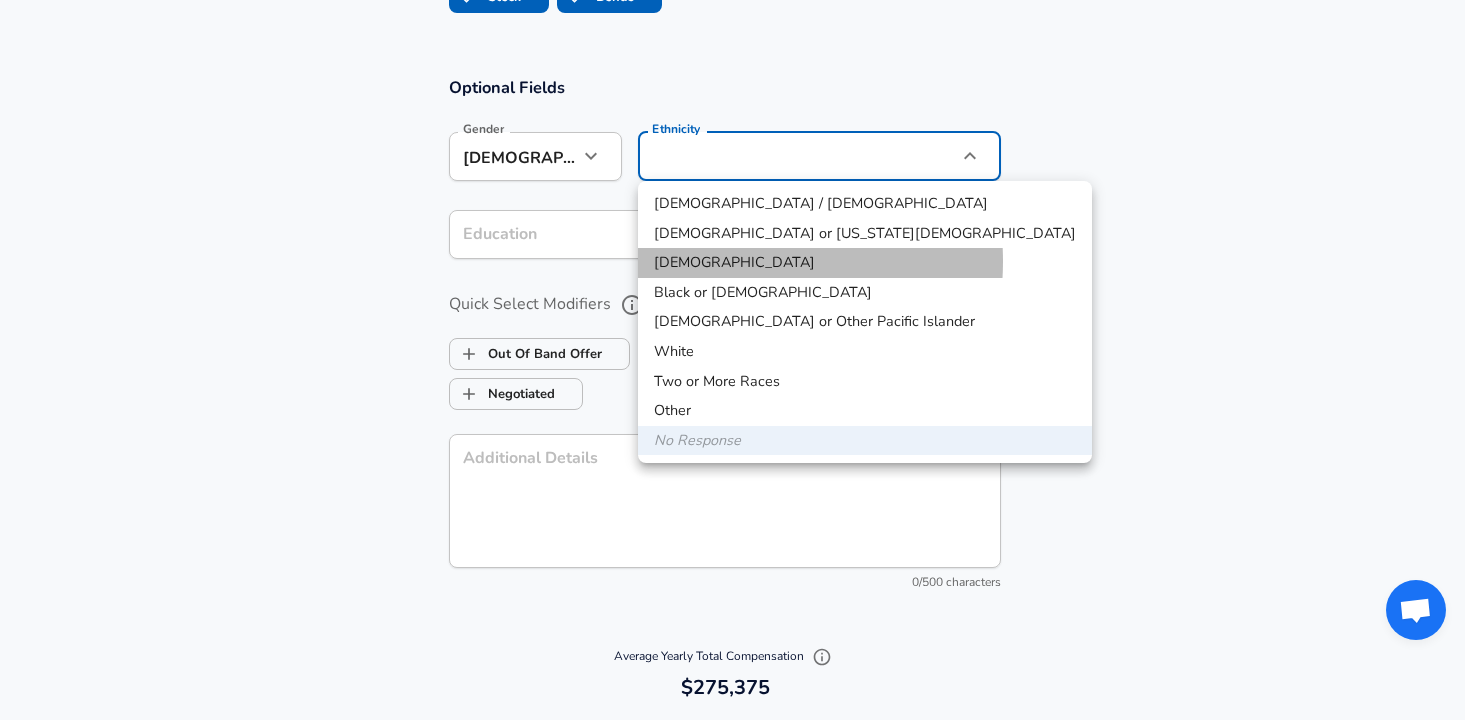 click on "[DEMOGRAPHIC_DATA]" at bounding box center (865, 263) 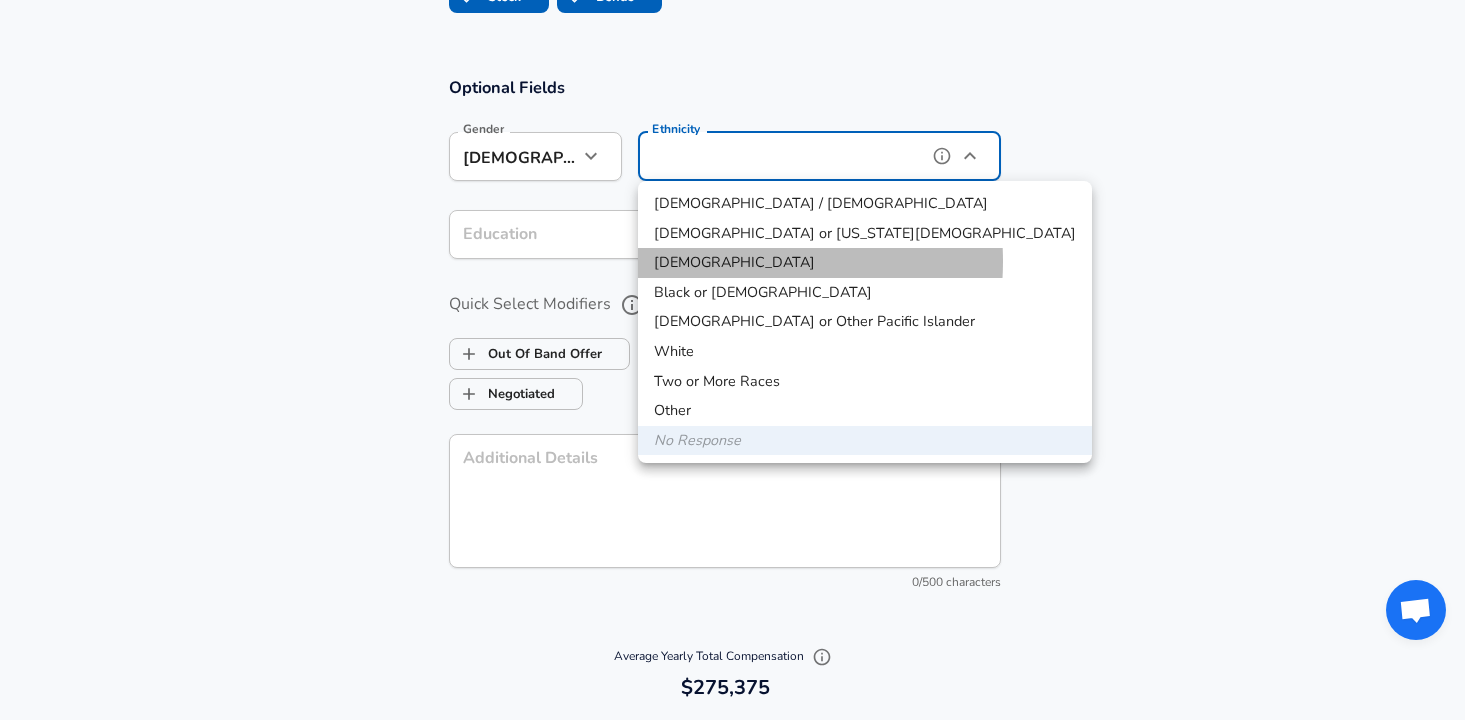 type on "[DEMOGRAPHIC_DATA]" 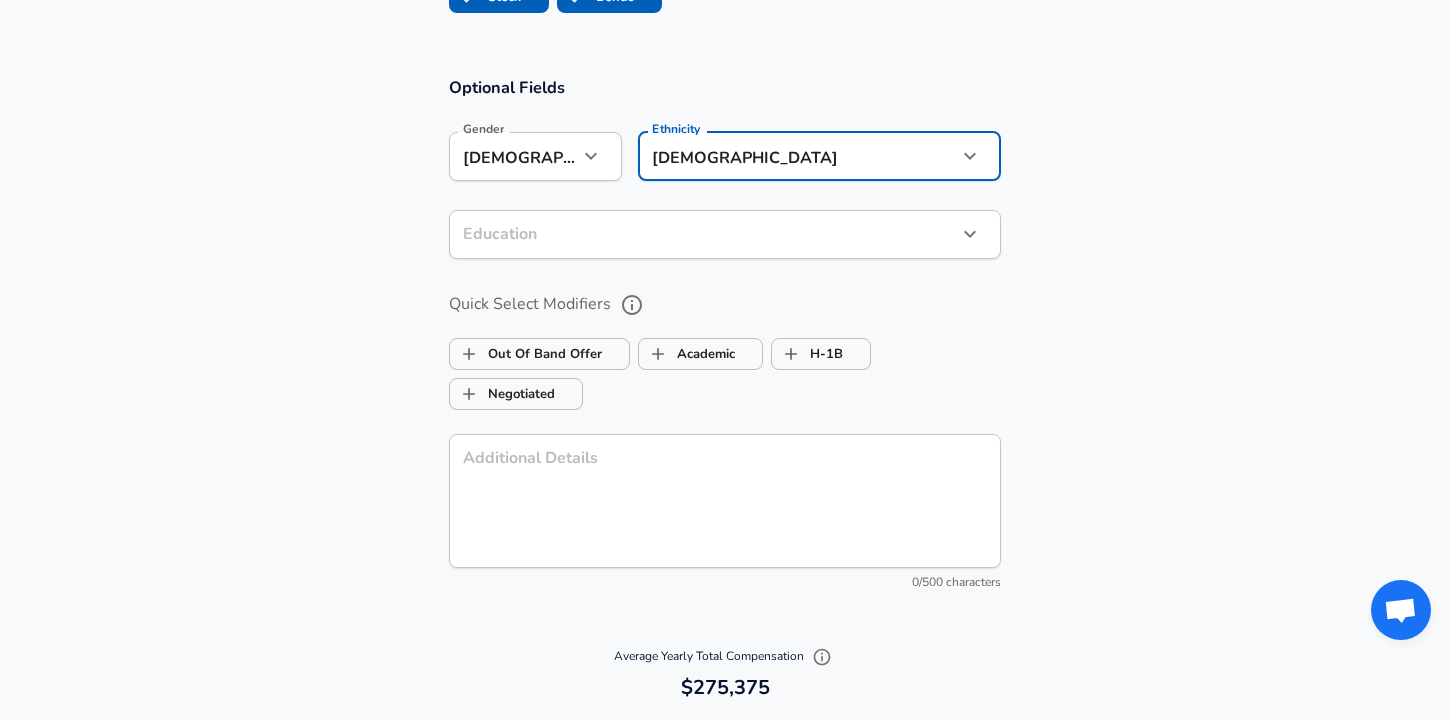 click on "Restart Add Your Salary Upload your offer letter   to verify your submission Enhance Privacy and Anonymity Yes Automatically hides specific fields until there are enough submissions to safely display the full details.   More Details Based on your submission and the data points that we have already collected, we will automatically hide and anonymize specific fields if there aren't enough data points to remain sufficiently anonymous. Company & Title Information   Enter the company you received your offer from Company Amazon Company   Select the title that closest resembles your official title. This should be similar to the title that was present on your offer letter. Title Software Engineer Title   Select a job family that best fits your role. If you can't find one, select 'Other' to enter a custom job family Job Family Software Engineer Job Family   Select a Specialization that best fits your role. If you can't find one, select 'Other' to enter a custom specialization Select Specialization   Level SDE II / L5" at bounding box center [725, -1678] 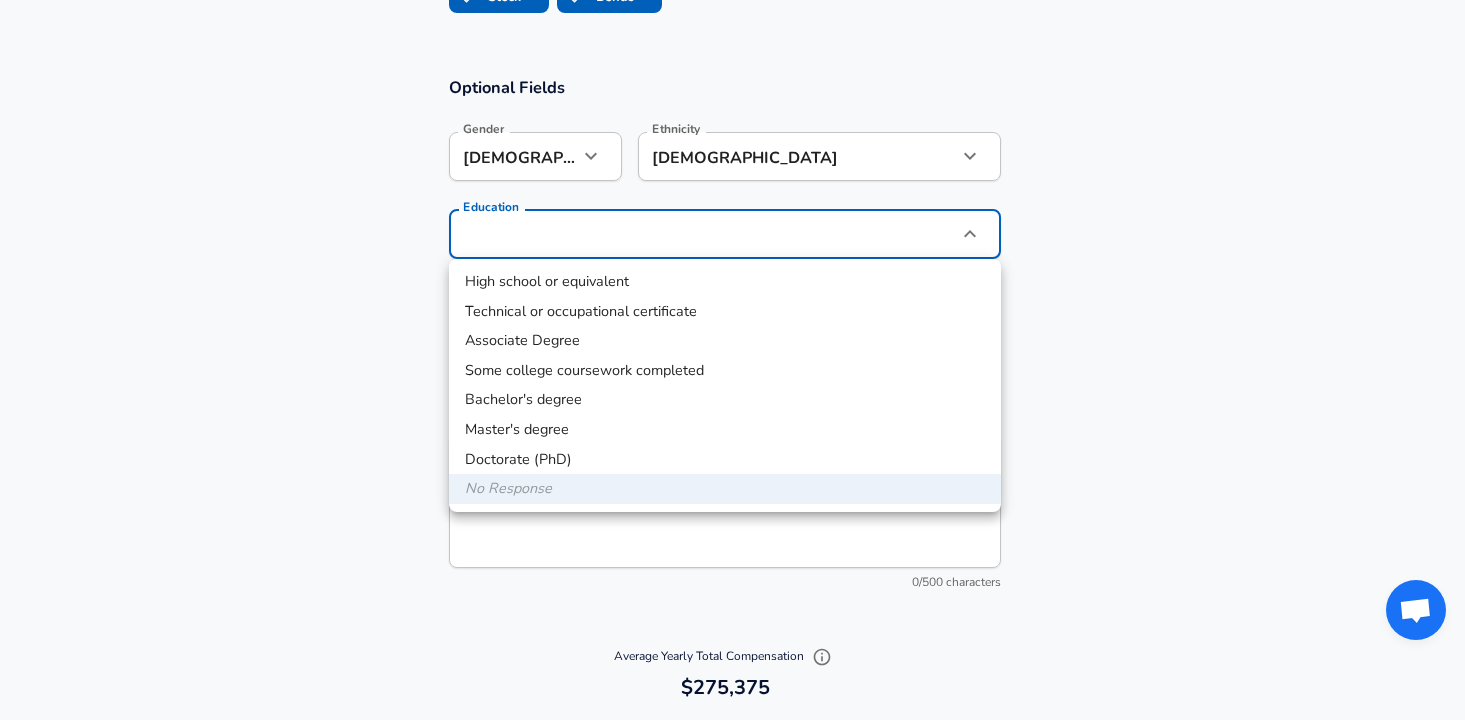 click on "Bachelor's degree" at bounding box center (725, 400) 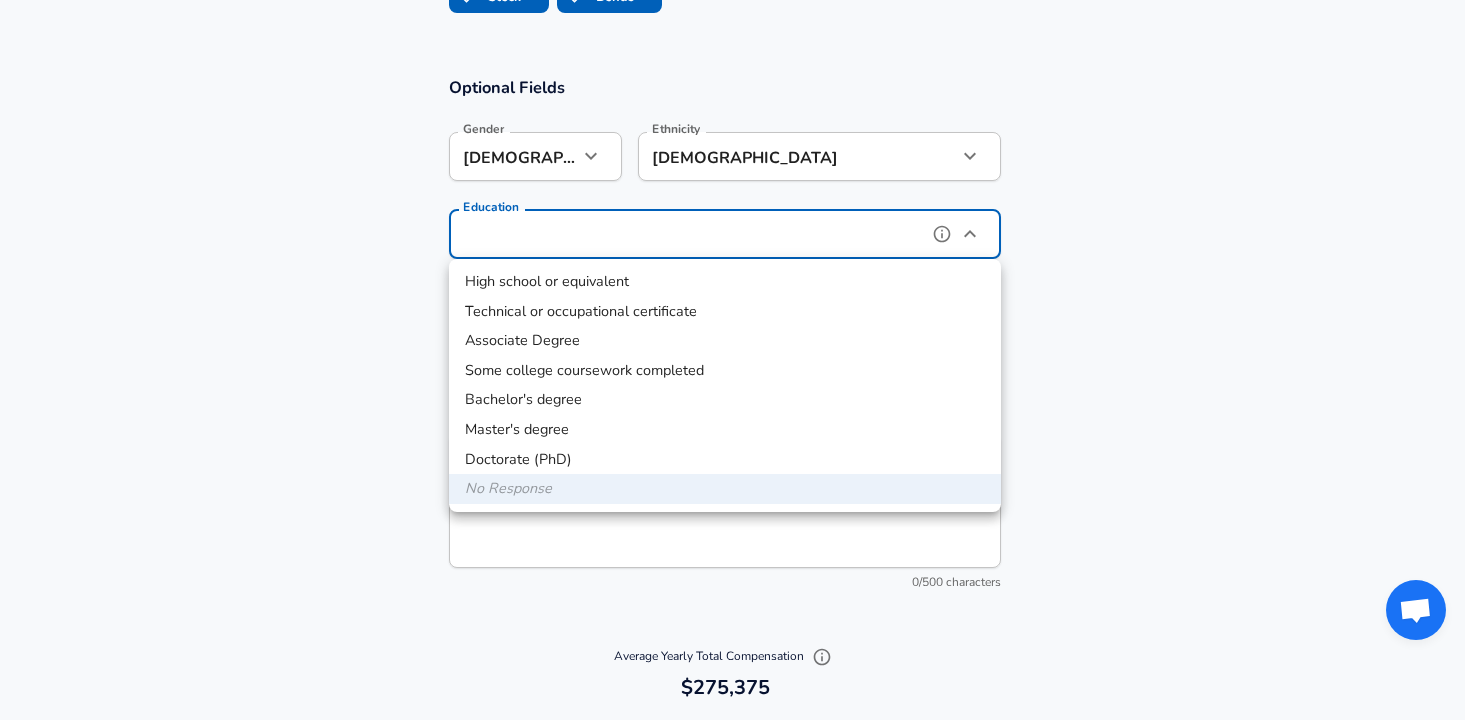 type on "Bachelors degree" 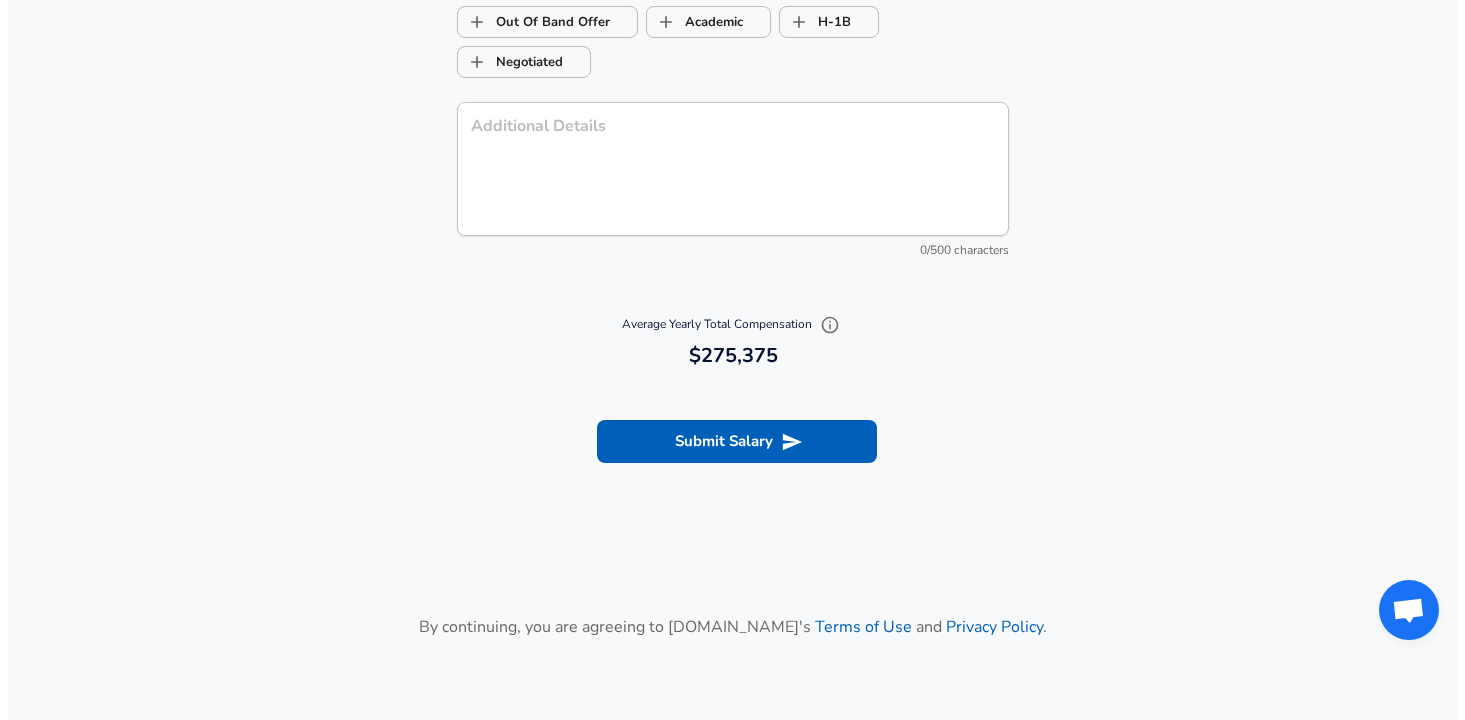 scroll, scrollTop: 2393, scrollLeft: 0, axis: vertical 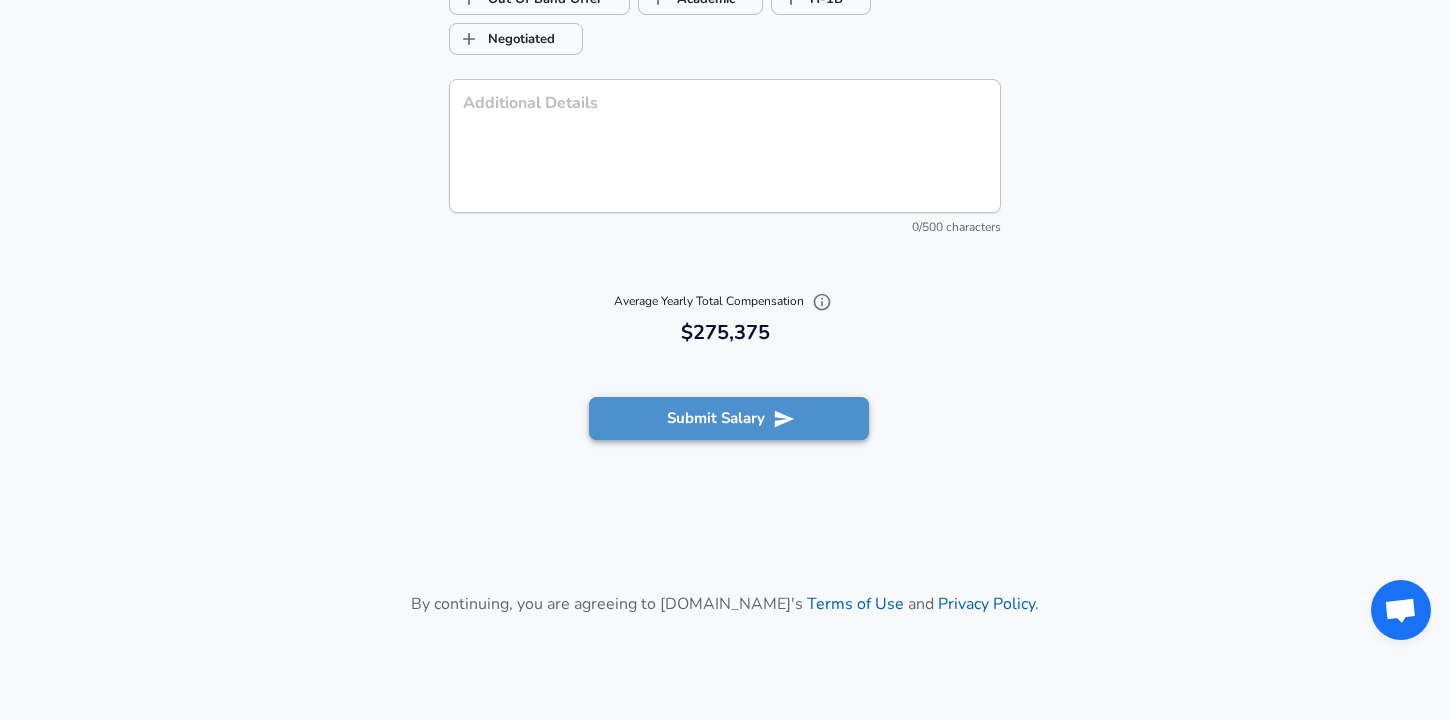 click on "Submit Salary" at bounding box center [729, 418] 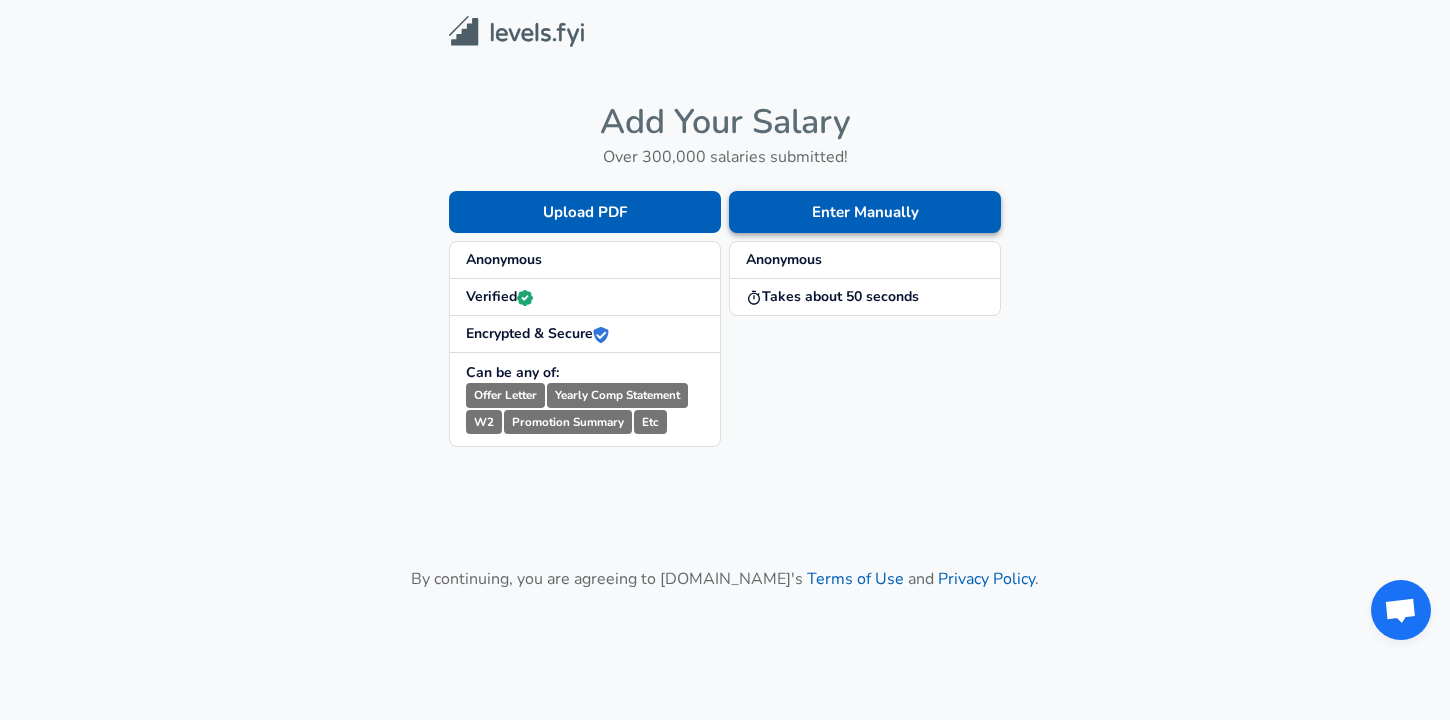 scroll, scrollTop: 0, scrollLeft: 0, axis: both 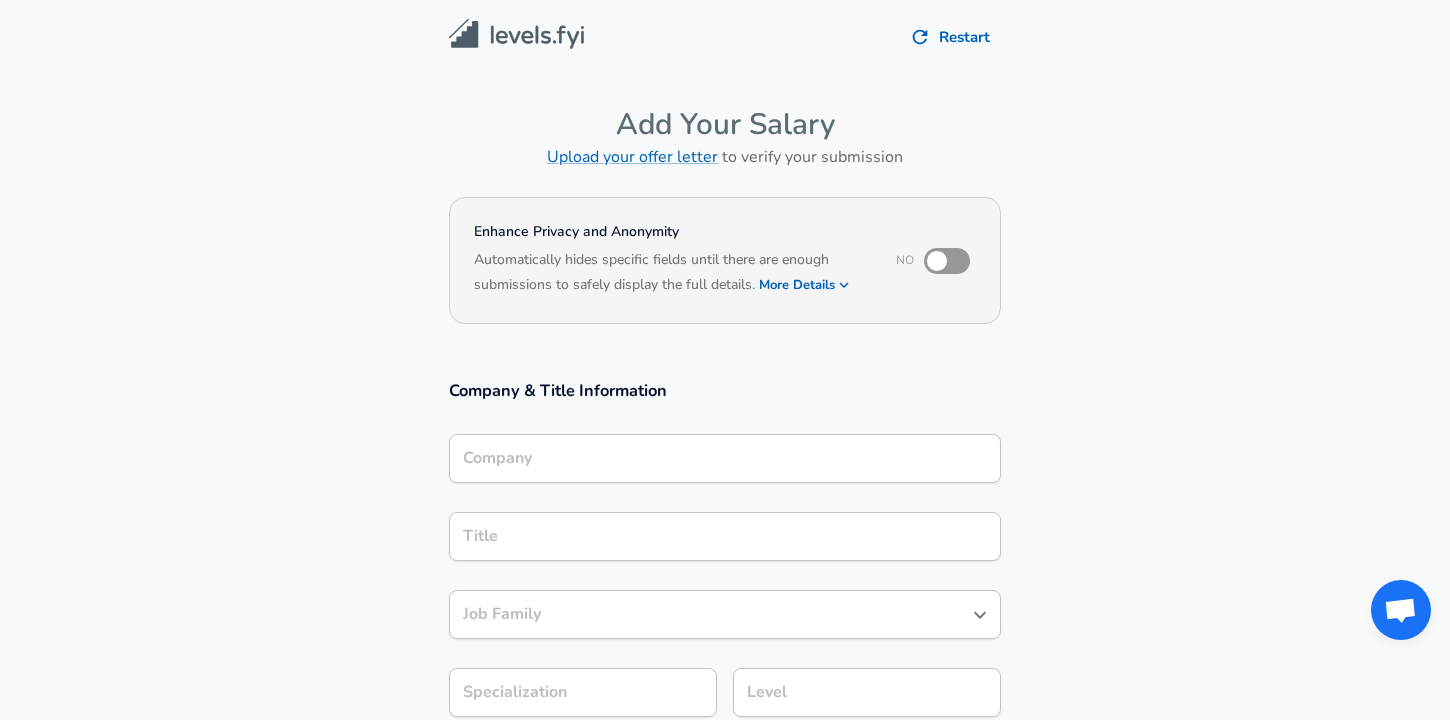 click on "Company" at bounding box center [725, 458] 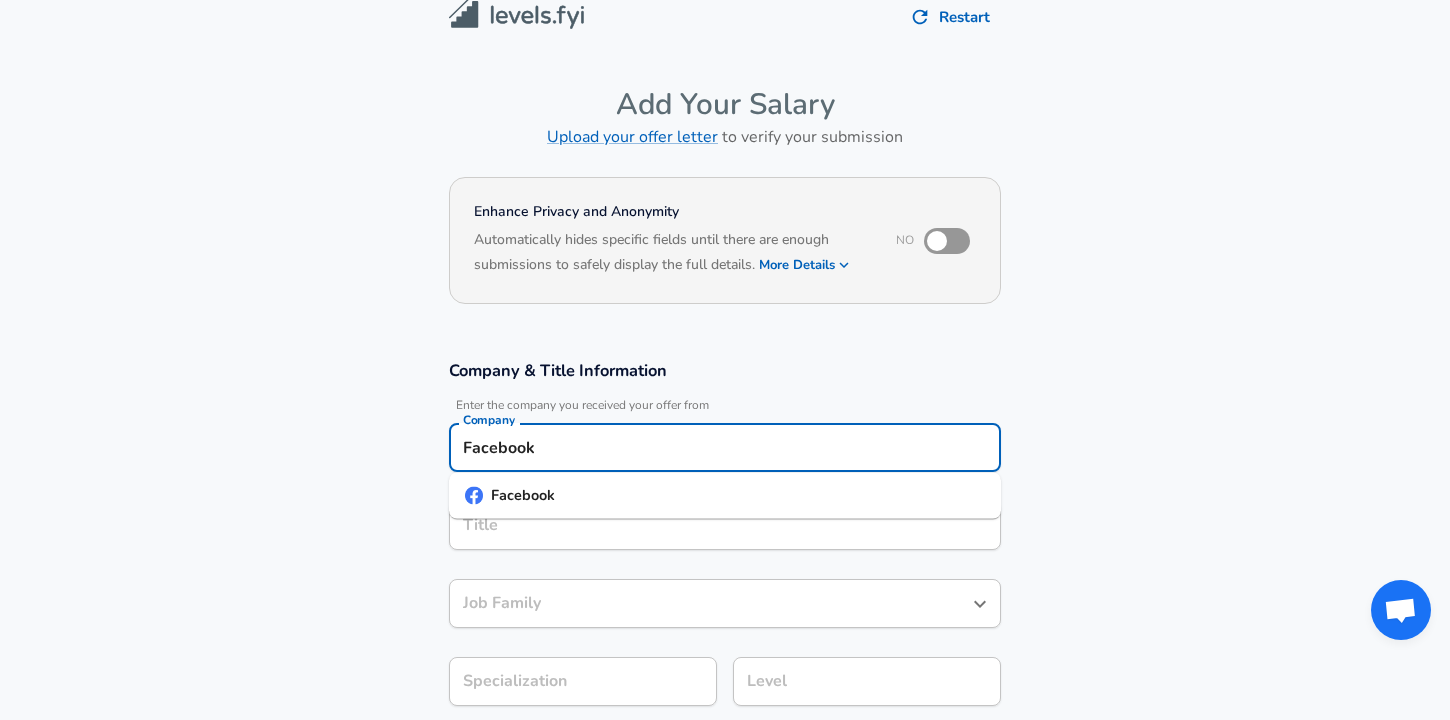 click on "Facebook" at bounding box center [725, 496] 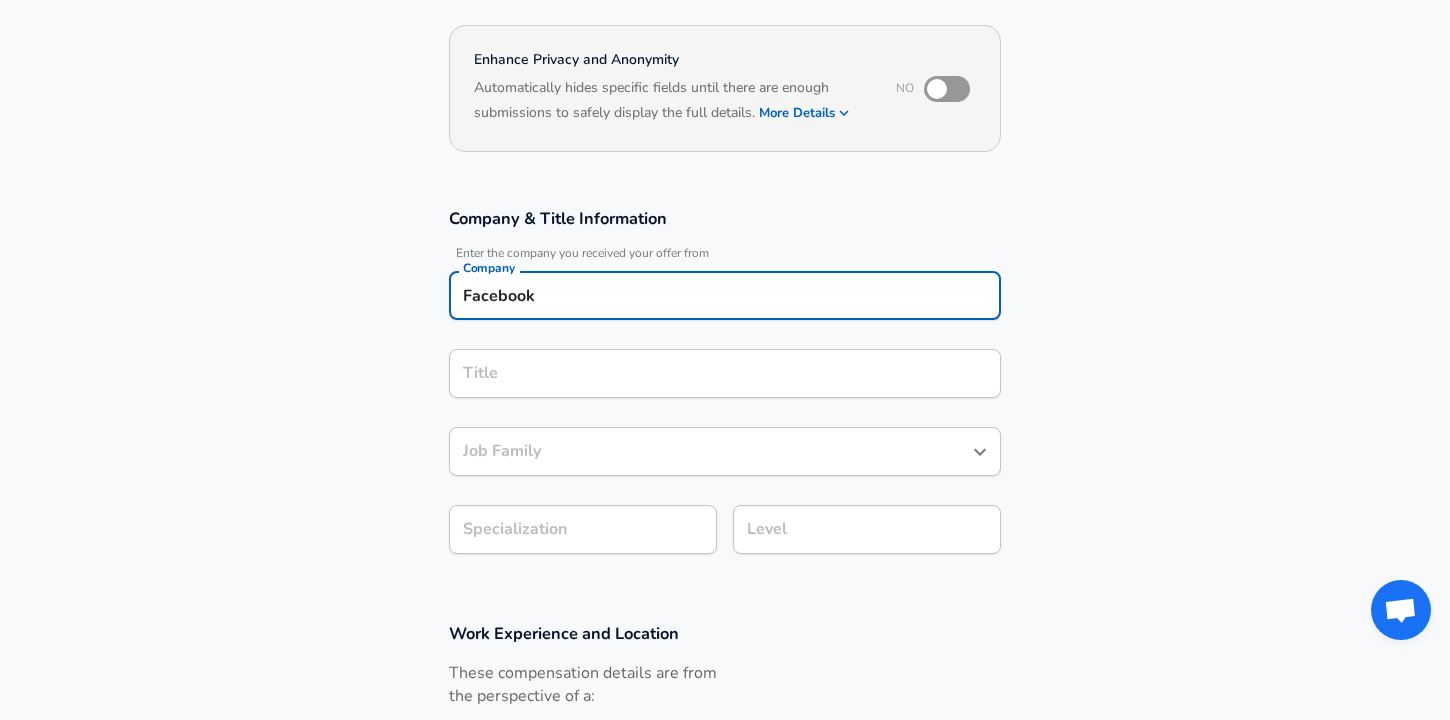 type on "Facebook" 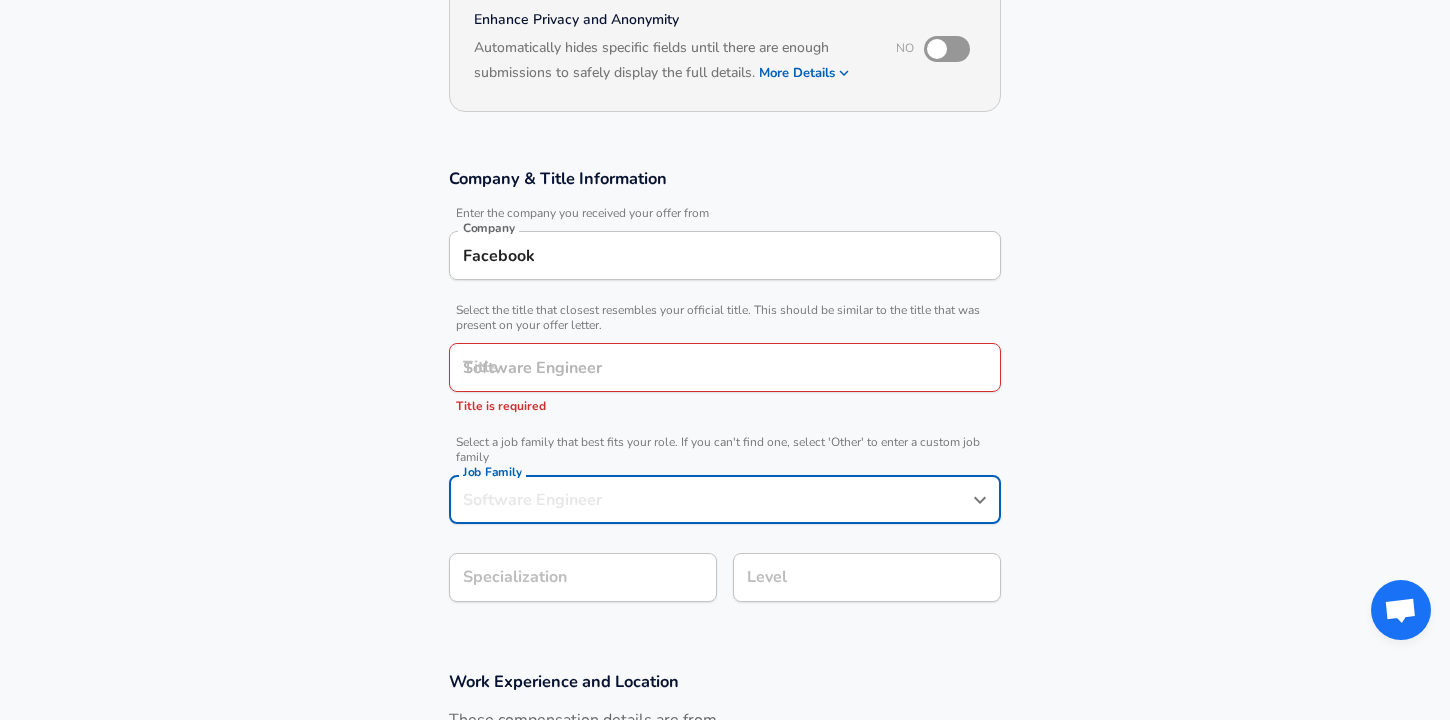 scroll, scrollTop: 252, scrollLeft: 0, axis: vertical 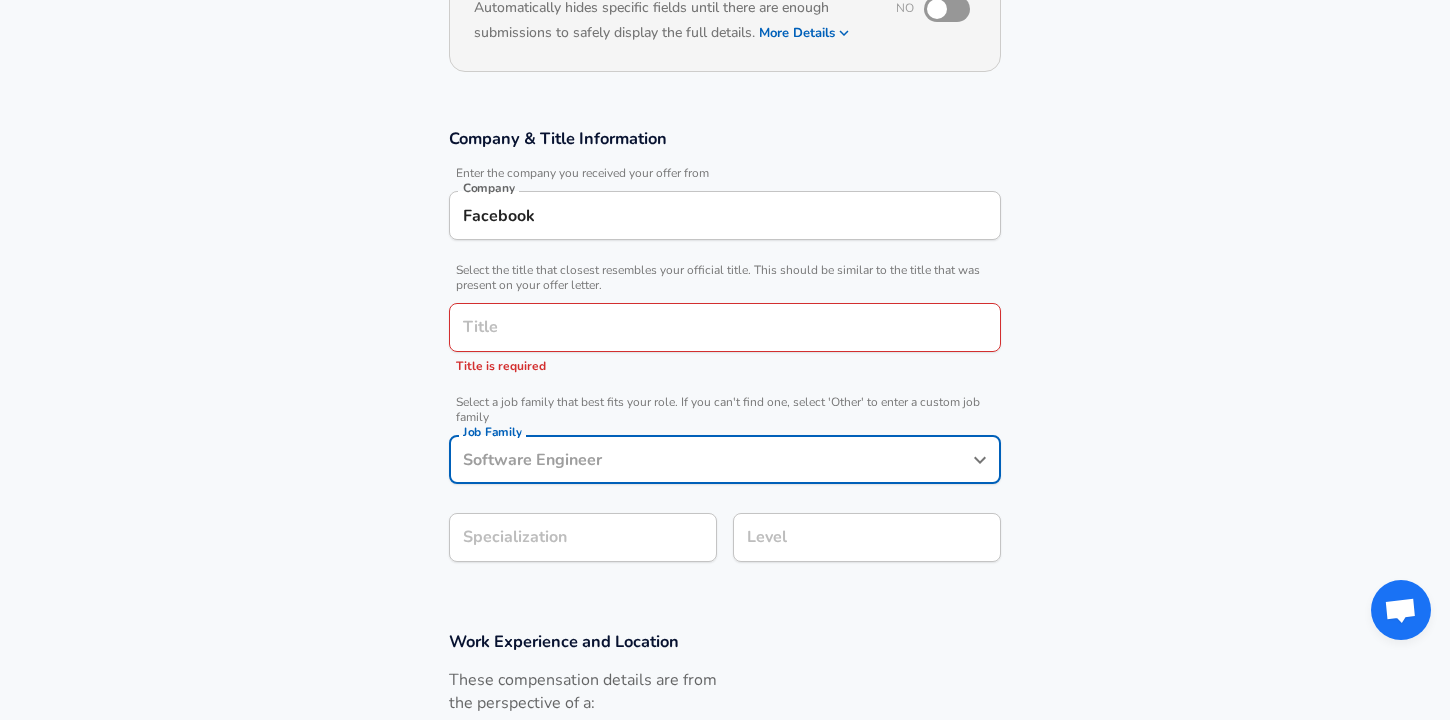 click on "Title" at bounding box center (725, 327) 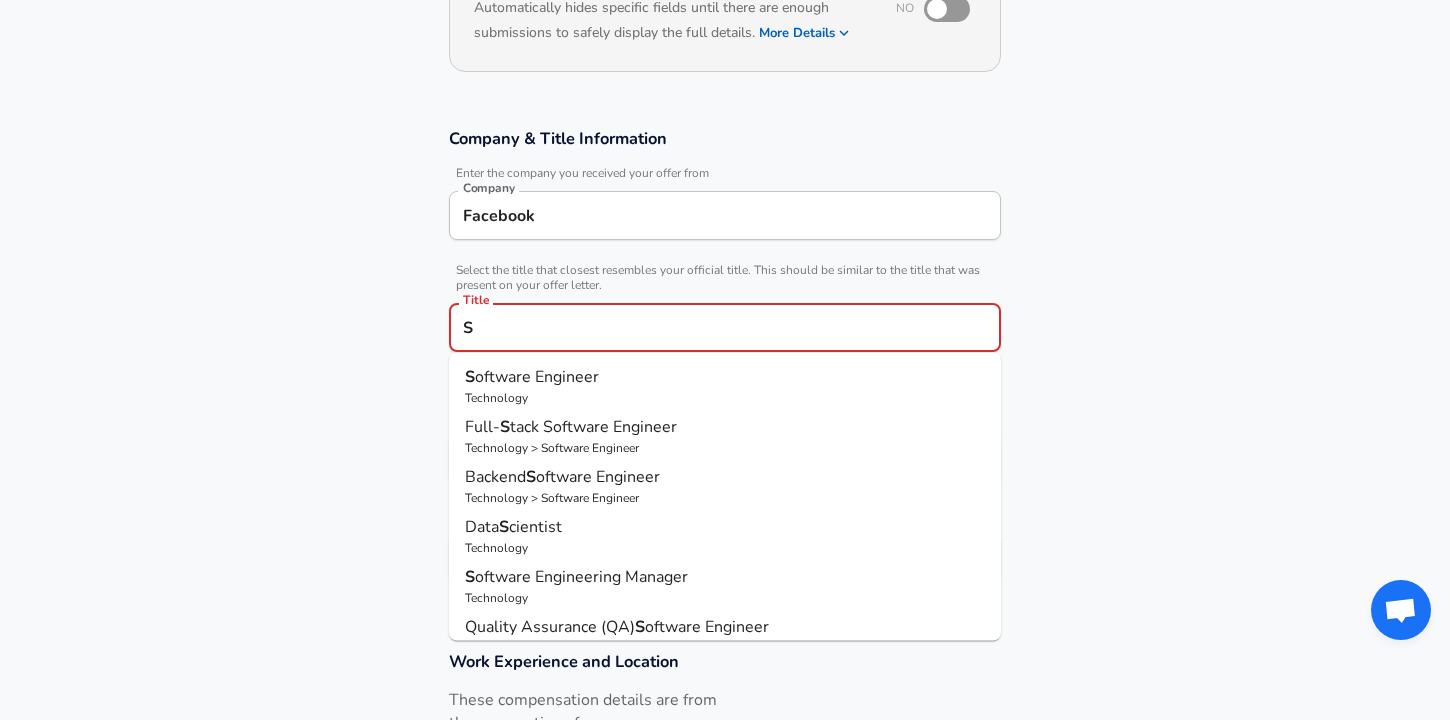 click on "oftware Engineer" at bounding box center [537, 377] 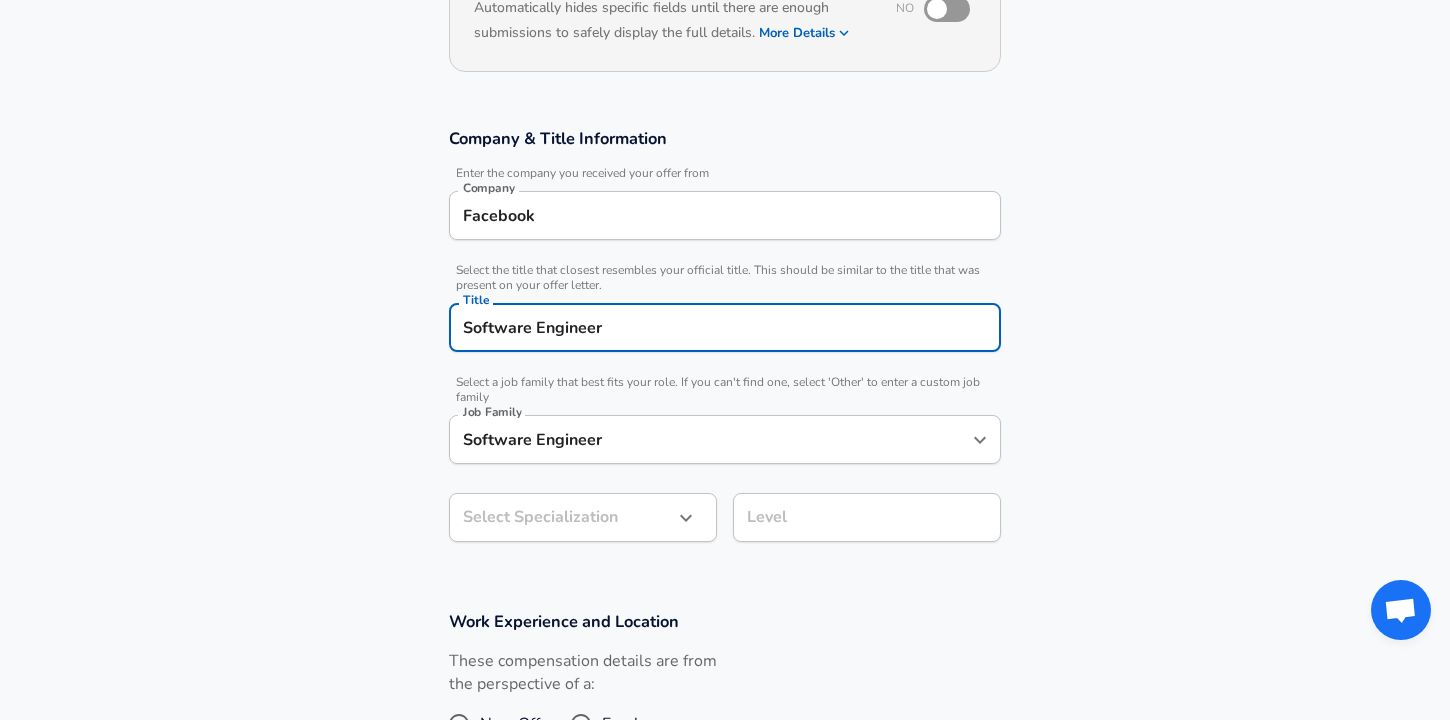 type on "Software Engineer" 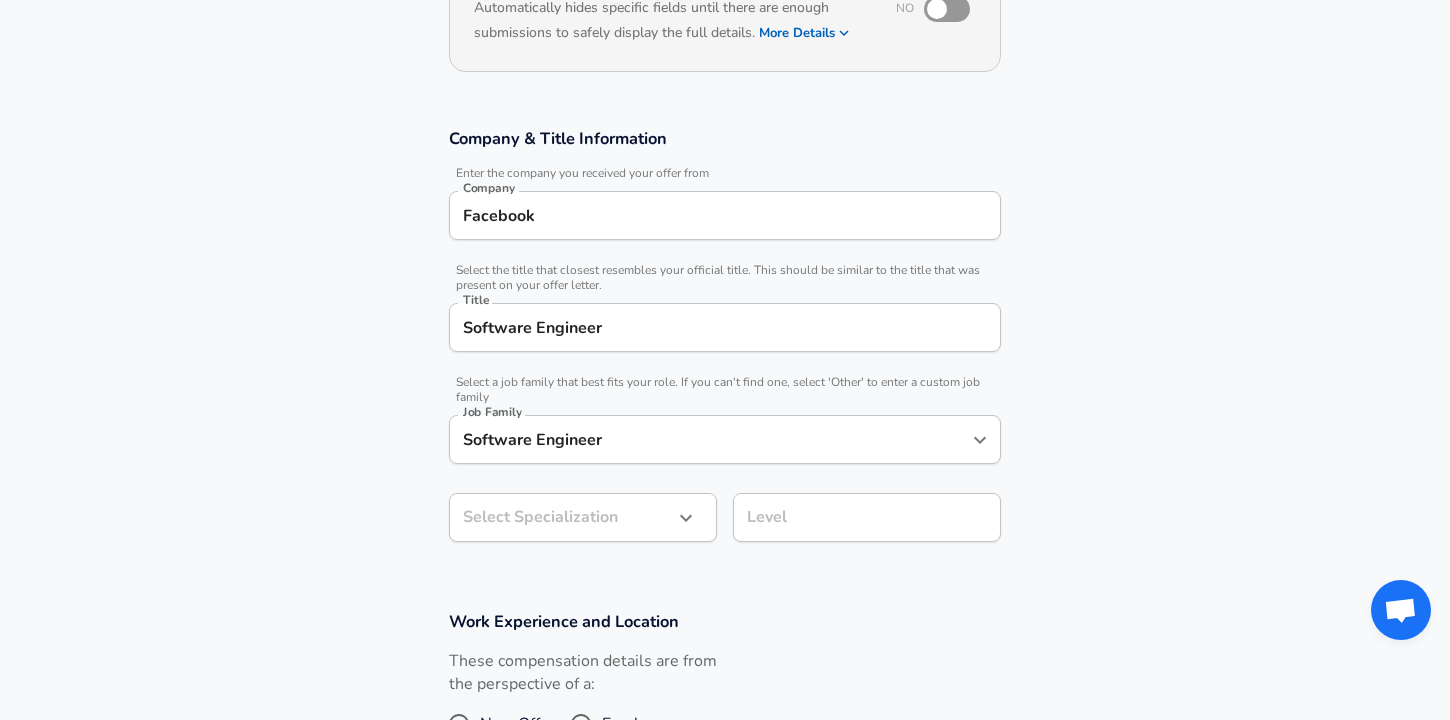 click on "Company & Title Information   Enter the company you received your offer from Company Facebook Company   Select the title that closest resembles your official title. This should be similar to the title that was present on your offer letter. Title Software Engineer Title   Select a job family that best fits your role. If you can't find one, select 'Other' to enter a custom job family Job Family Software Engineer Job Family Select Specialization ​ Select Specialization Level Level" at bounding box center (725, 345) 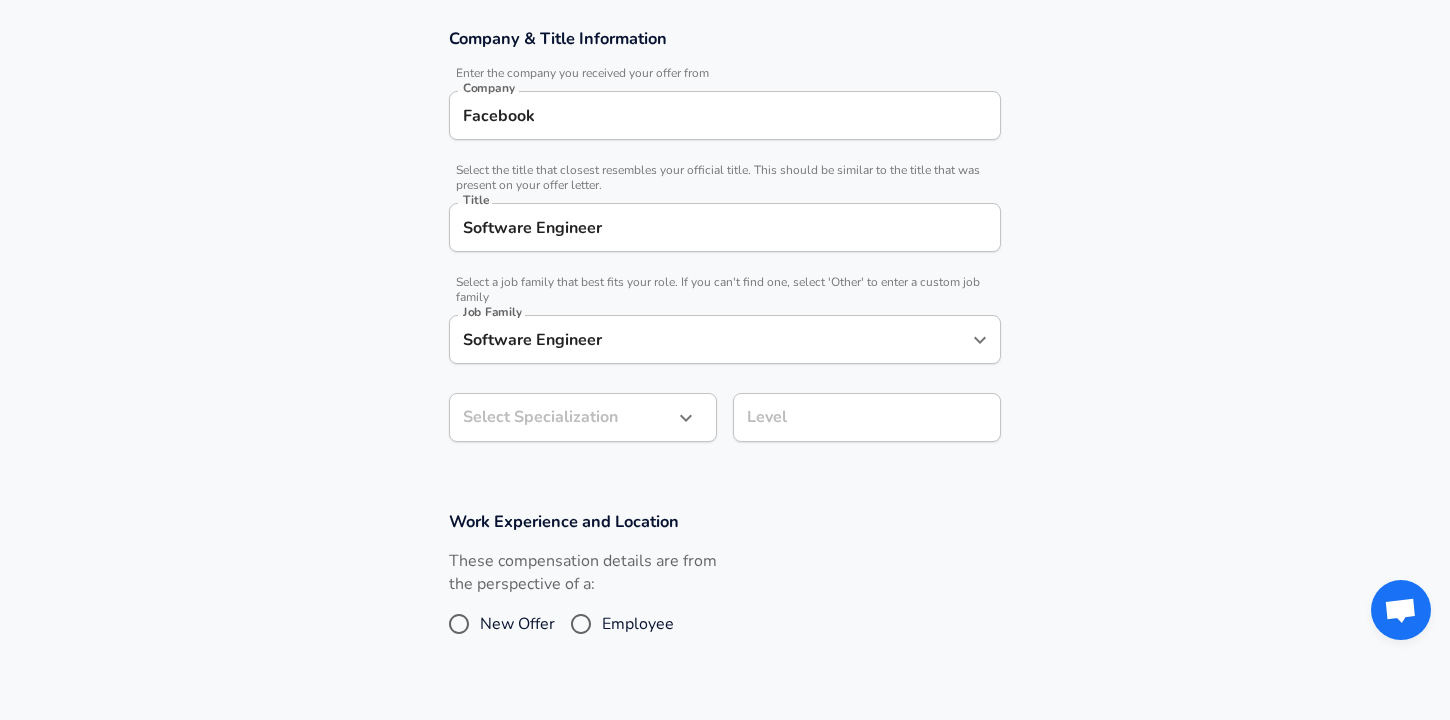 click on "Restart Add Your Salary Upload your offer letter   to verify your submission Enhance Privacy and Anonymity No Automatically hides specific fields until there are enough submissions to safely display the full details.   More Details Based on your submission and the data points that we have already collected, we will automatically hide and anonymize specific fields if there aren't enough data points to remain sufficiently anonymous. Company & Title Information   Enter the company you received your offer from Company Facebook Company   Select the title that closest resembles your official title. This should be similar to the title that was present on your offer letter. Title Software Engineer Title   Select a job family that best fits your role. If you can't find one, select 'Other' to enter a custom job family Job Family Software Engineer Job Family Select Specialization ​ Select Specialization Level Level Work Experience and Location These compensation details are from the perspective of a: New Offer     and" at bounding box center [725, 8] 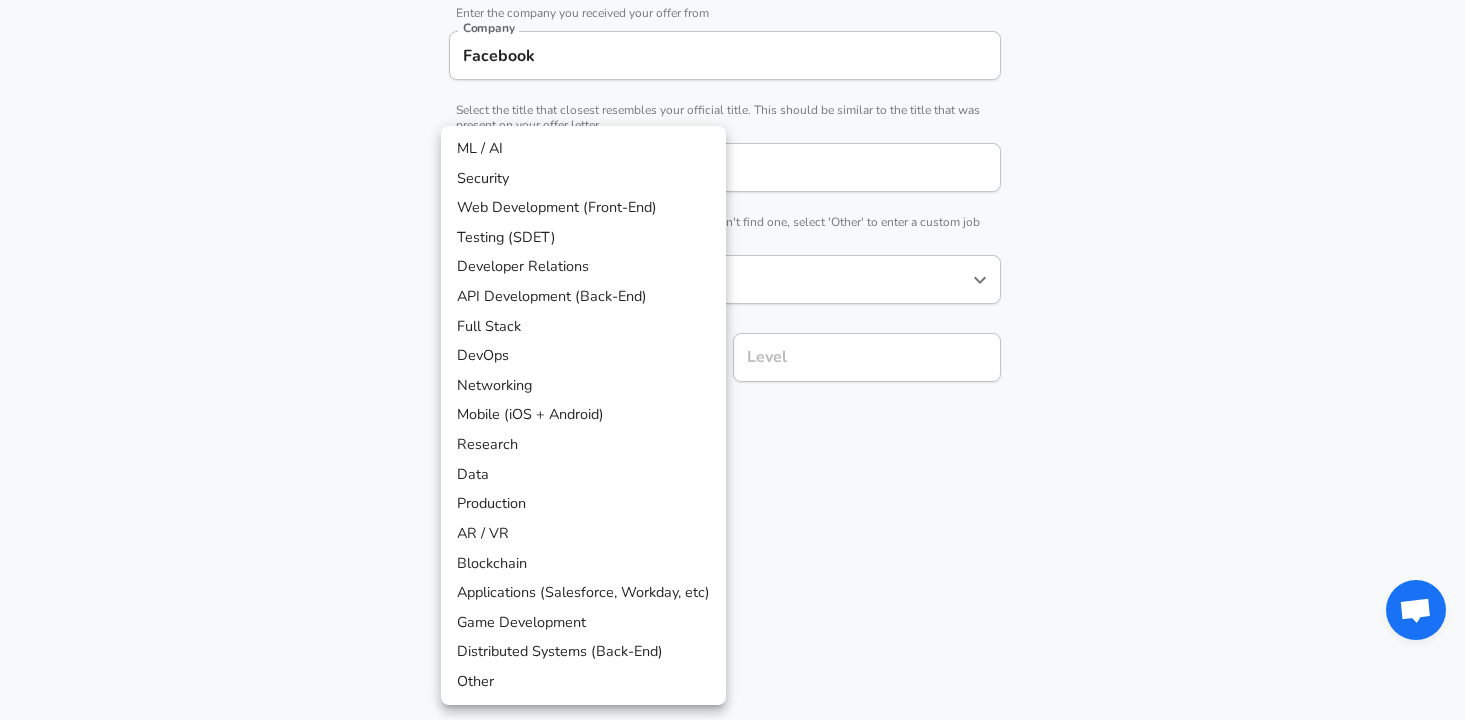 click on "Distributed Systems (Back-End)" at bounding box center (583, 652) 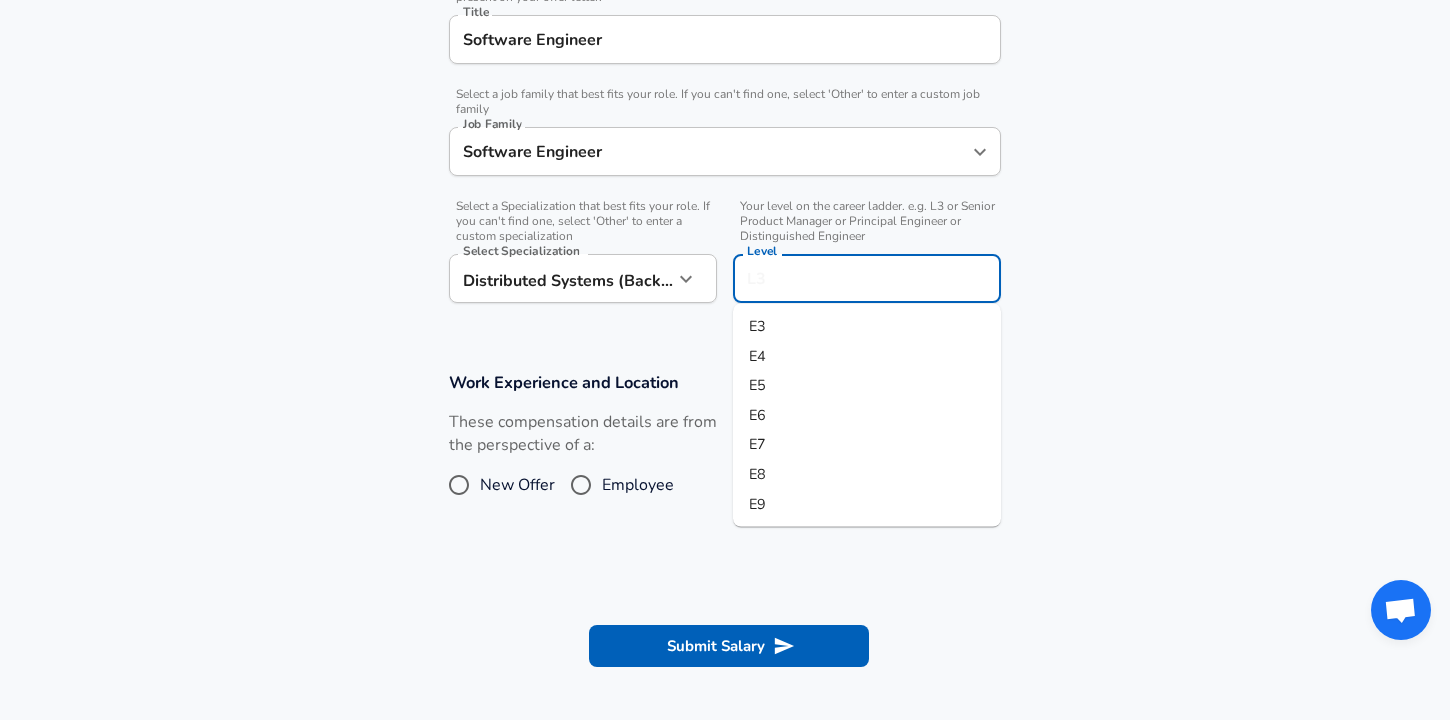 scroll, scrollTop: 580, scrollLeft: 0, axis: vertical 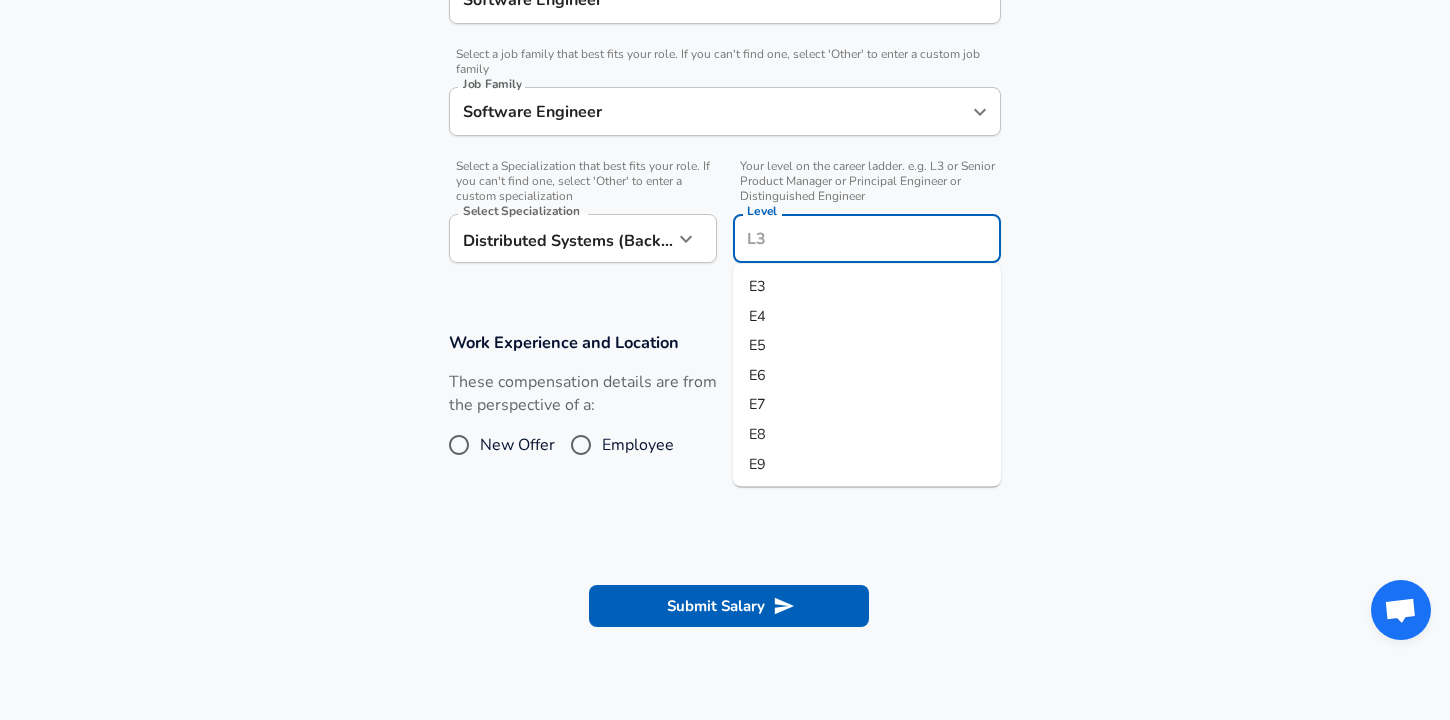click on "Level" at bounding box center [867, 238] 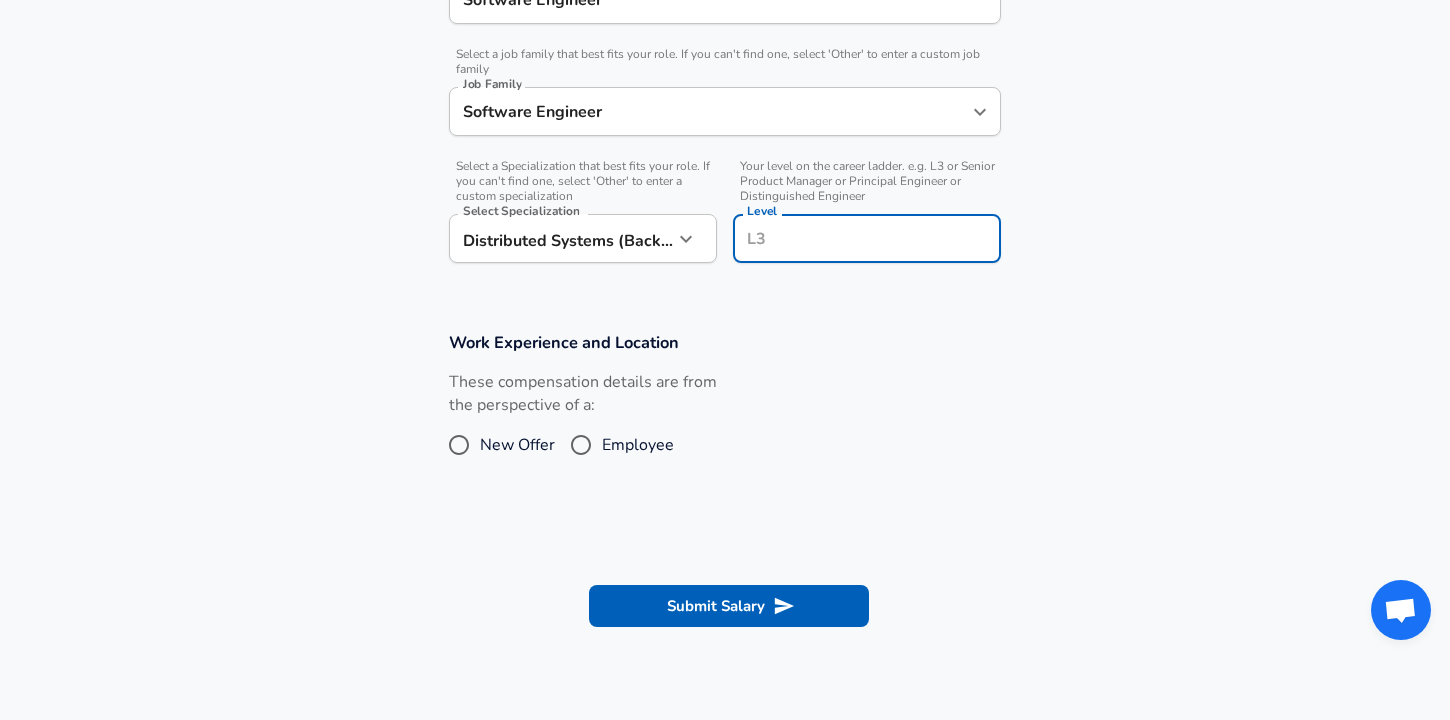 click on "Level Level" at bounding box center [867, 241] 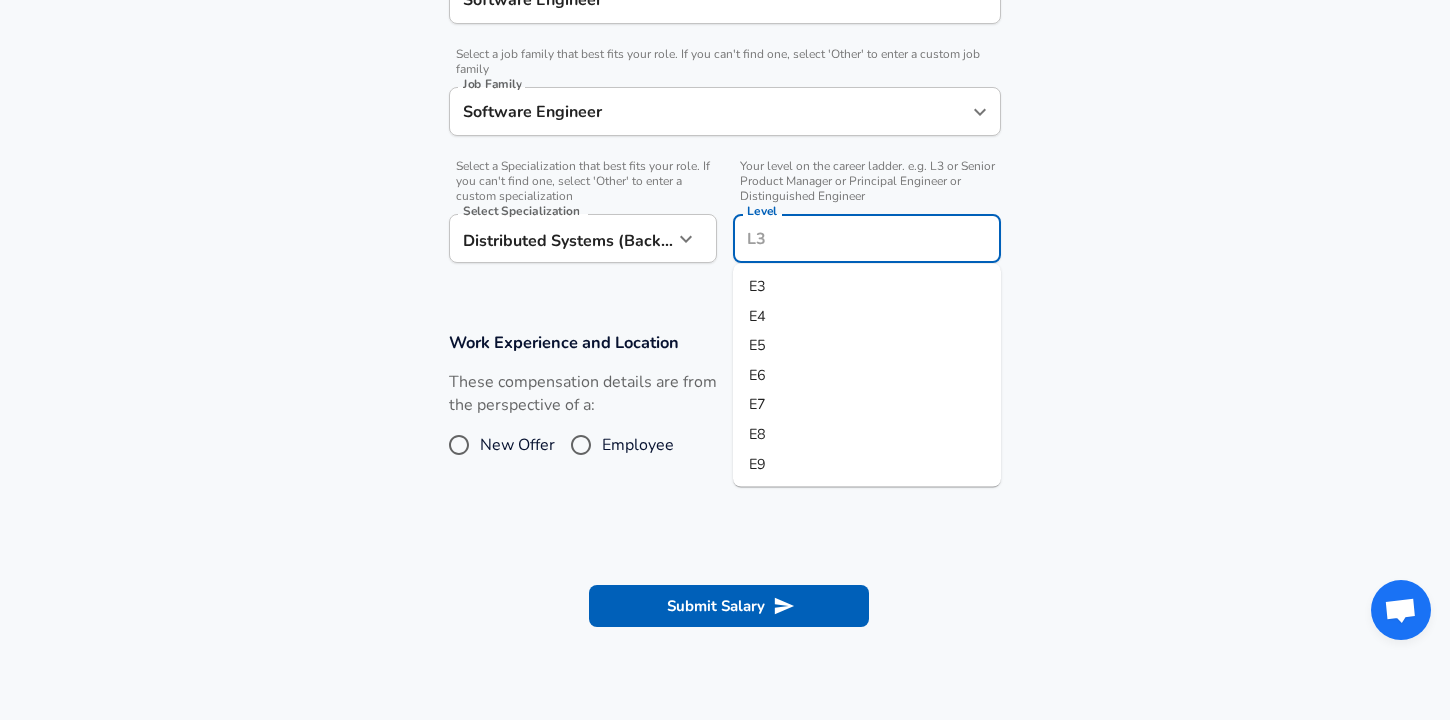 click on "Level" at bounding box center (867, 238) 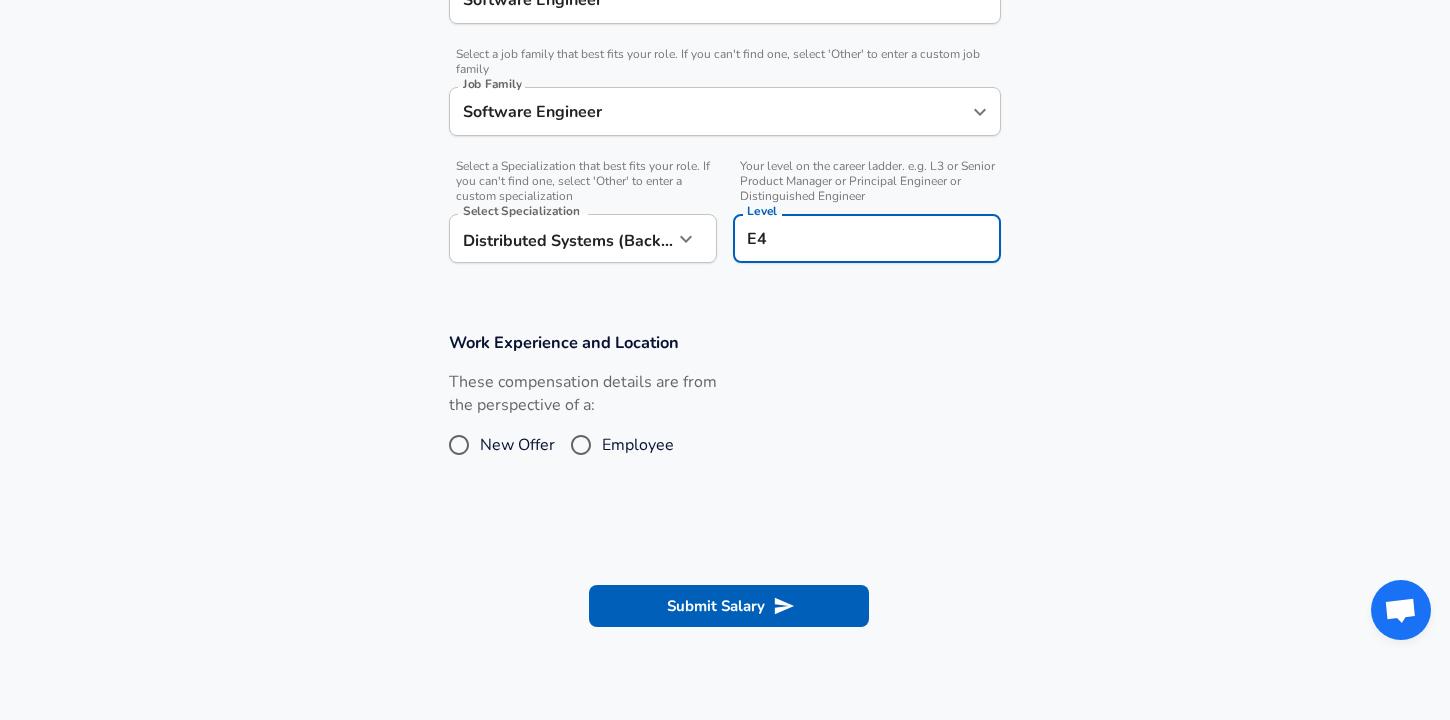click on "New Offer" at bounding box center (517, 445) 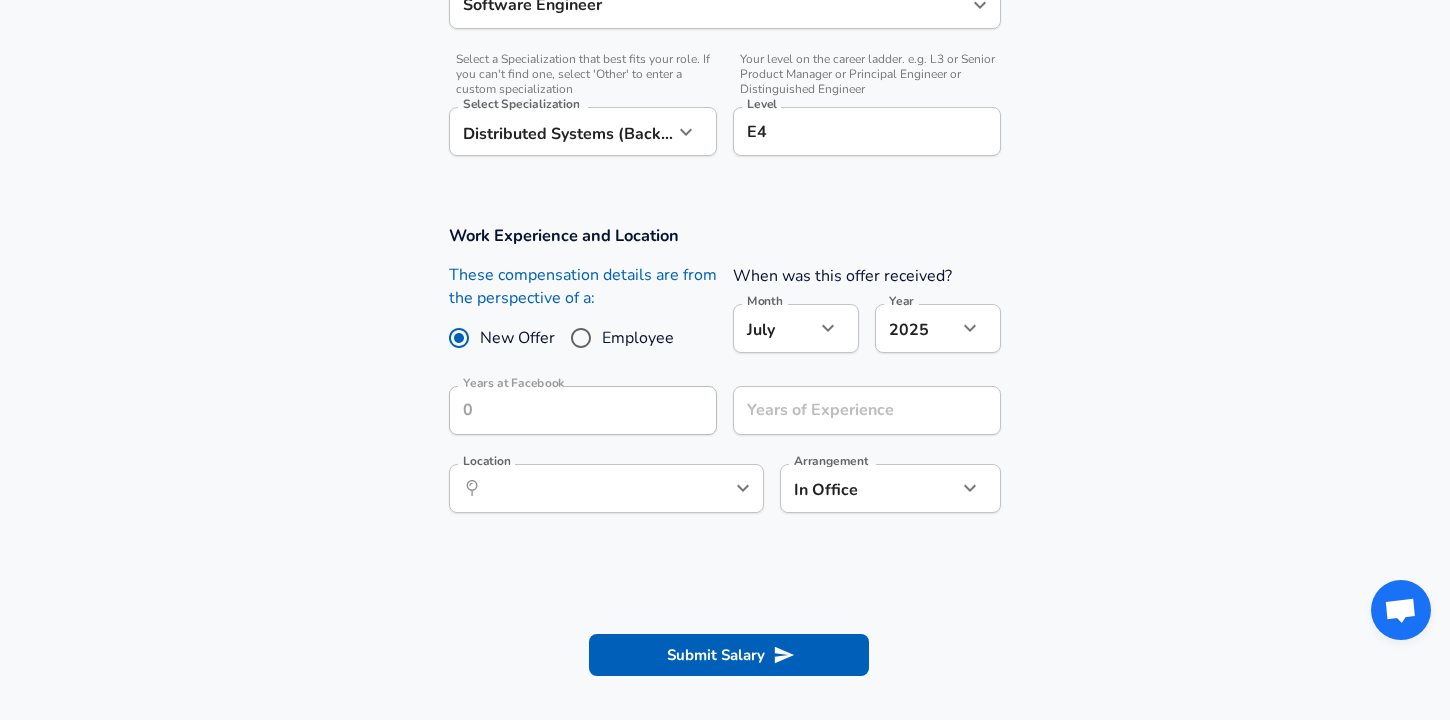 scroll, scrollTop: 694, scrollLeft: 0, axis: vertical 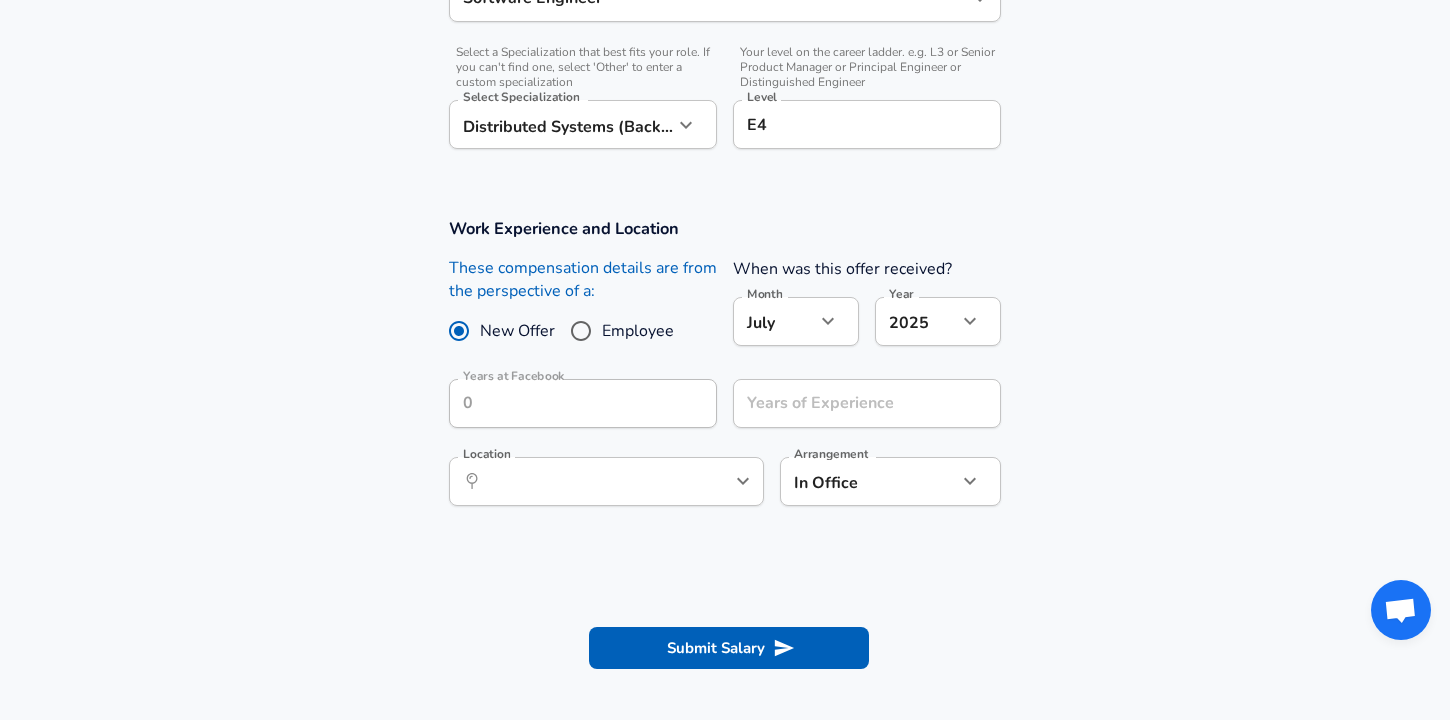 click on "Restart Add Your Salary Upload your offer letter   to verify your submission Enhance Privacy and Anonymity No Automatically hides specific fields until there are enough submissions to safely display the full details.   More Details Based on your submission and the data points that we have already collected, we will automatically hide and anonymize specific fields if there aren't enough data points to remain sufficiently anonymous. Company & Title Information   Enter the company you received your offer from Company Facebook Company   Select the title that closest resembles your official title. This should be similar to the title that was present on your offer letter. Title Software Engineer Title   Select a job family that best fits your role. If you can't find one, select 'Other' to enter a custom job family Job Family Software Engineer Job Family   Select a Specialization that best fits your role. If you can't find one, select 'Other' to enter a custom specialization Select Specialization   Level E4 Level 7" at bounding box center [725, -334] 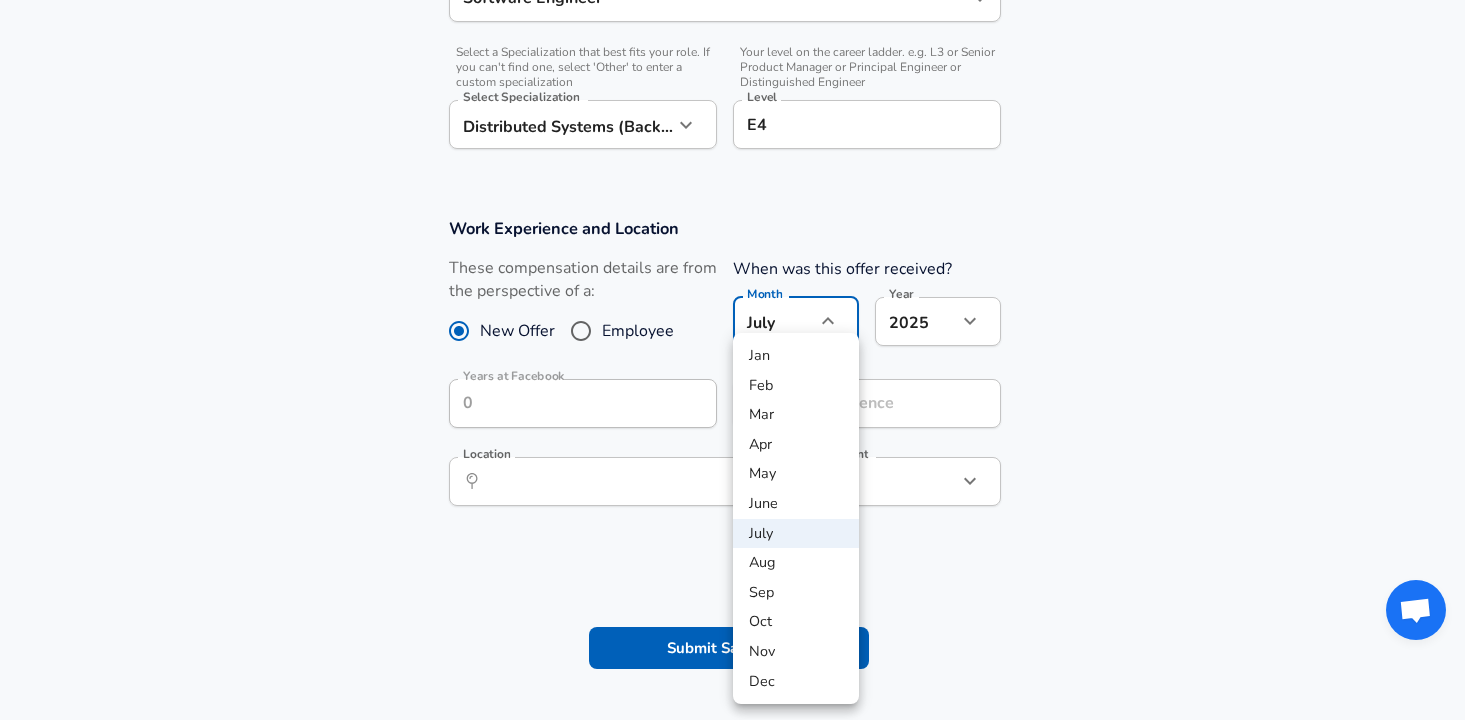 click on "Mar" at bounding box center (796, 415) 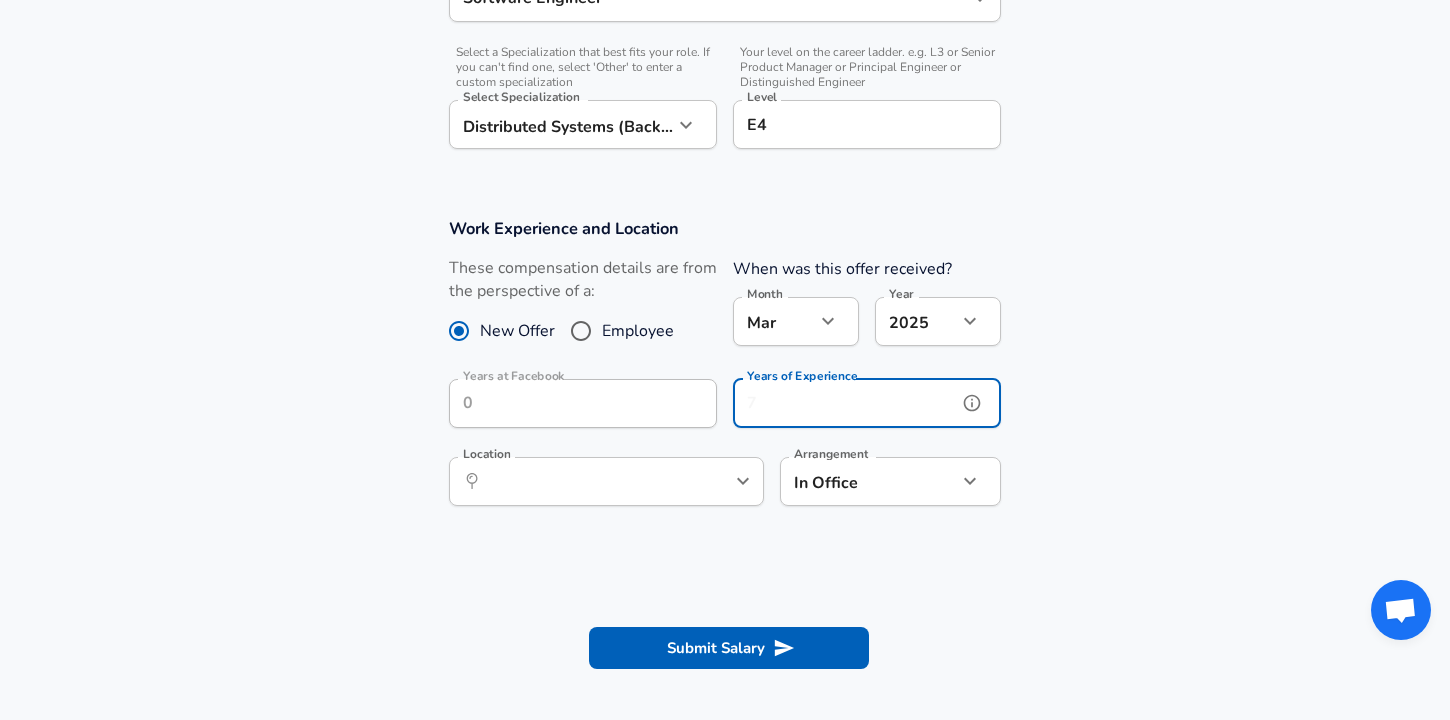 click on "Years of Experience" at bounding box center [845, 403] 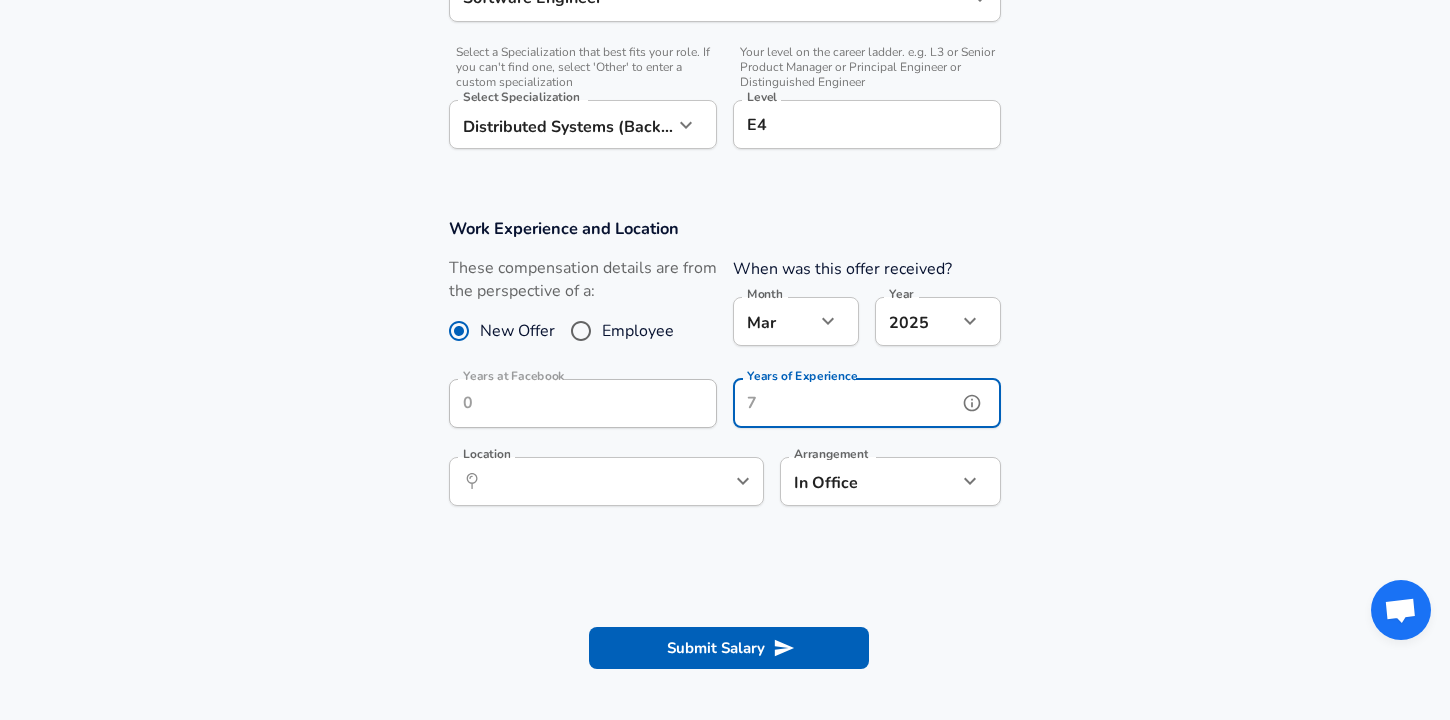 type on "3" 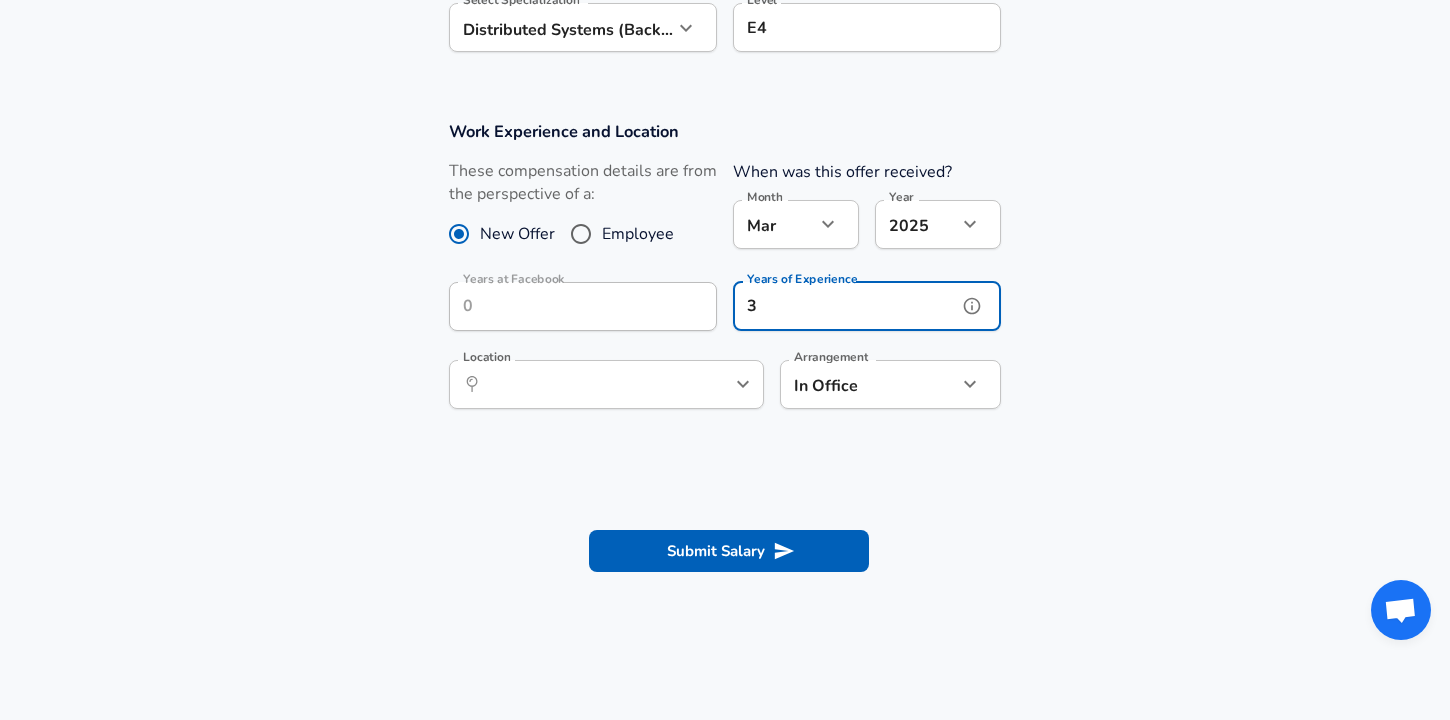 scroll, scrollTop: 839, scrollLeft: 0, axis: vertical 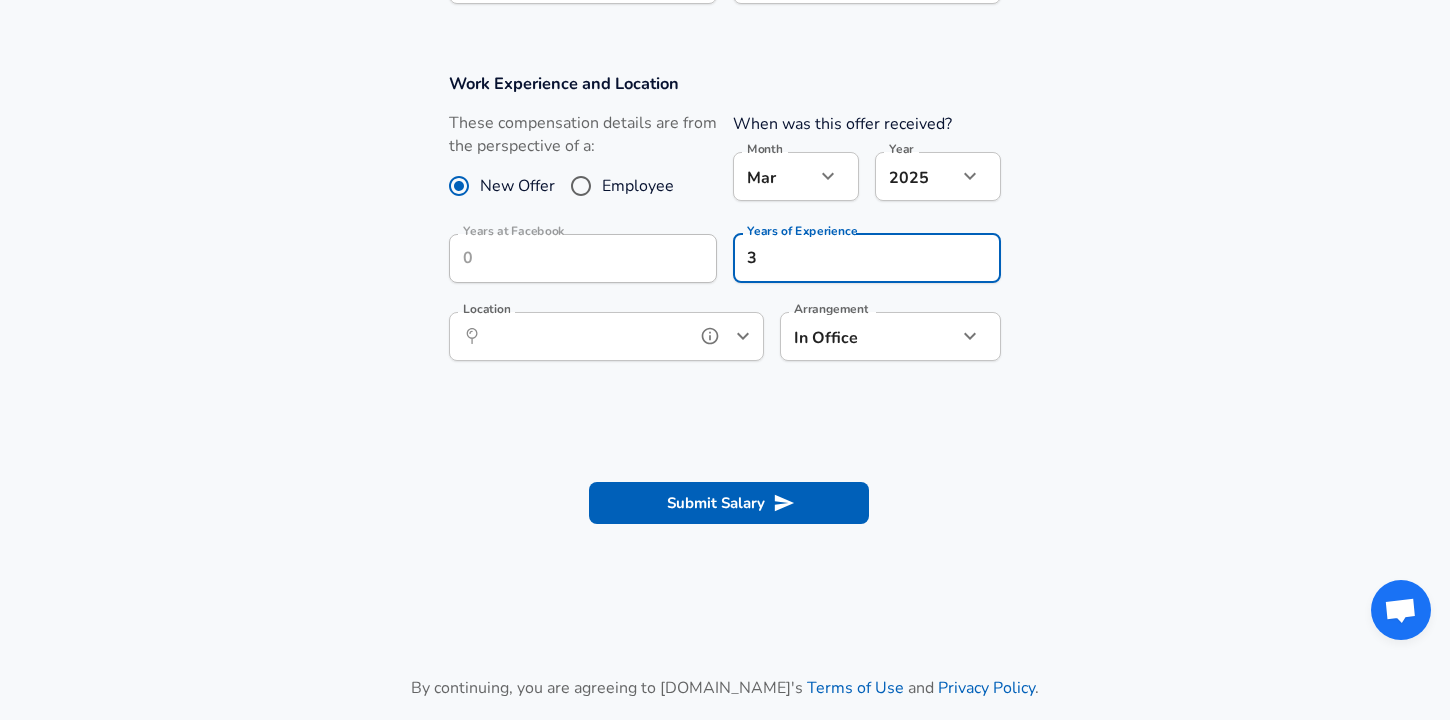 click on "Location" at bounding box center [584, 336] 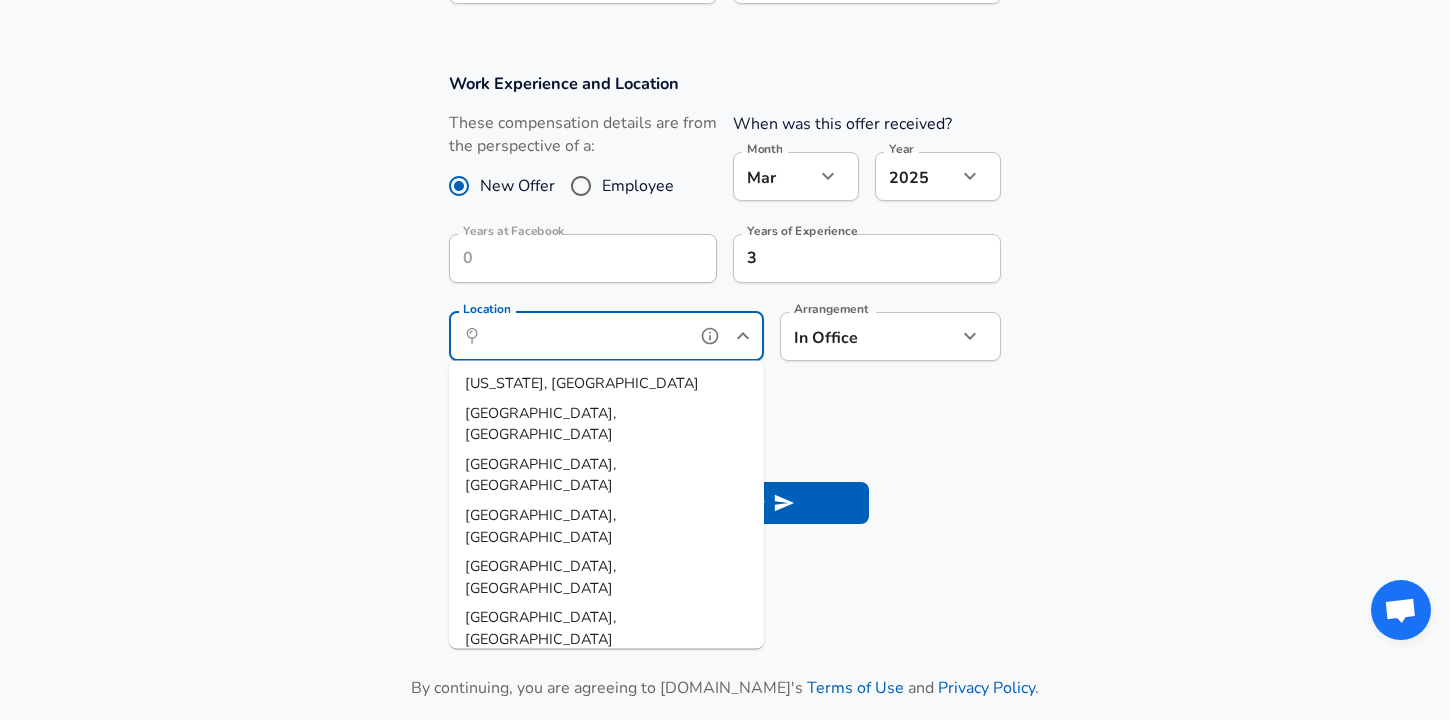 scroll, scrollTop: 53, scrollLeft: 0, axis: vertical 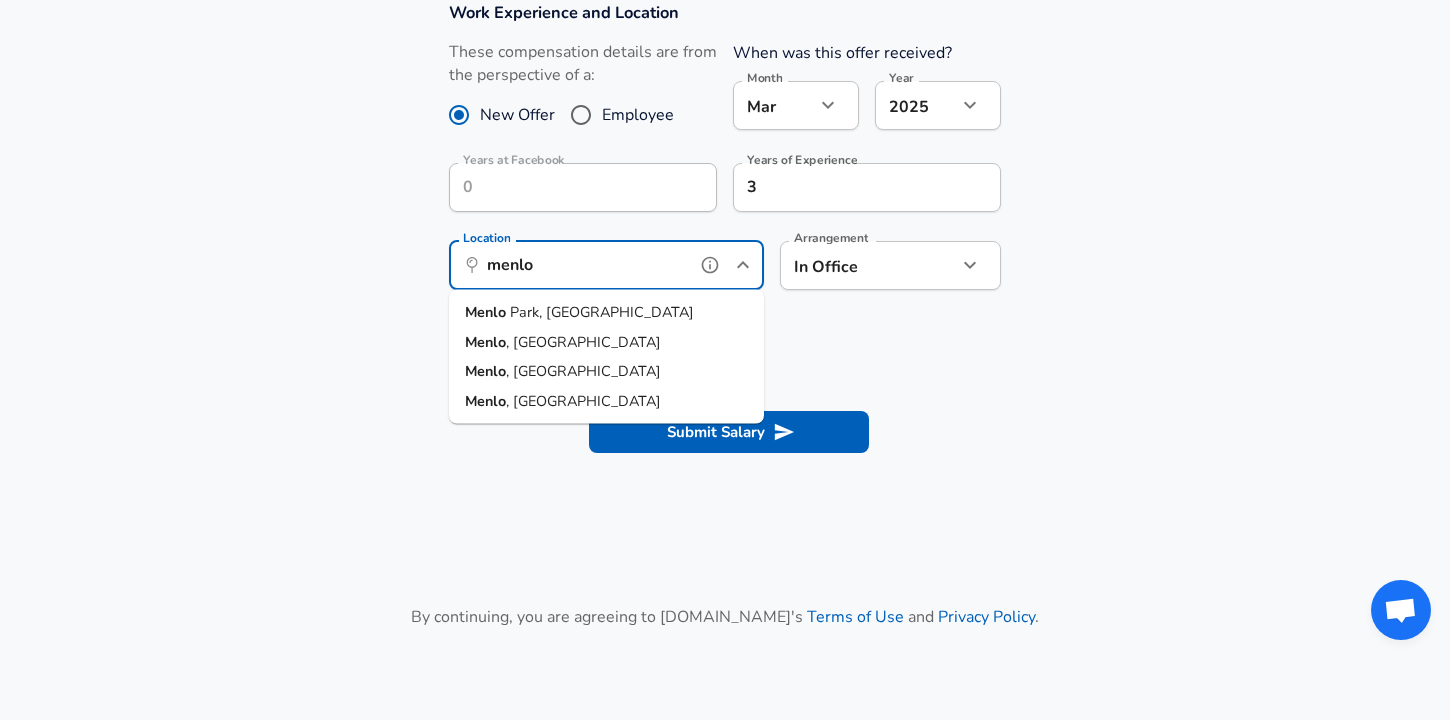 click on "[GEOGRAPHIC_DATA], [GEOGRAPHIC_DATA]" at bounding box center [606, 313] 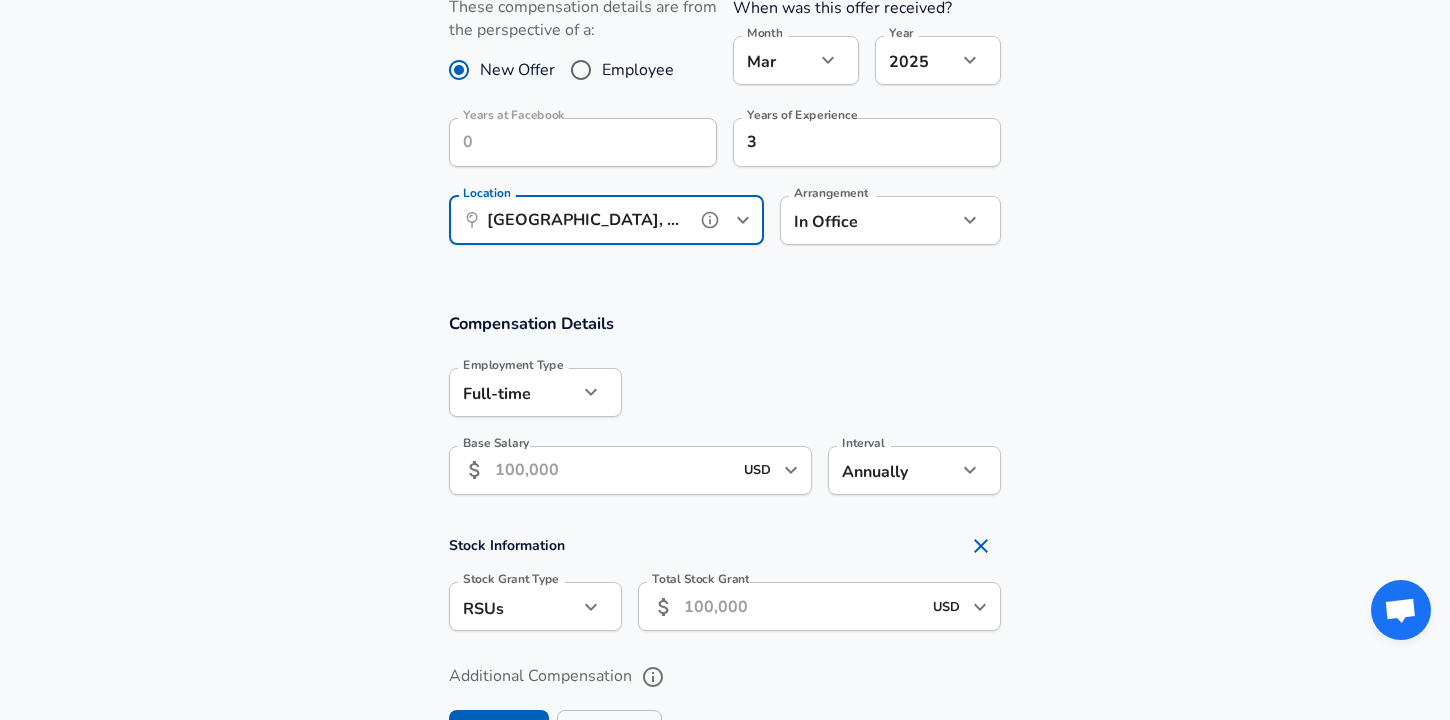 scroll, scrollTop: 1013, scrollLeft: 0, axis: vertical 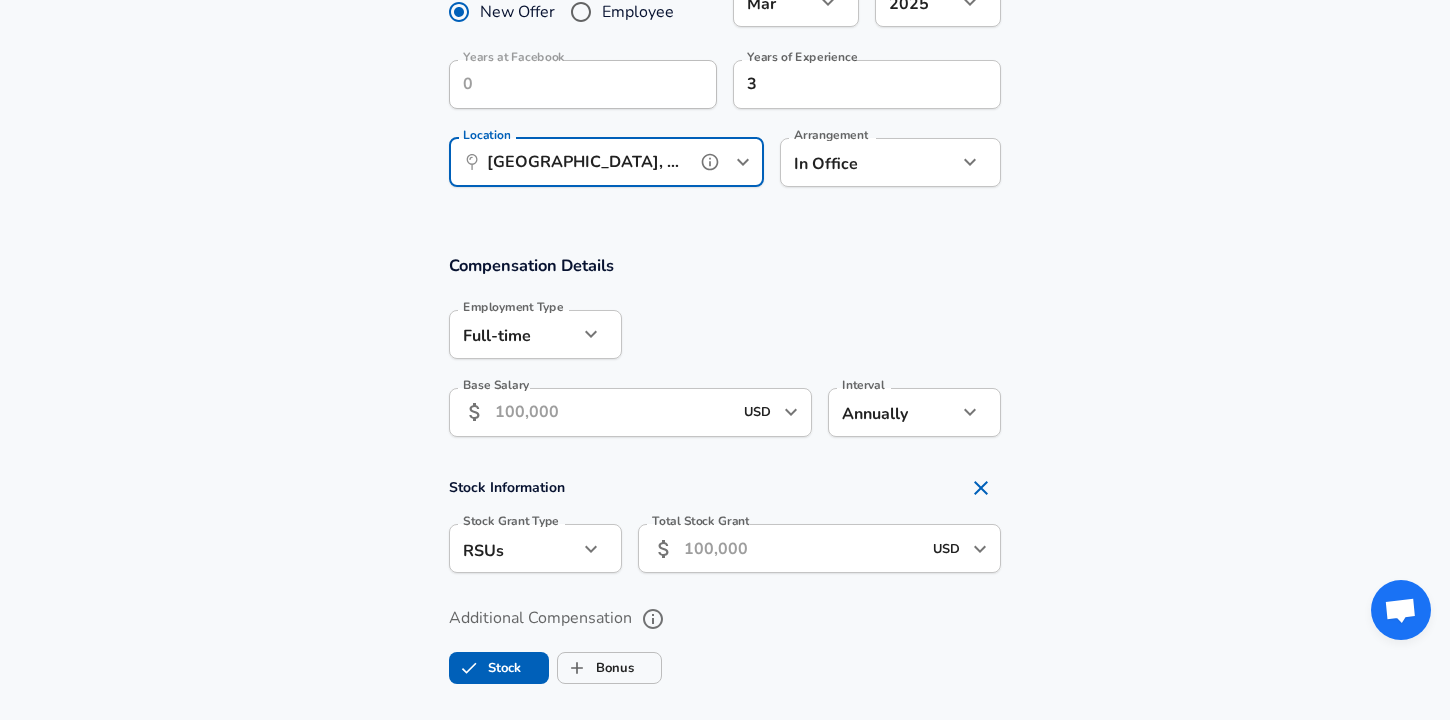 type on "[GEOGRAPHIC_DATA], [GEOGRAPHIC_DATA]" 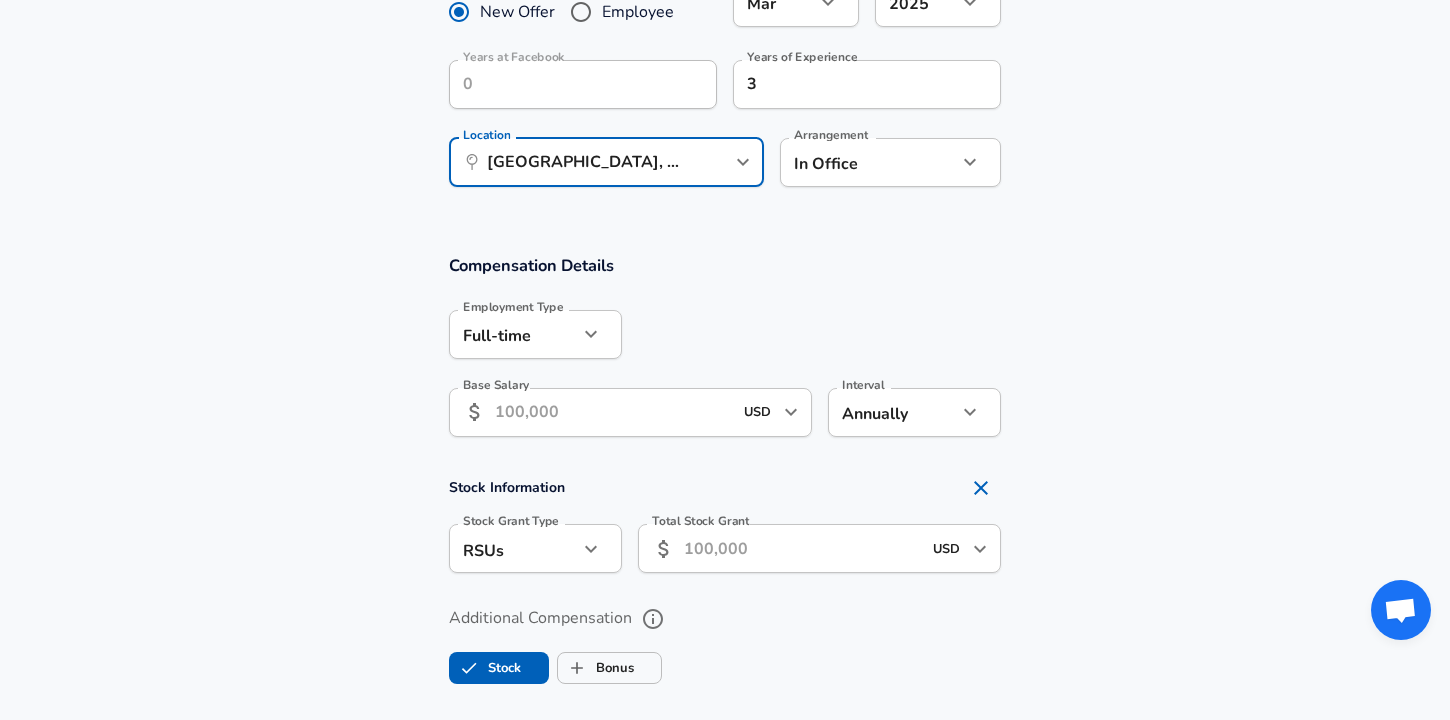 click on "Restart Add Your Salary Upload your offer letter   to verify your submission Enhance Privacy and Anonymity No Automatically hides specific fields until there are enough submissions to safely display the full details.   More Details Based on your submission and the data points that we have already collected, we will automatically hide and anonymize specific fields if there aren't enough data points to remain sufficiently anonymous. Company & Title Information   Enter the company you received your offer from Company Facebook Company   Select the title that closest resembles your official title. This should be similar to the title that was present on your offer letter. Title Software Engineer Title   Select a job family that best fits your role. If you can't find one, select 'Other' to enter a custom job family Job Family Software Engineer Job Family   Select a Specialization that best fits your role. If you can't find one, select 'Other' to enter a custom specialization Select Specialization   Level E4 Level 3" at bounding box center (725, -653) 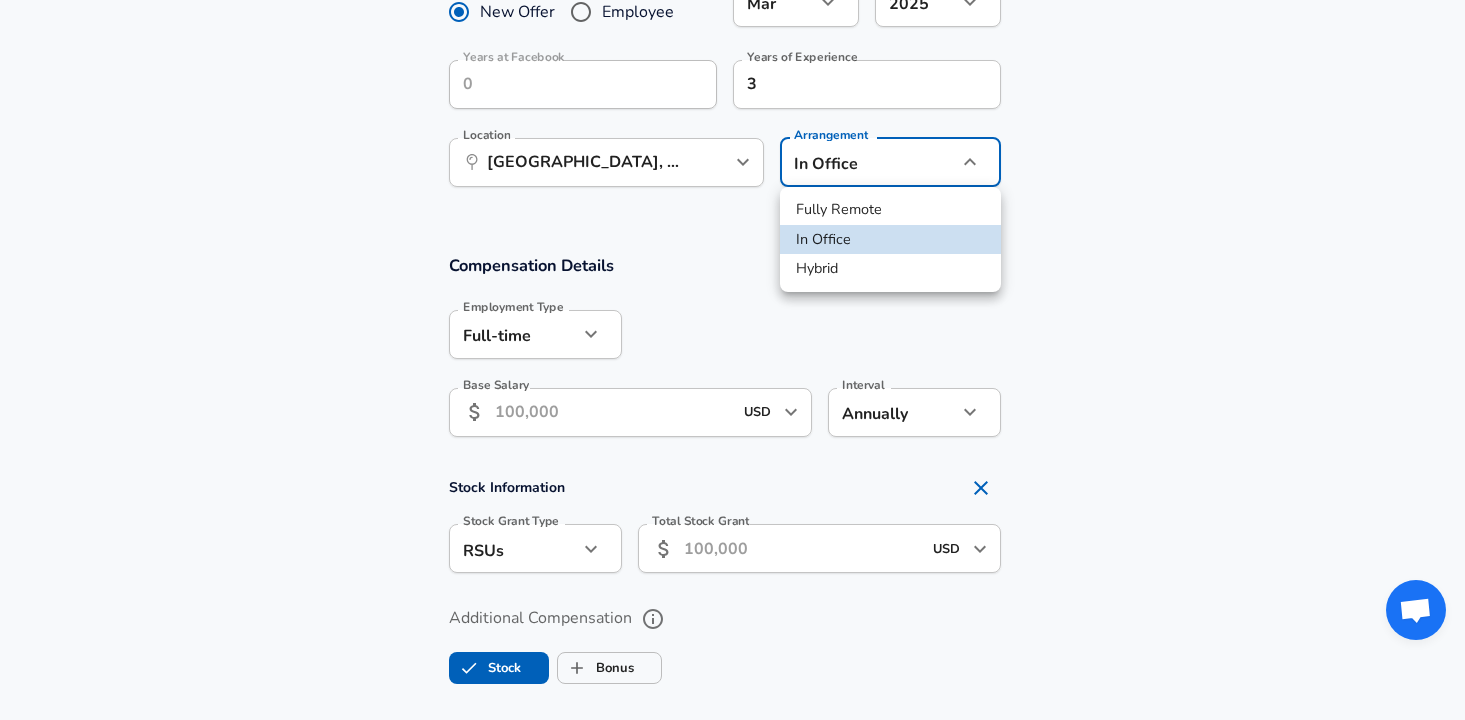 click on "Hybrid" at bounding box center (890, 269) 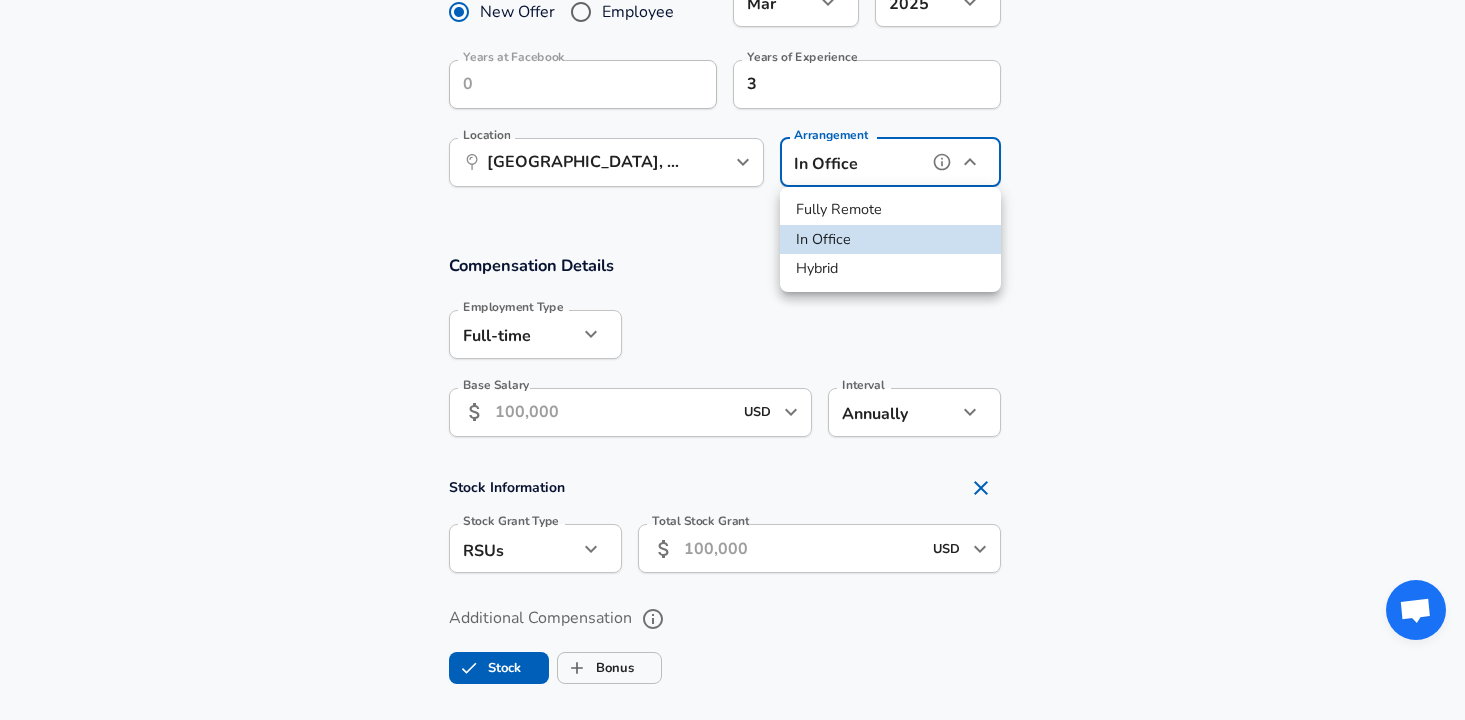 type on "hybrid" 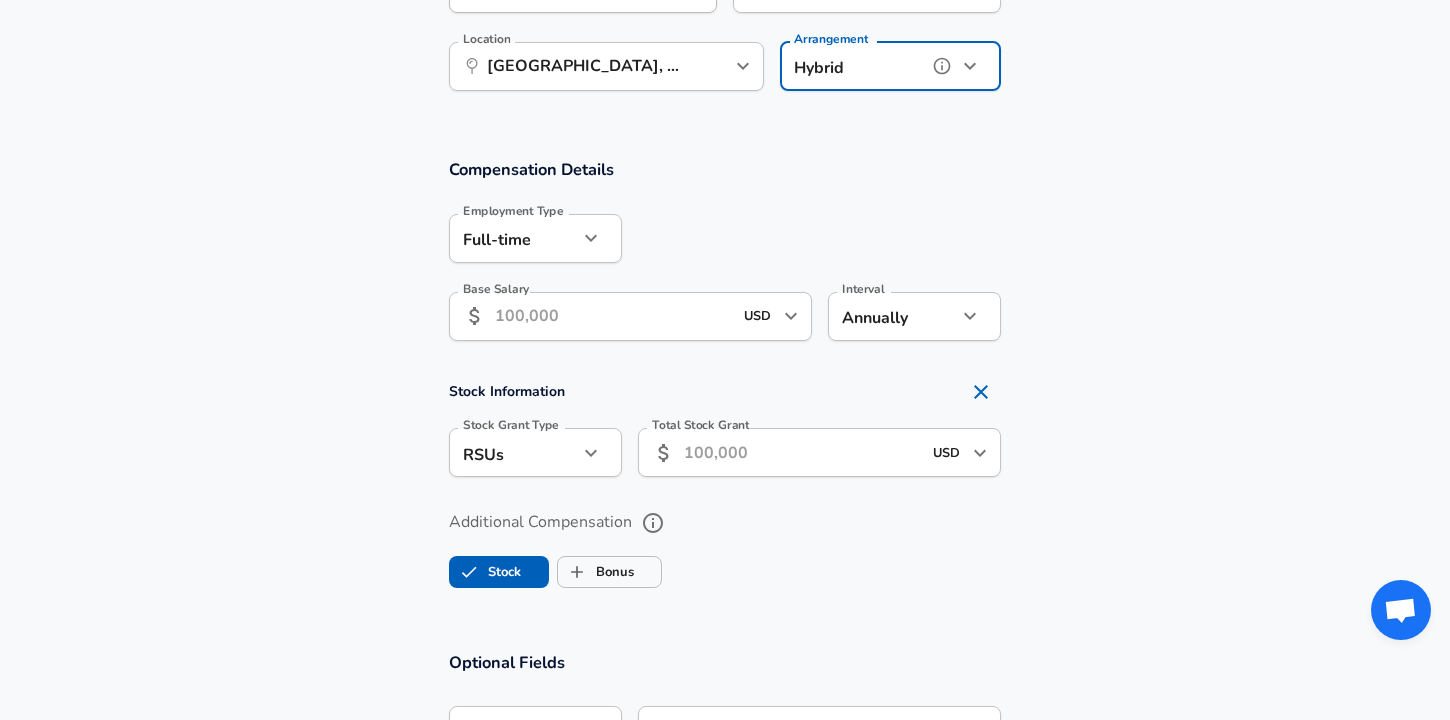 scroll, scrollTop: 1116, scrollLeft: 0, axis: vertical 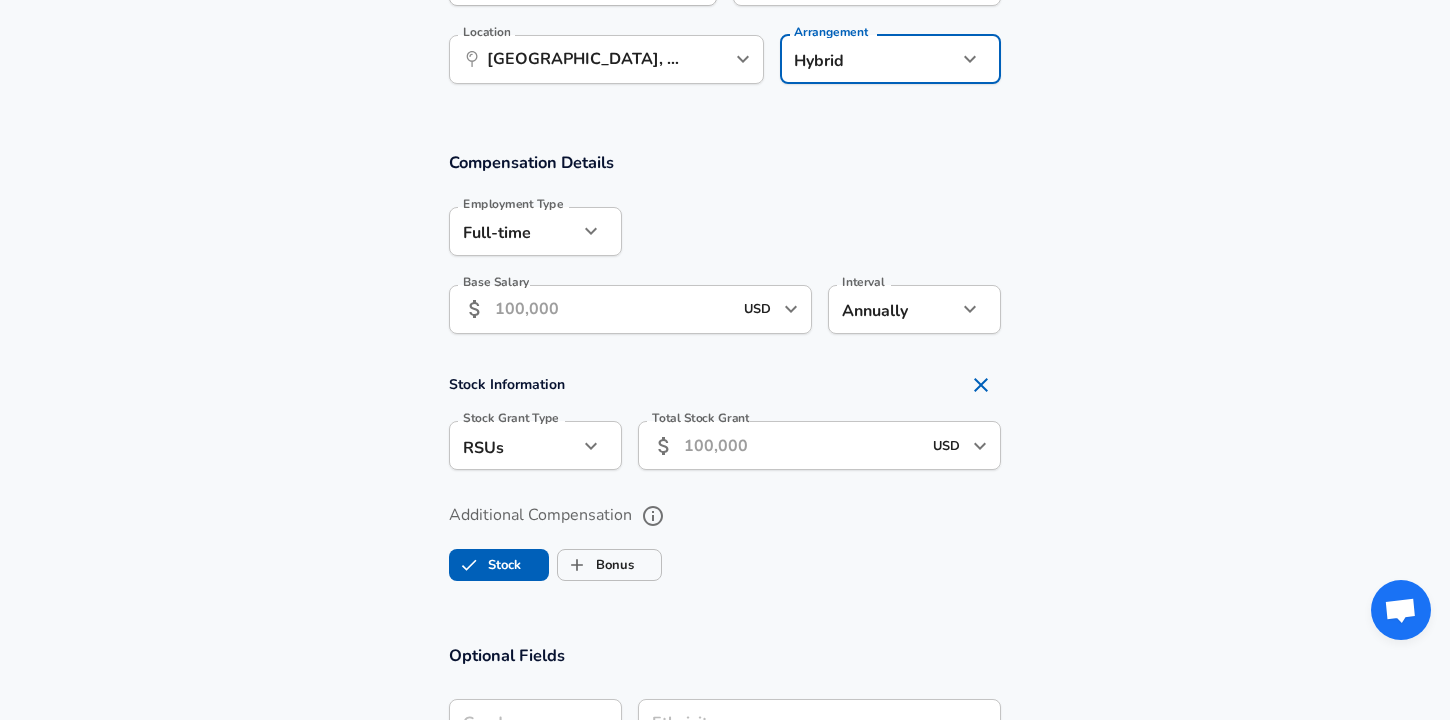 click on "Base Salary" at bounding box center (613, 309) 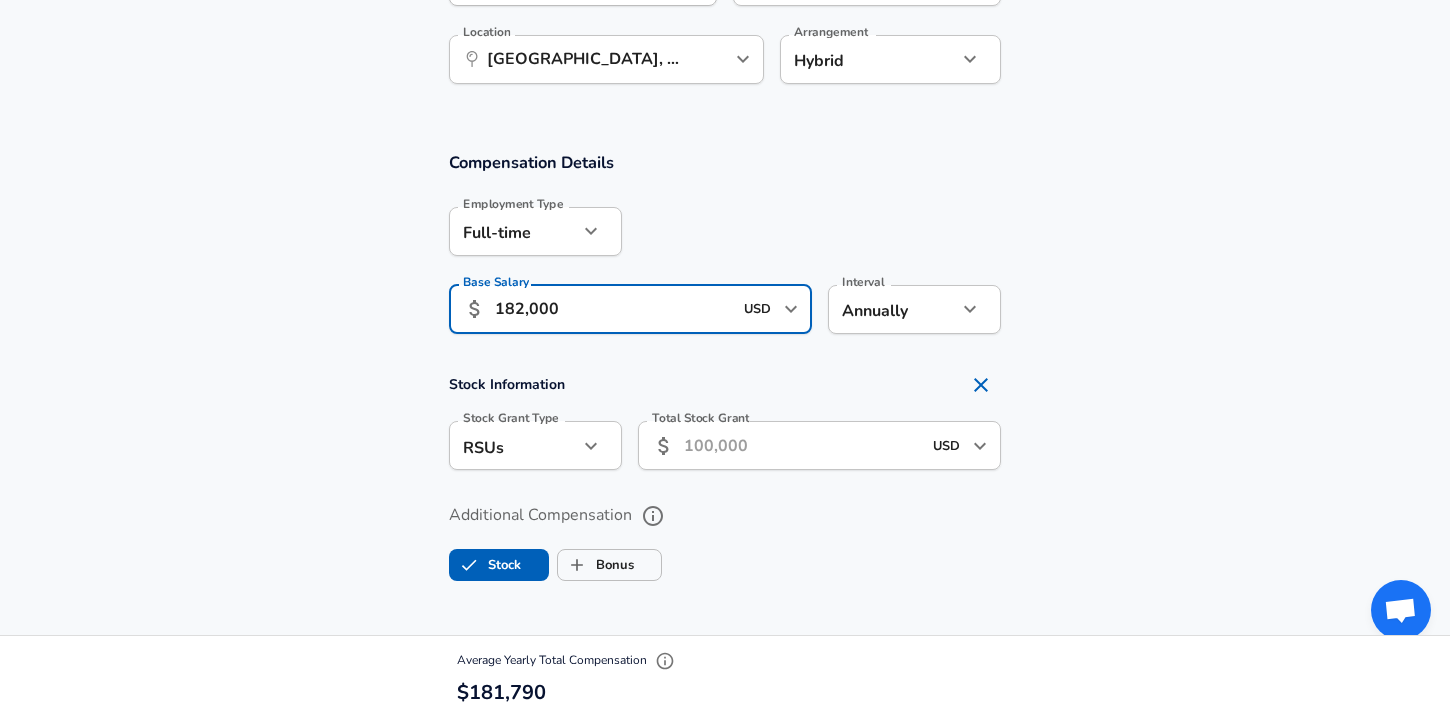 type on "182,000" 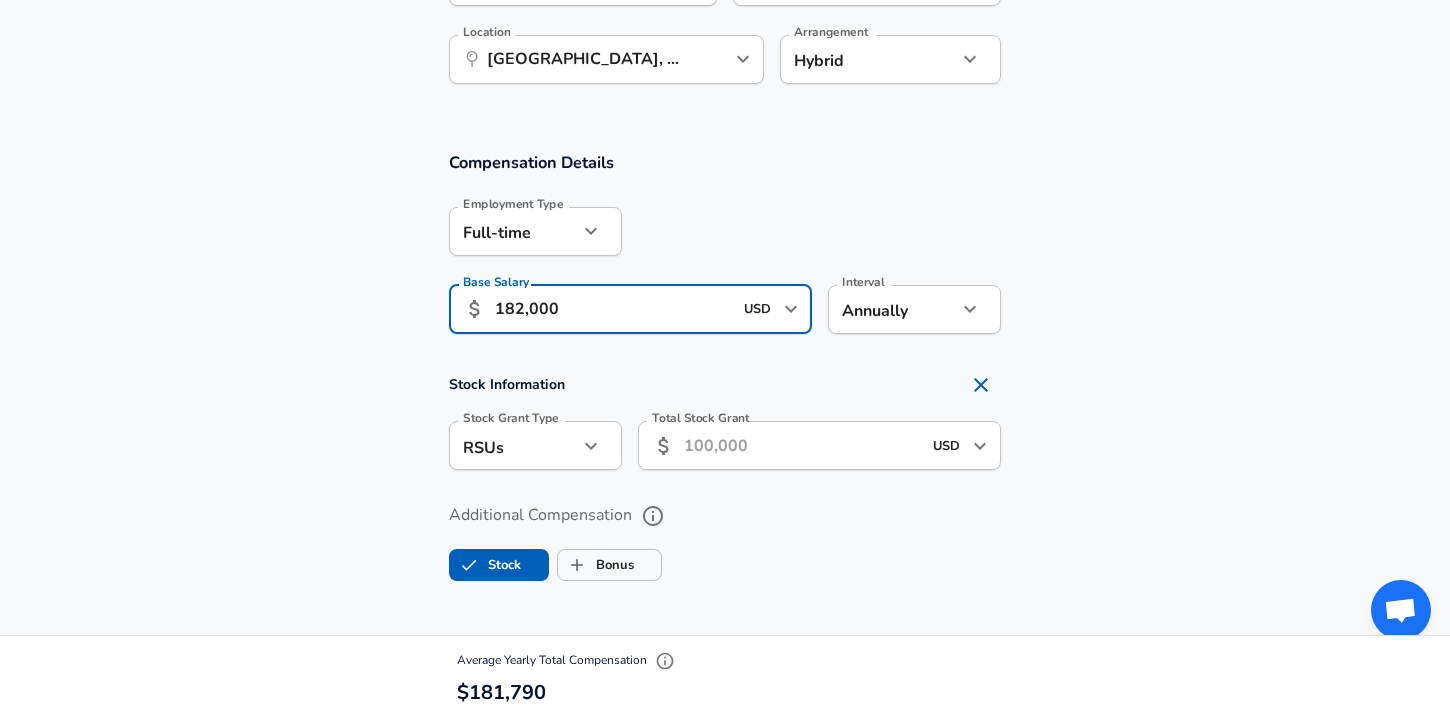click on "Compensation Details Employment Type [DEMOGRAPHIC_DATA] full_time Employment Type Base Salary ​ 182,000 USD ​ Base Salary Interval Annually yearly Interval" at bounding box center (725, 249) 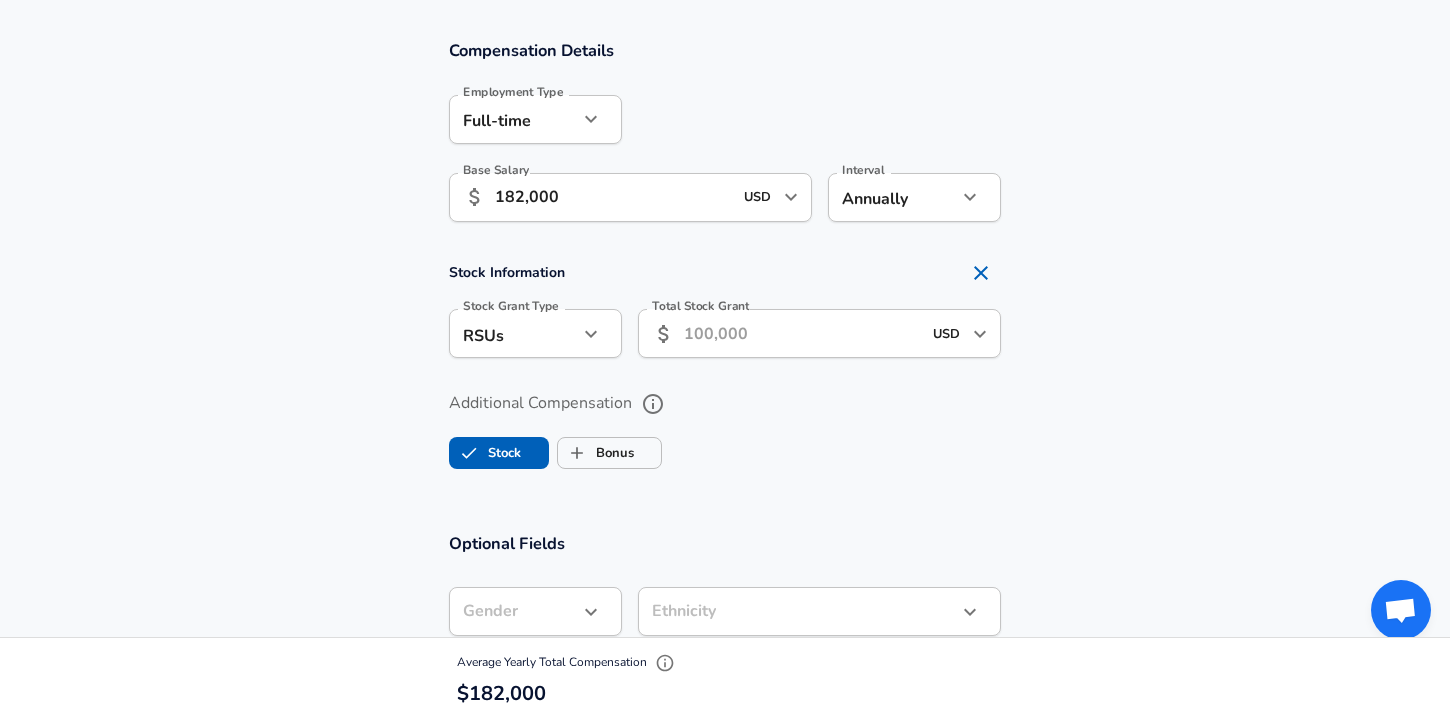 click on "Total Stock Grant" at bounding box center (802, 333) 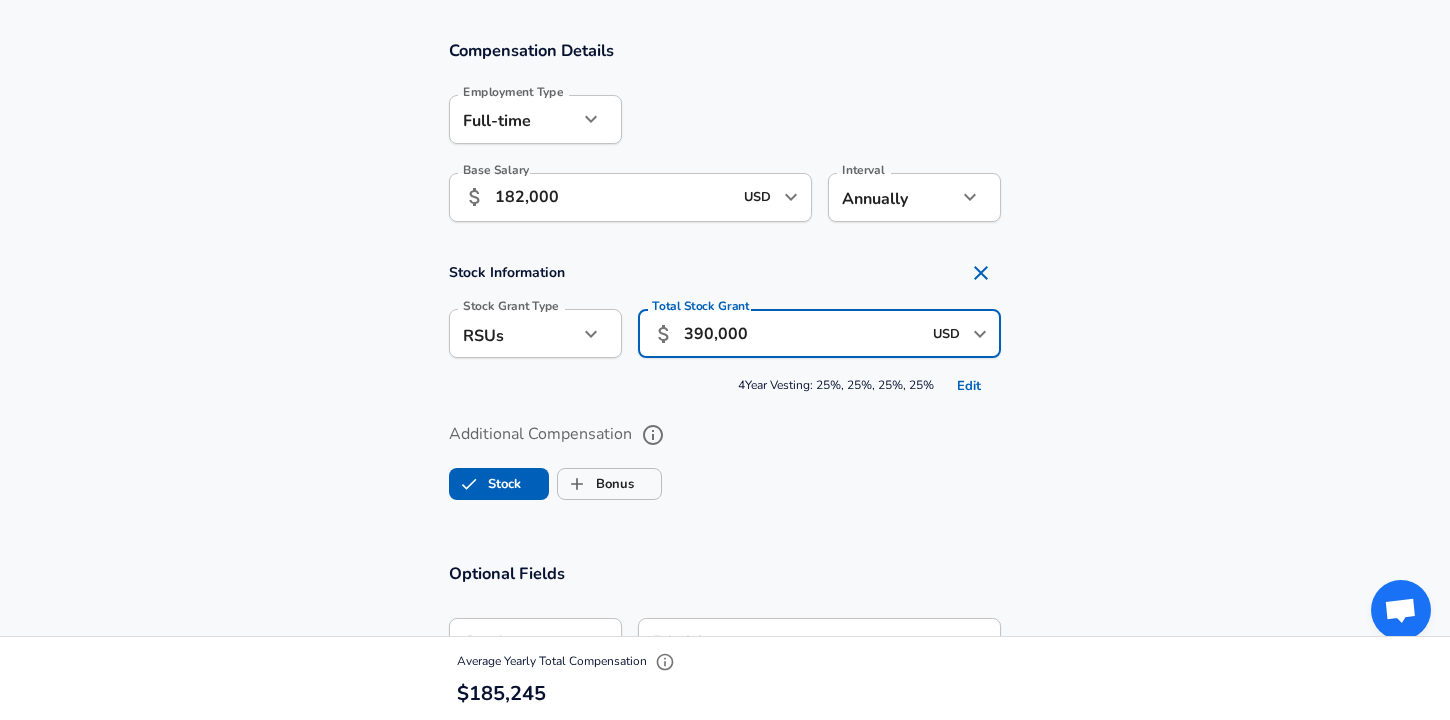 type on "390,000" 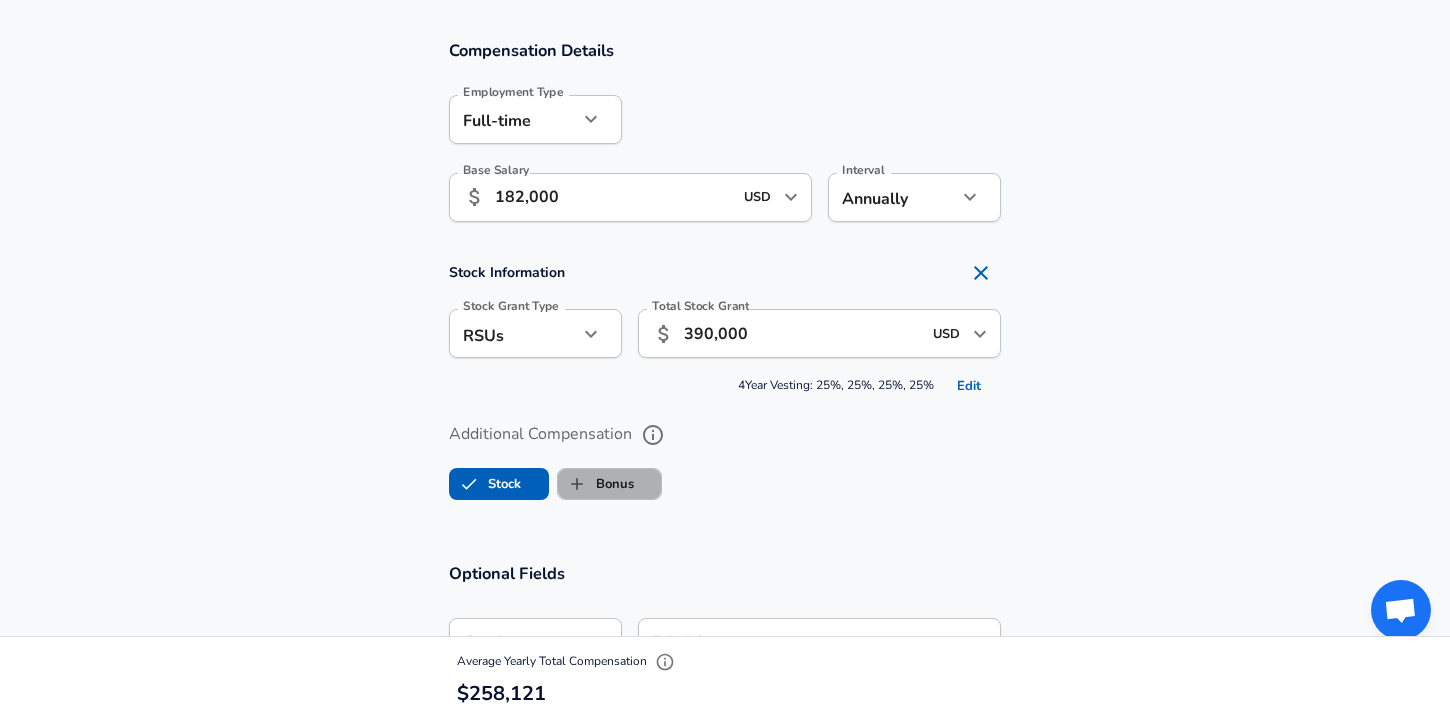 click on "Bonus" at bounding box center [596, 484] 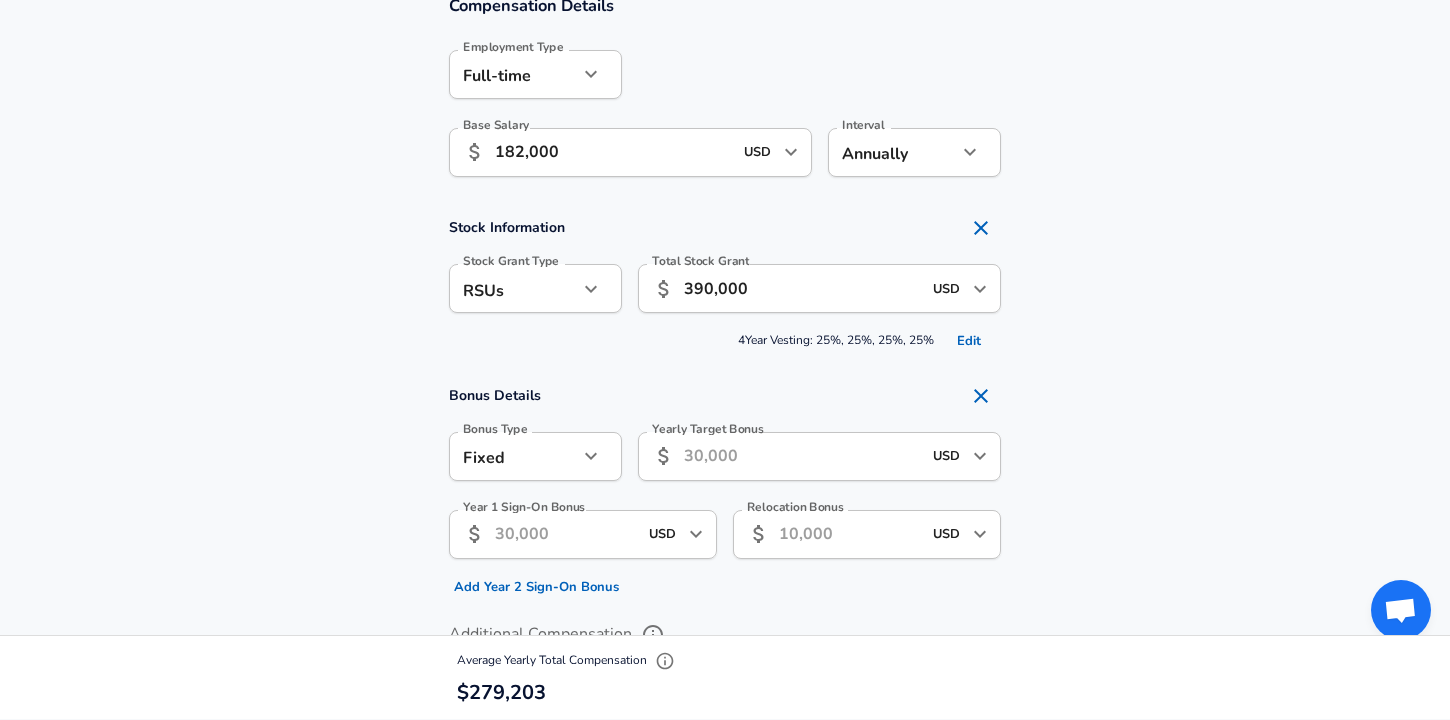 scroll, scrollTop: 1368, scrollLeft: 0, axis: vertical 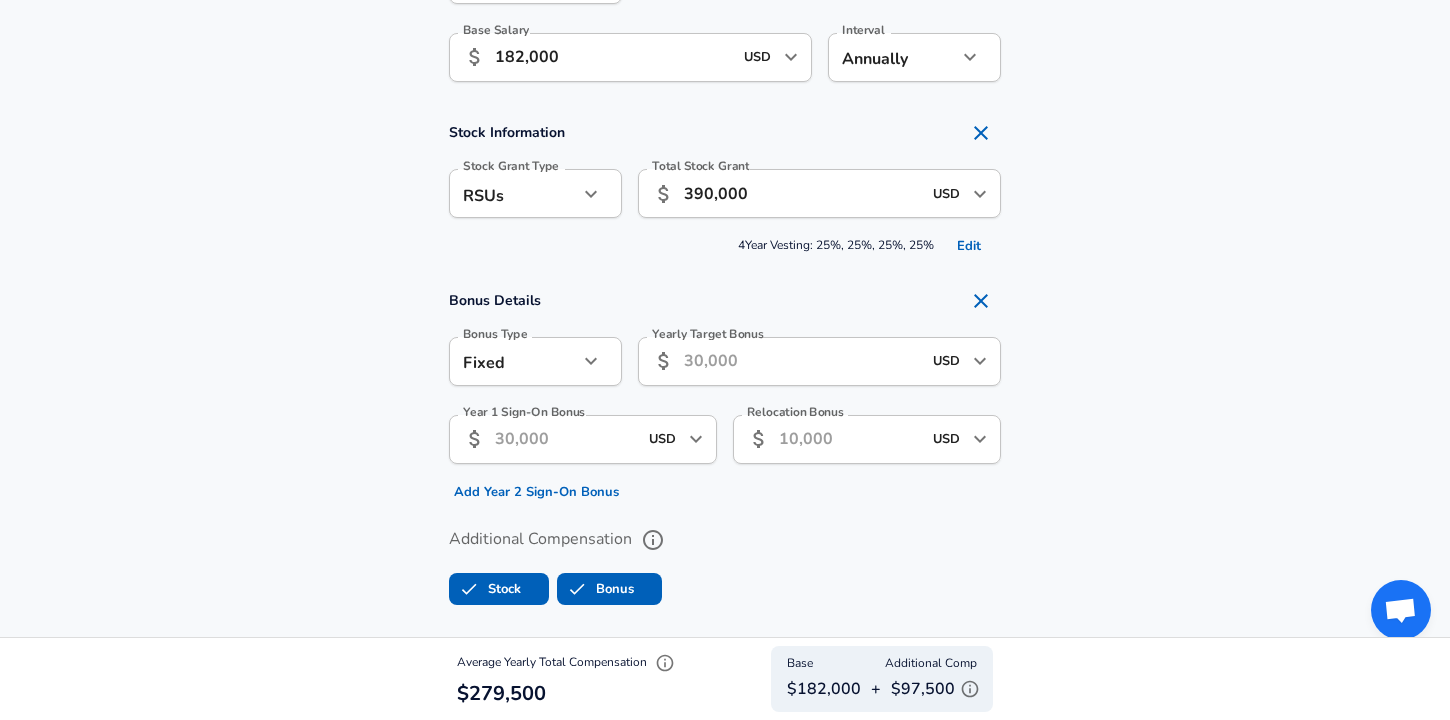 click on "Yearly Target Bonus" at bounding box center [802, 361] 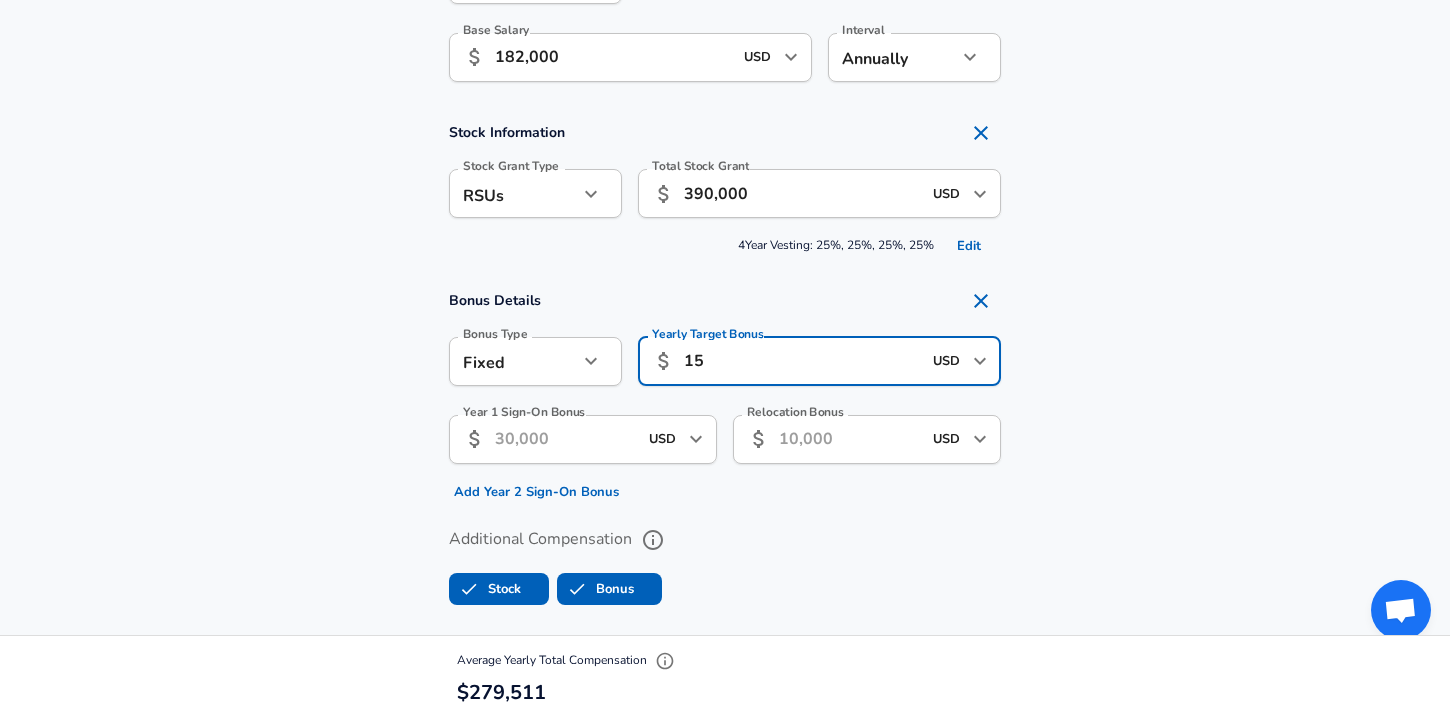 type on "15" 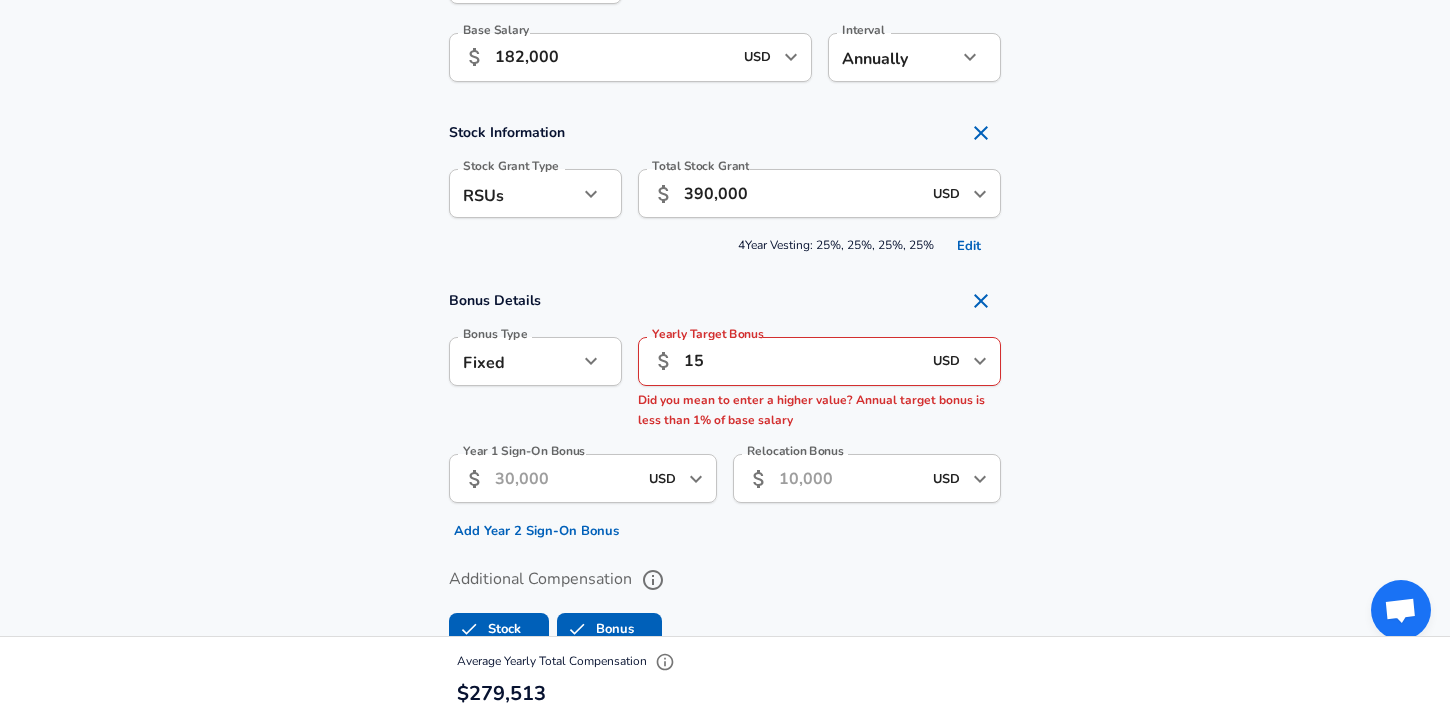 click on "Bonus Details  Bonus Type Fixed fixed Bonus Type Yearly Target Bonus ​ 15 USD ​ Yearly Target Bonus Did you mean to enter a higher value? Annual target bonus is less than 1% of base salary Year 1 Sign-On Bonus ​ USD ​ Year 1 Sign-On Bonus Add Year 2 Sign-On Bonus Relocation Bonus ​ USD ​ Relocation Bonus" at bounding box center (725, 414) 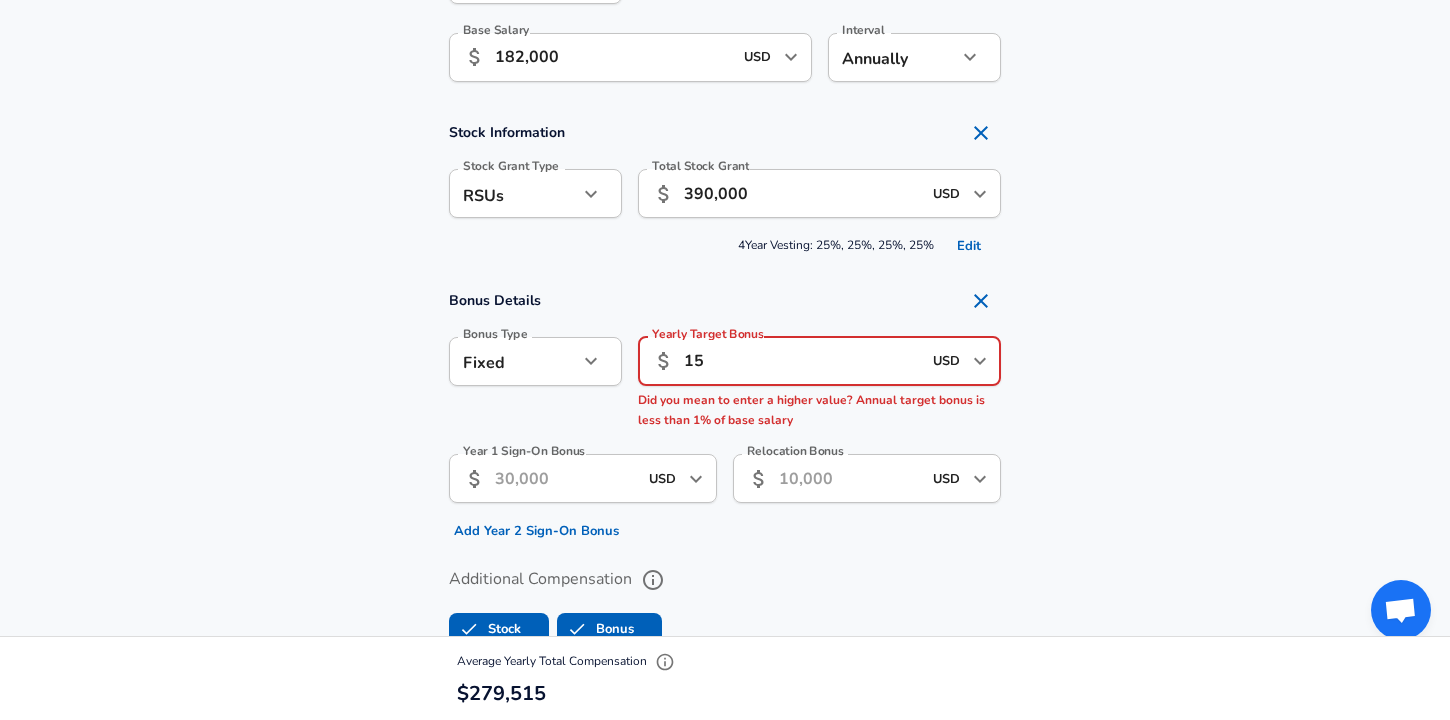 click on "15" at bounding box center [802, 361] 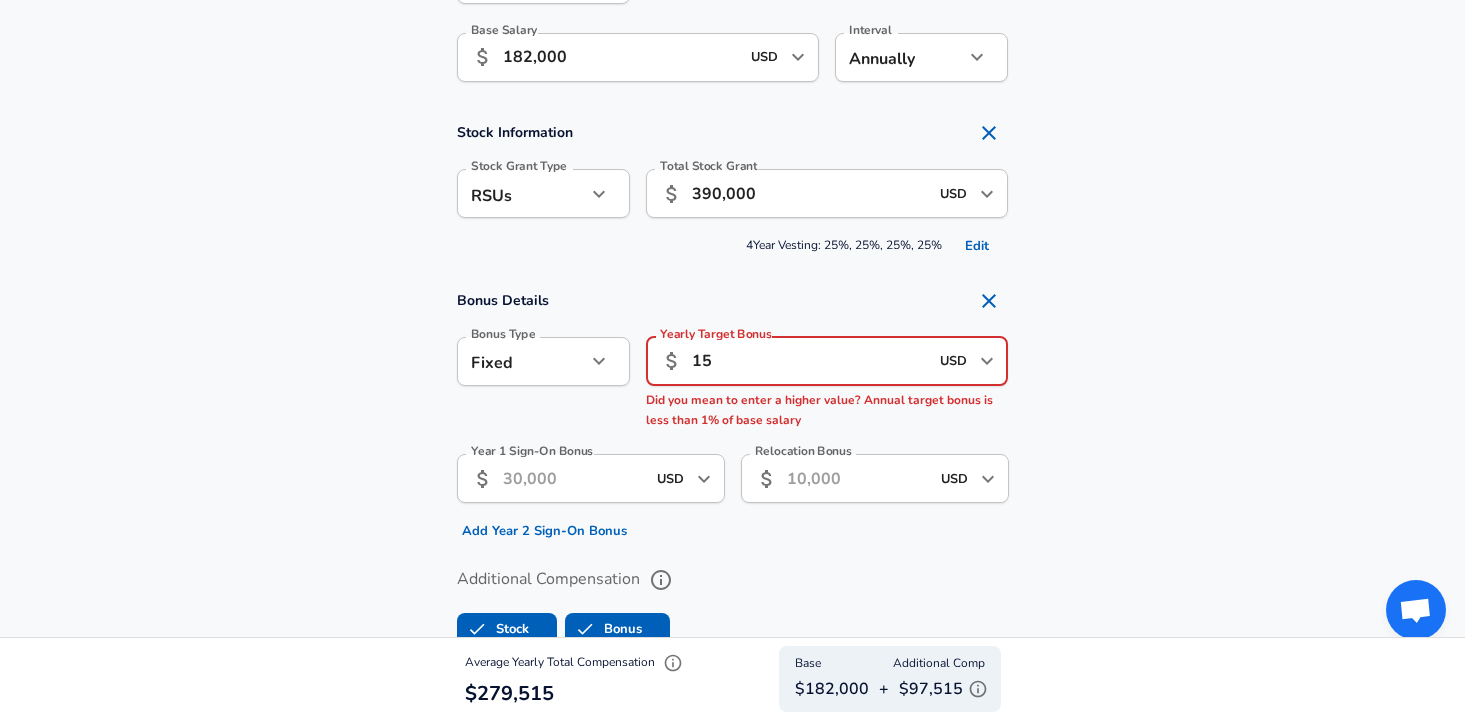 click on "Restart Add Your Salary Upload your offer letter   to verify your submission Enhance Privacy and Anonymity No Automatically hides specific fields until there are enough submissions to safely display the full details.   More Details Based on your submission and the data points that we have already collected, we will automatically hide and anonymize specific fields if there aren't enough data points to remain sufficiently anonymous. Company & Title Information   Enter the company you received your offer from Company Facebook Company   Select the title that closest resembles your official title. This should be similar to the title that was present on your offer letter. Title Software Engineer Title   Select a job family that best fits your role. If you can't find one, select 'Other' to enter a custom job family Job Family Software Engineer Job Family   Select a Specialization that best fits your role. If you can't find one, select 'Other' to enter a custom specialization Select Specialization   Level E4 Level 3" at bounding box center [732, -1008] 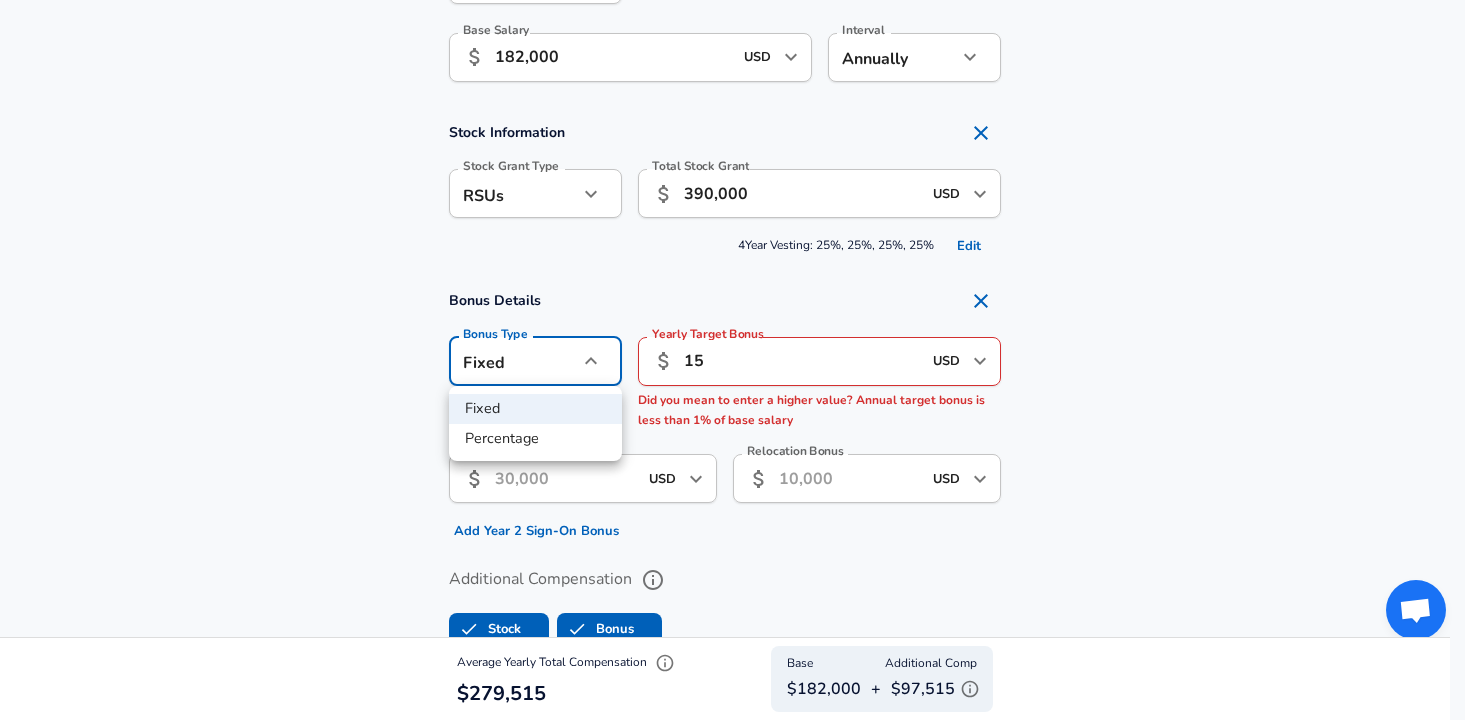click on "Percentage" at bounding box center (535, 439) 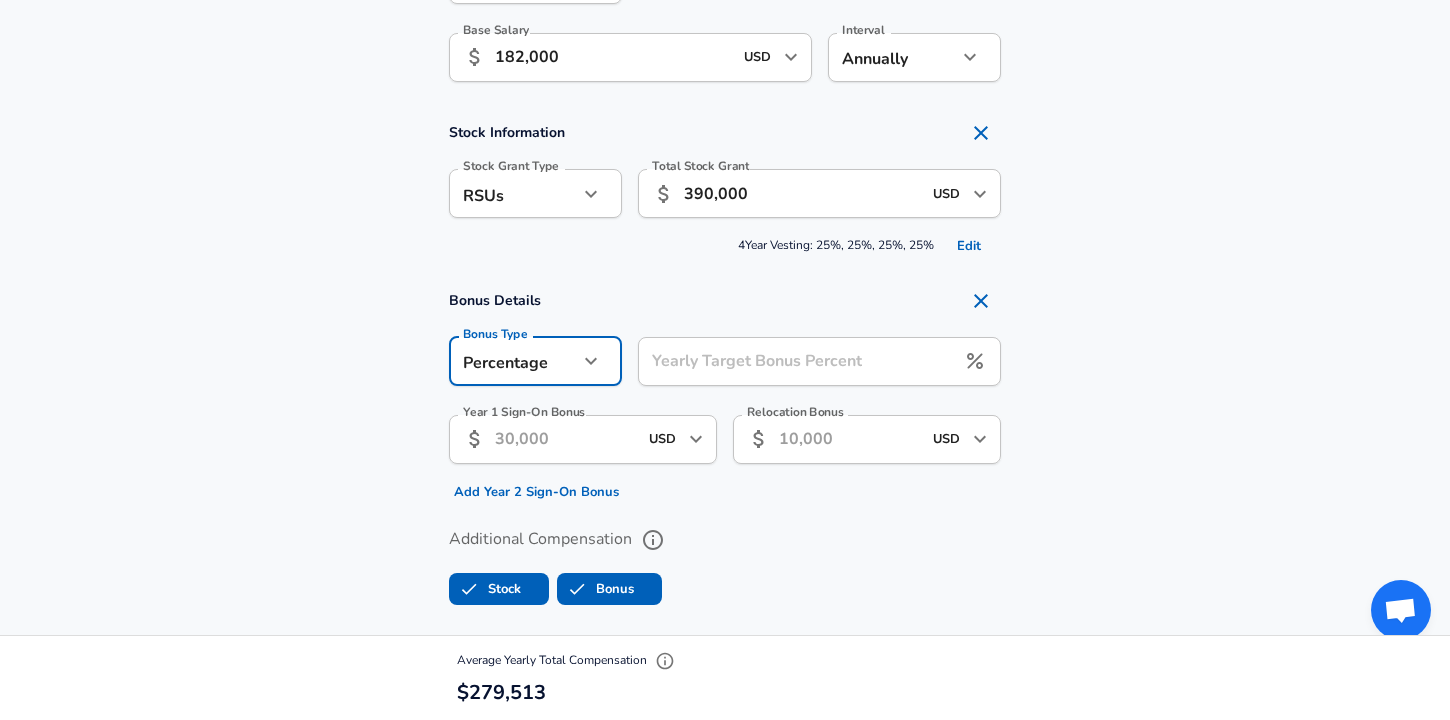 click on "Year 1 Sign-On Bonus" at bounding box center [566, 439] 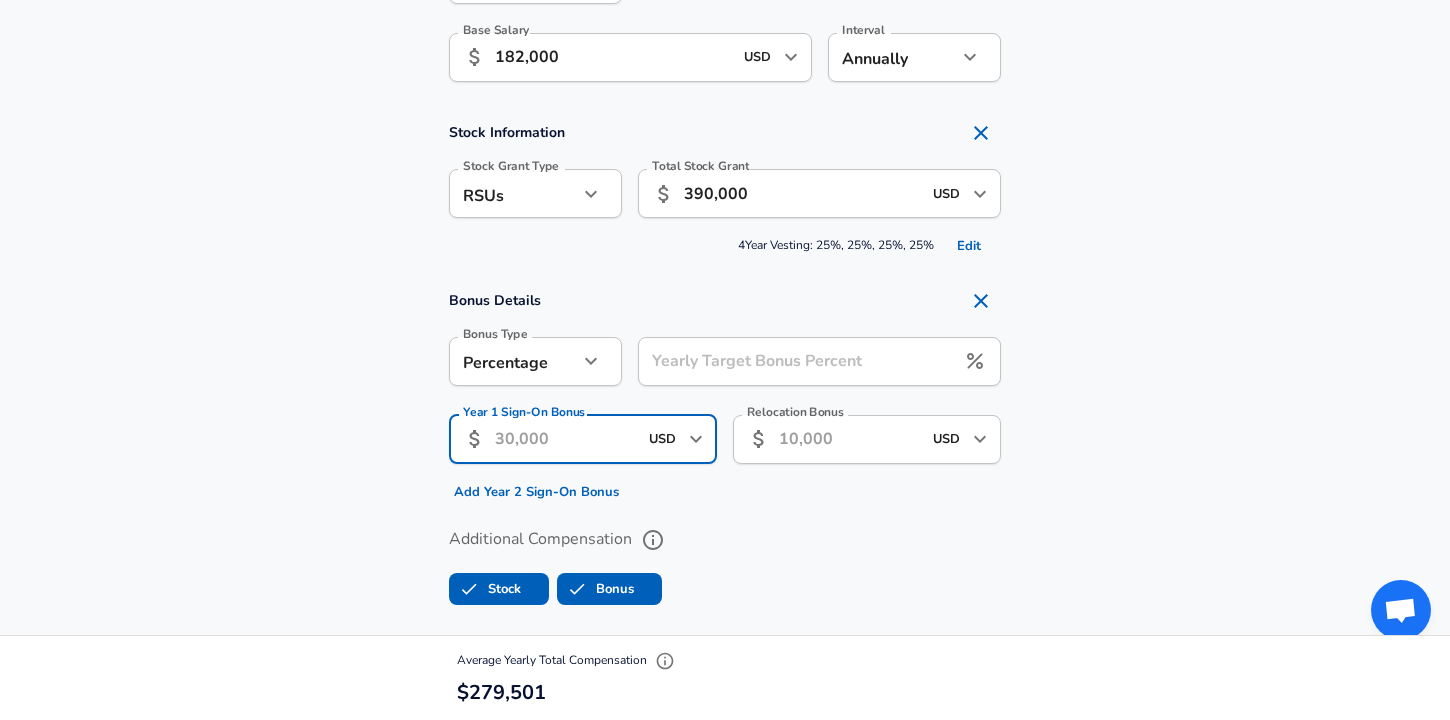 click on "Yearly Target Bonus Percent Yearly Target Bonus Percent" at bounding box center (819, 364) 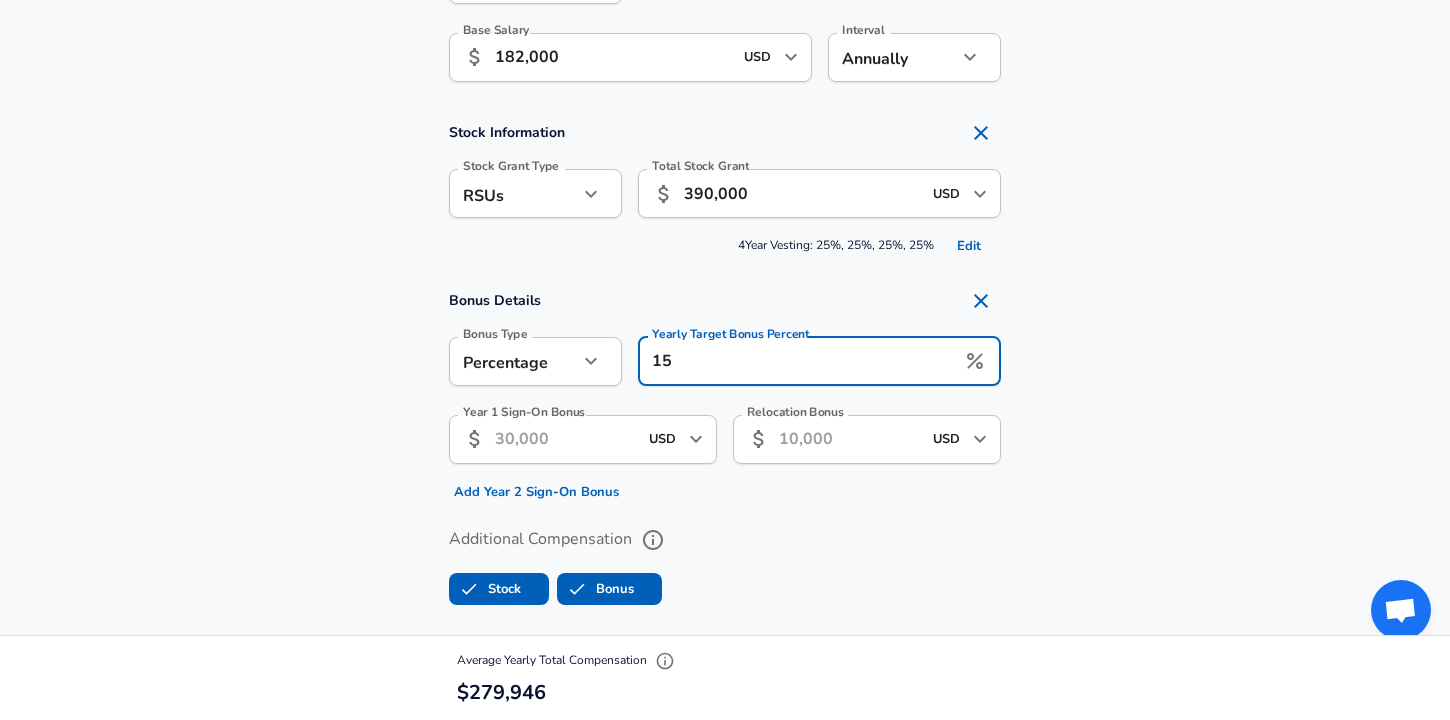 type on "15" 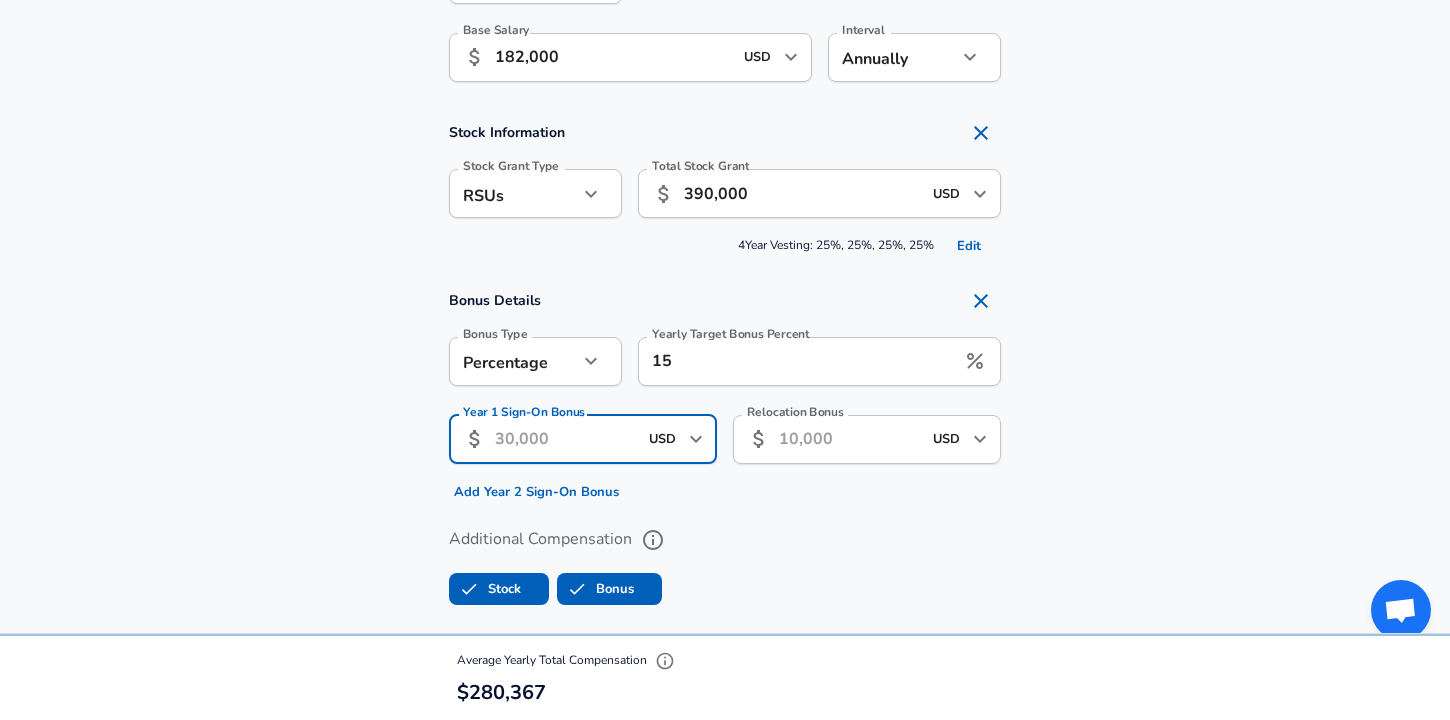 click on "Year 1 Sign-On Bonus" at bounding box center [566, 439] 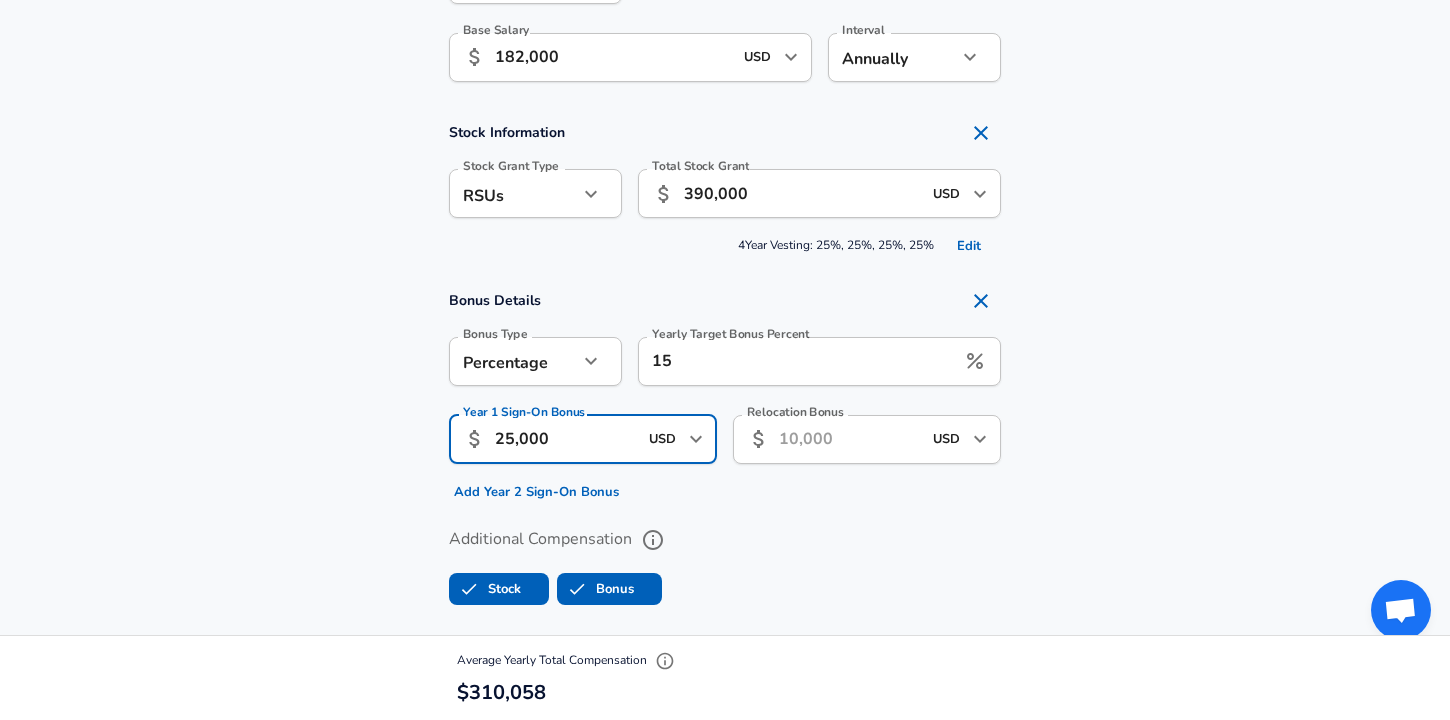 type on "25,000" 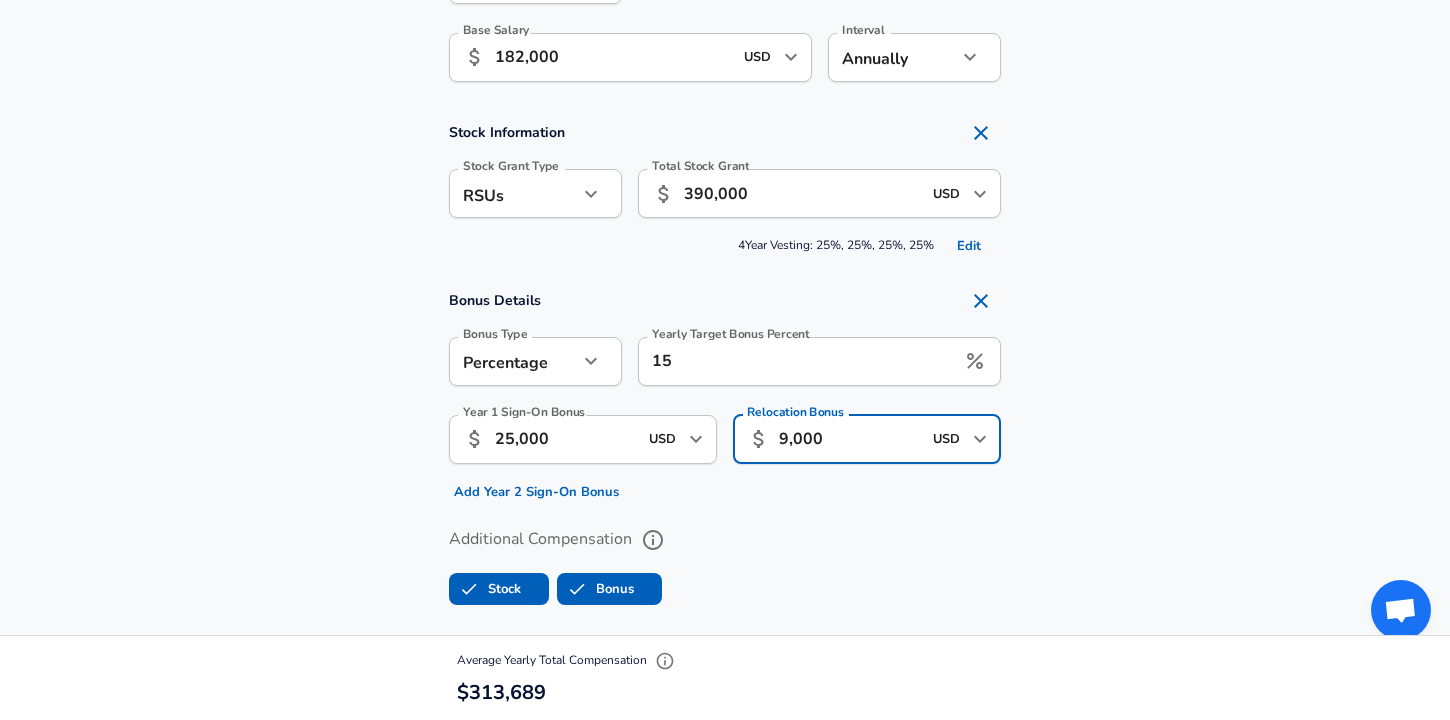 type on "9,000" 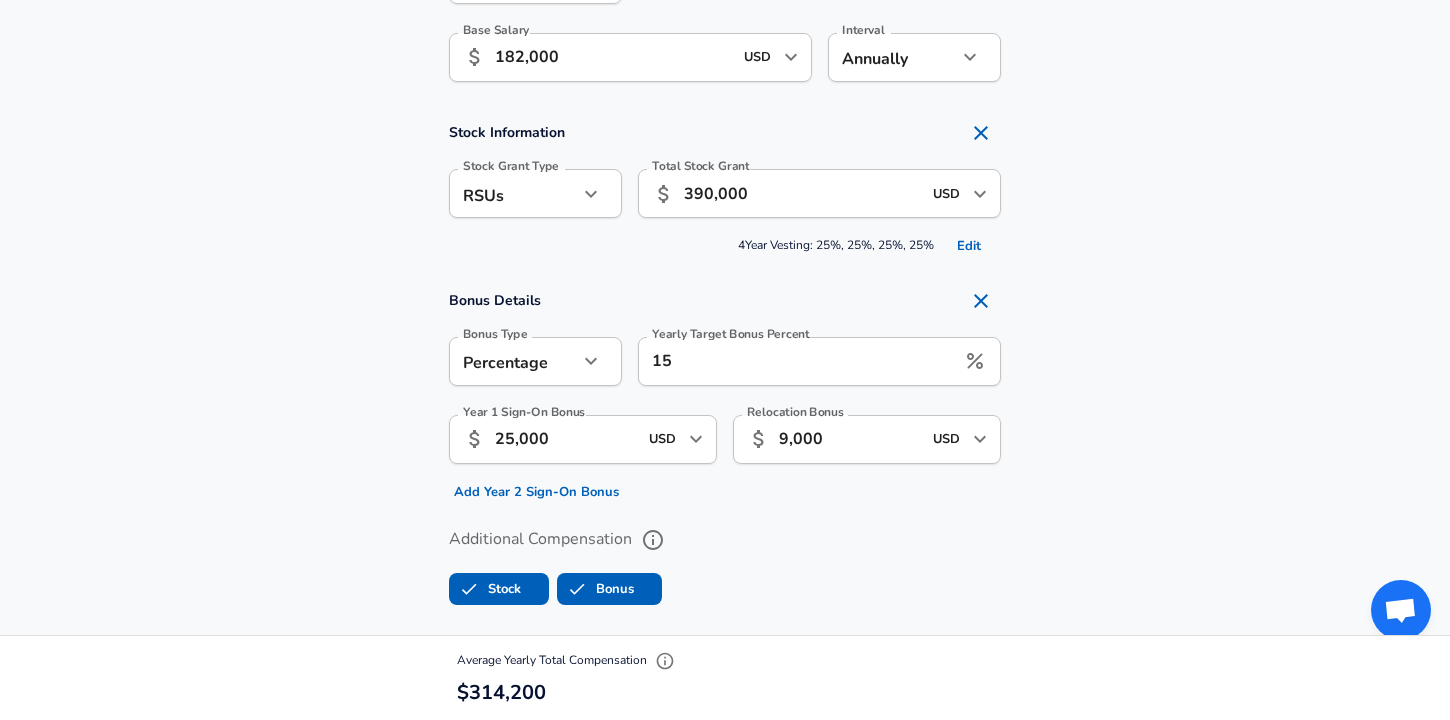 click on "Bonus Details  Bonus Type Percentage percentage Bonus Type Yearly Target Bonus Percent 15 Yearly Target Bonus Percent Year 1 Sign-On Bonus ​ 25,000 USD ​ Year 1 Sign-On Bonus Add Year 2 Sign-On Bonus Relocation Bonus ​ 9,000 USD ​ Relocation Bonus" at bounding box center [725, 394] 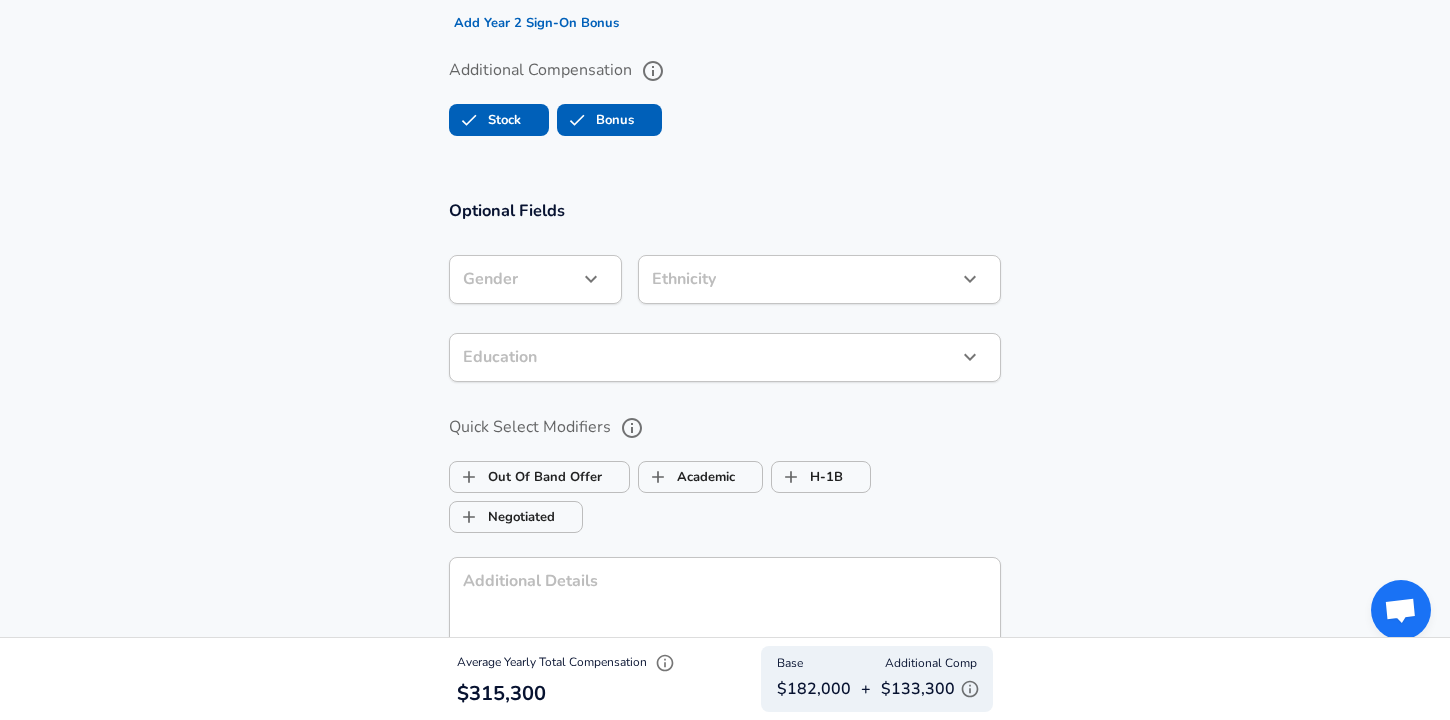 scroll, scrollTop: 1839, scrollLeft: 0, axis: vertical 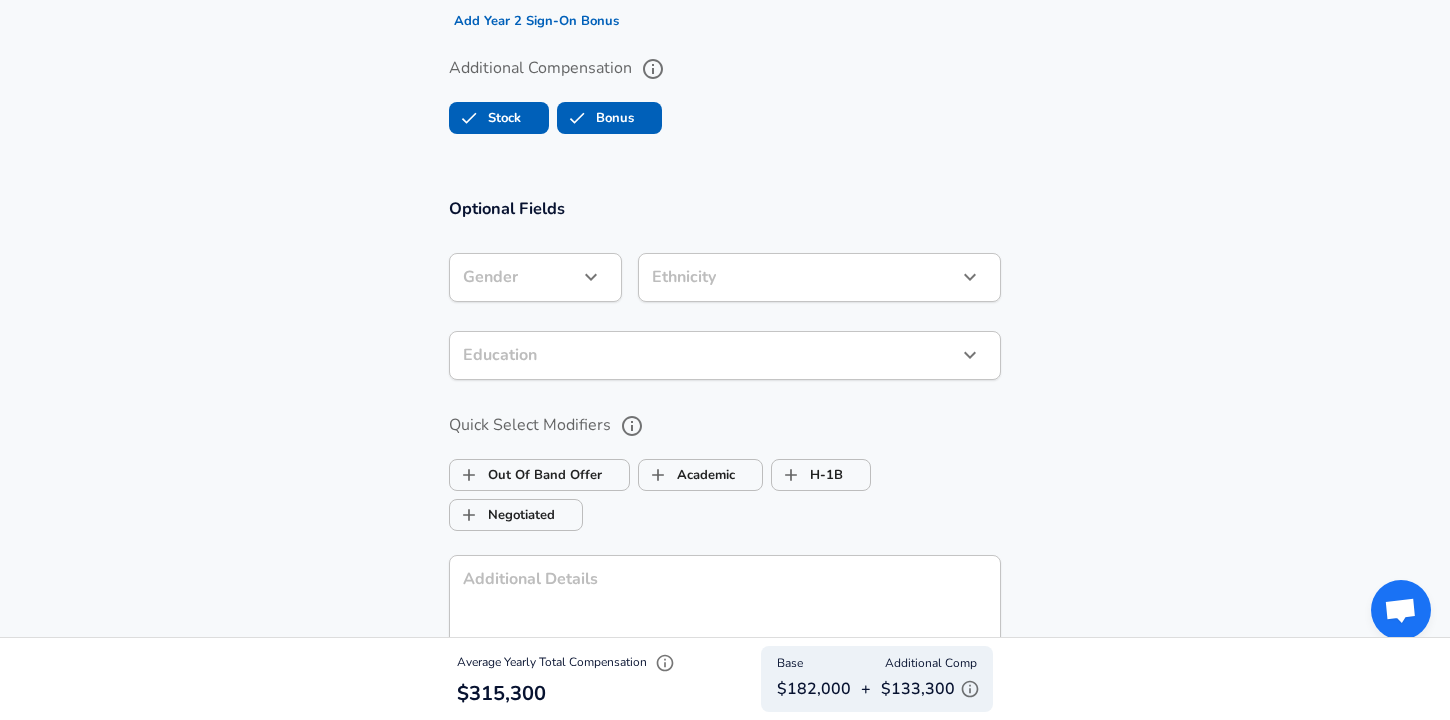 click on "Restart Add Your Salary Upload your offer letter   to verify your submission Enhance Privacy and Anonymity No Automatically hides specific fields until there are enough submissions to safely display the full details.   More Details Based on your submission and the data points that we have already collected, we will automatically hide and anonymize specific fields if there aren't enough data points to remain sufficiently anonymous. Company & Title Information   Enter the company you received your offer from Company Facebook Company   Select the title that closest resembles your official title. This should be similar to the title that was present on your offer letter. Title Software Engineer Title   Select a job family that best fits your role. If you can't find one, select 'Other' to enter a custom job family Job Family Software Engineer Job Family   Select a Specialization that best fits your role. If you can't find one, select 'Other' to enter a custom specialization Select Specialization   Level E4 Level 3" at bounding box center (725, -1479) 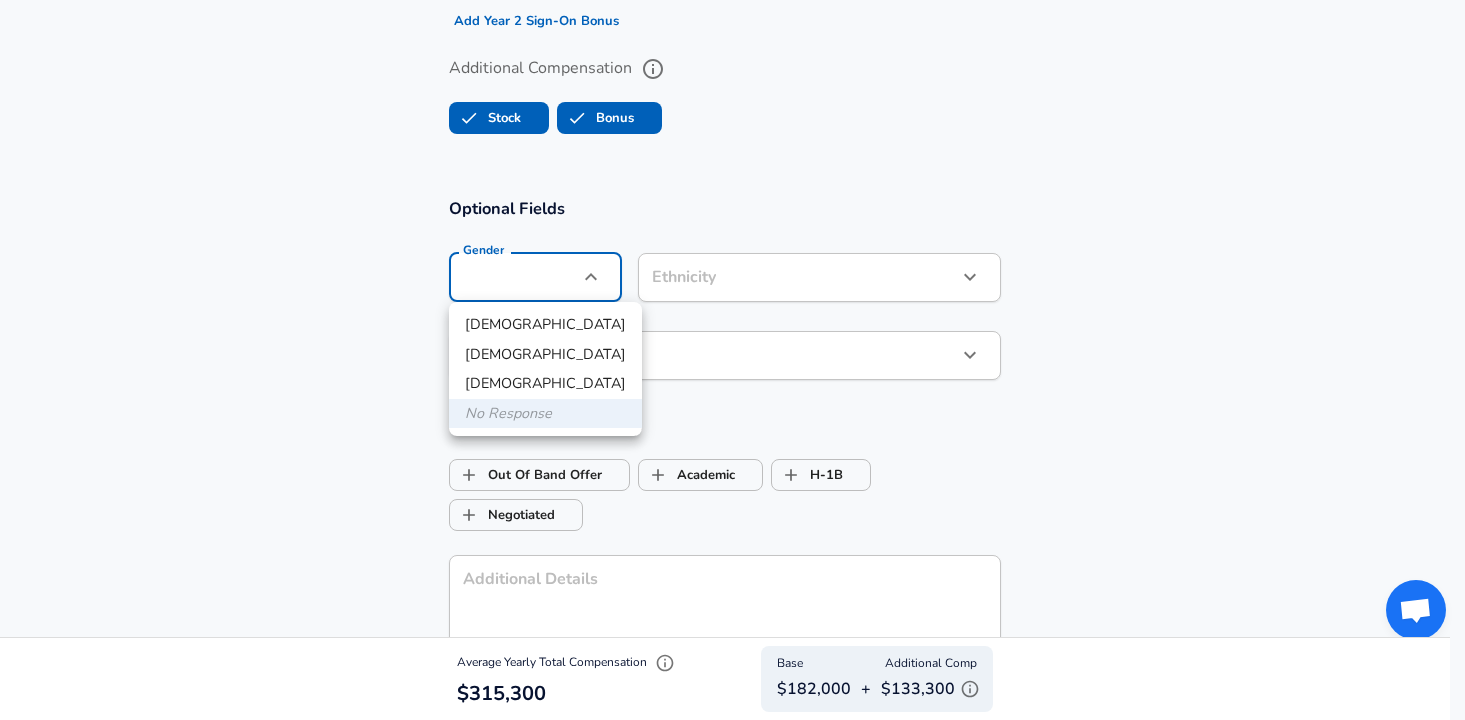 click on "[DEMOGRAPHIC_DATA]" at bounding box center (545, 325) 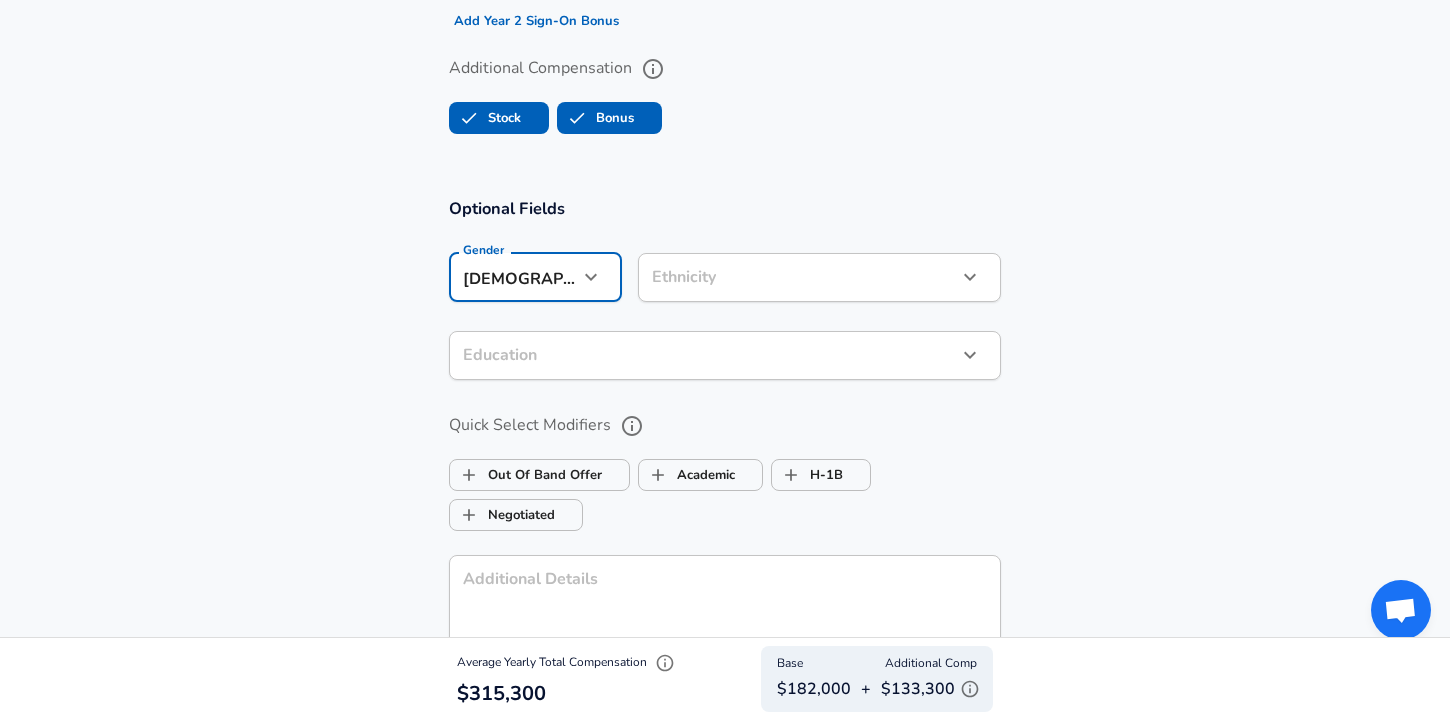 click on "Restart Add Your Salary Upload your offer letter   to verify your submission Enhance Privacy and Anonymity No Automatically hides specific fields until there are enough submissions to safely display the full details.   More Details Based on your submission and the data points that we have already collected, we will automatically hide and anonymize specific fields if there aren't enough data points to remain sufficiently anonymous. Company & Title Information   Enter the company you received your offer from Company Facebook Company   Select the title that closest resembles your official title. This should be similar to the title that was present on your offer letter. Title Software Engineer Title   Select a job family that best fits your role. If you can't find one, select 'Other' to enter a custom job family Job Family Software Engineer Job Family   Select a Specialization that best fits your role. If you can't find one, select 'Other' to enter a custom specialization Select Specialization   Level E4 Level 3" at bounding box center [725, -1479] 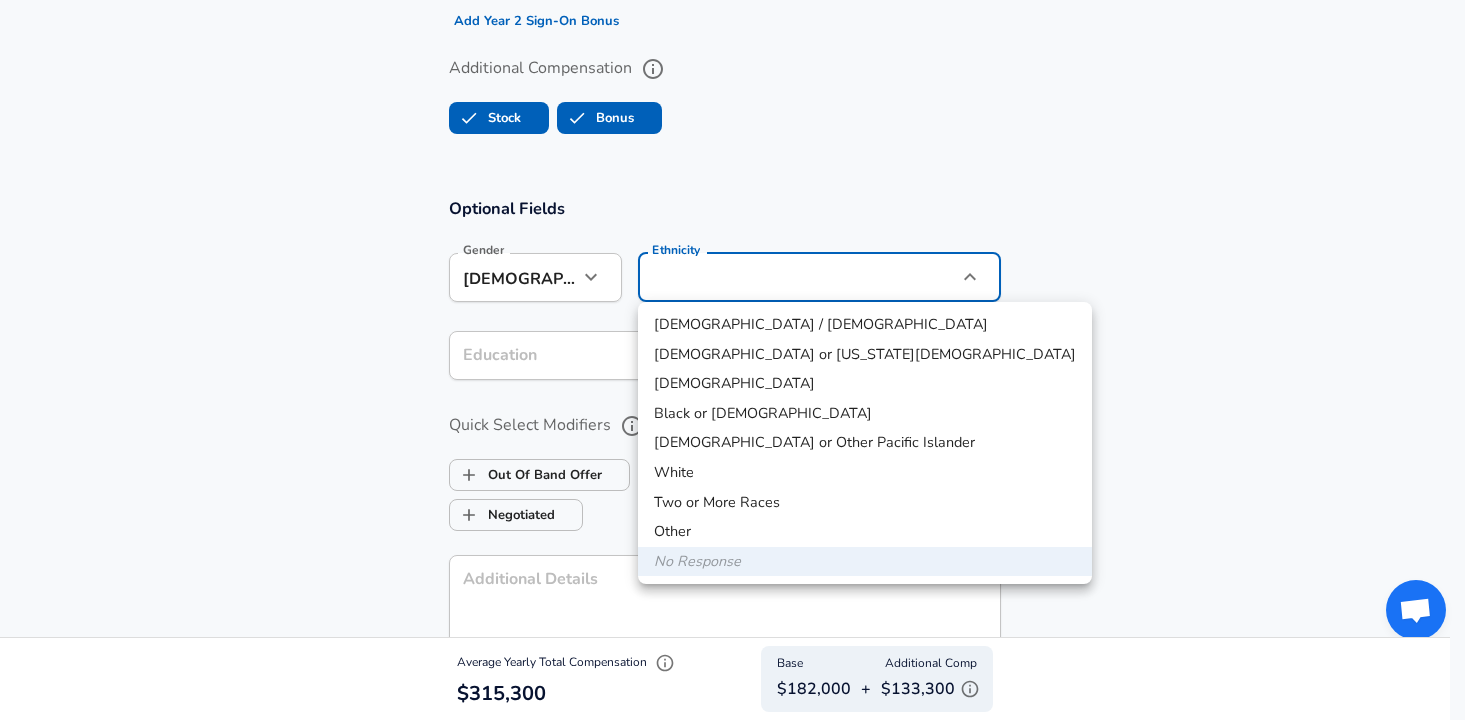 click on "[DEMOGRAPHIC_DATA]" at bounding box center (865, 384) 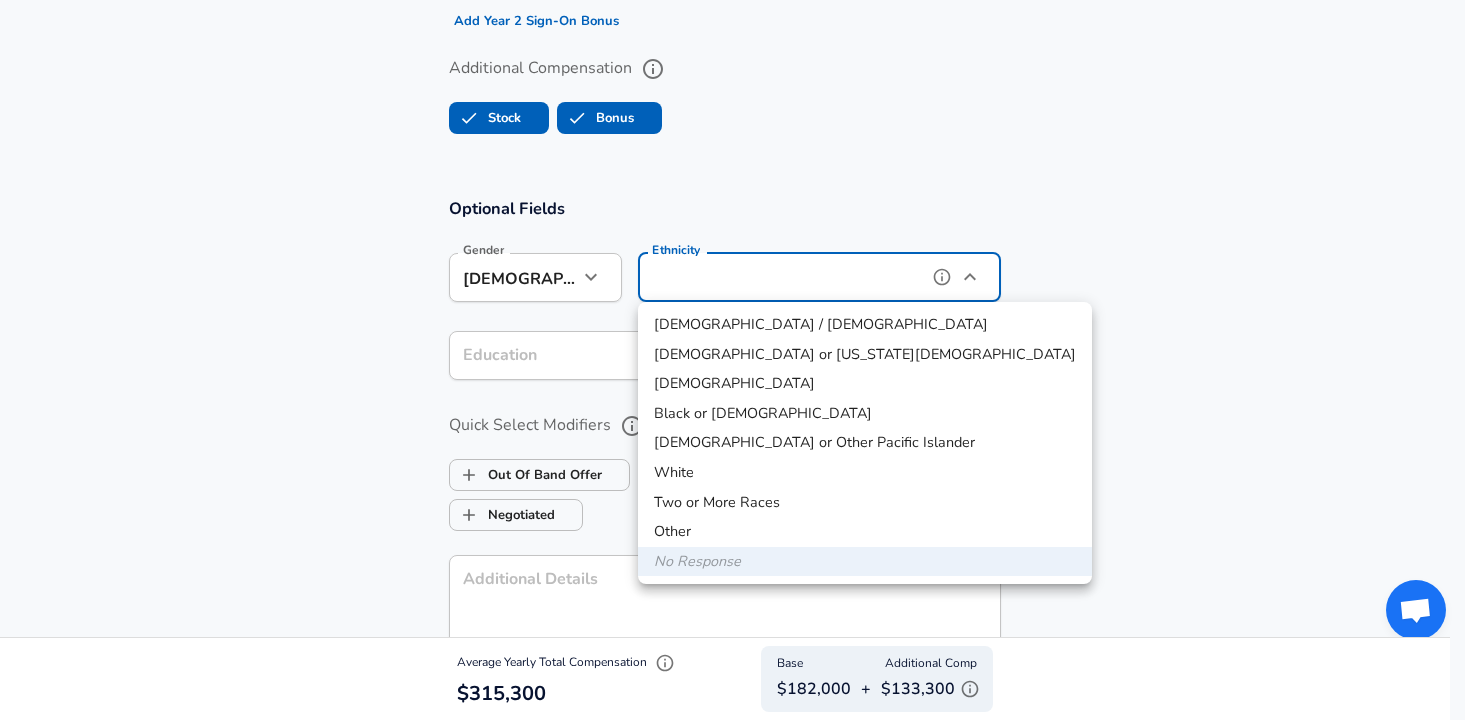 type on "[DEMOGRAPHIC_DATA]" 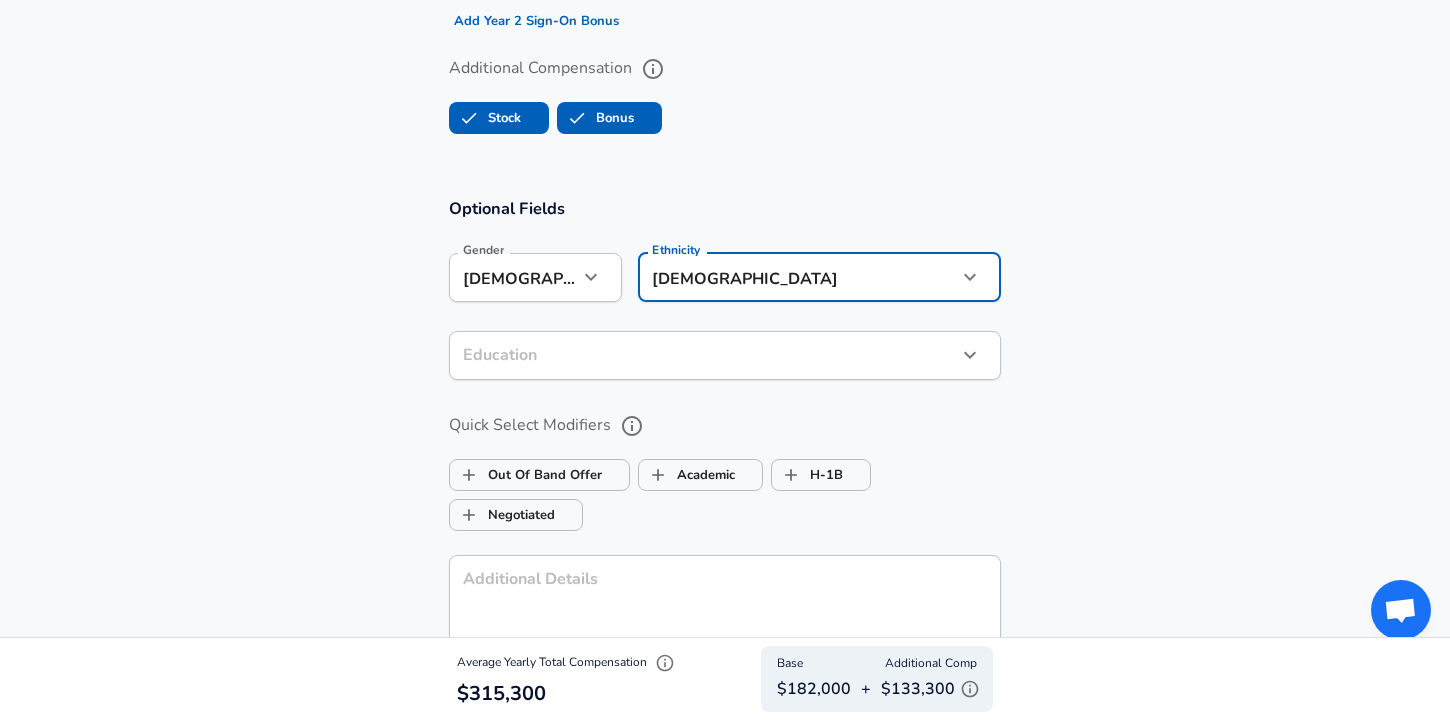 click on "Restart Add Your Salary Upload your offer letter   to verify your submission Enhance Privacy and Anonymity No Automatically hides specific fields until there are enough submissions to safely display the full details.   More Details Based on your submission and the data points that we have already collected, we will automatically hide and anonymize specific fields if there aren't enough data points to remain sufficiently anonymous. Company & Title Information   Enter the company you received your offer from Company Facebook Company   Select the title that closest resembles your official title. This should be similar to the title that was present on your offer letter. Title Software Engineer Title   Select a job family that best fits your role. If you can't find one, select 'Other' to enter a custom job family Job Family Software Engineer Job Family   Select a Specialization that best fits your role. If you can't find one, select 'Other' to enter a custom specialization Select Specialization   Level E4 Level 3" at bounding box center [725, -1479] 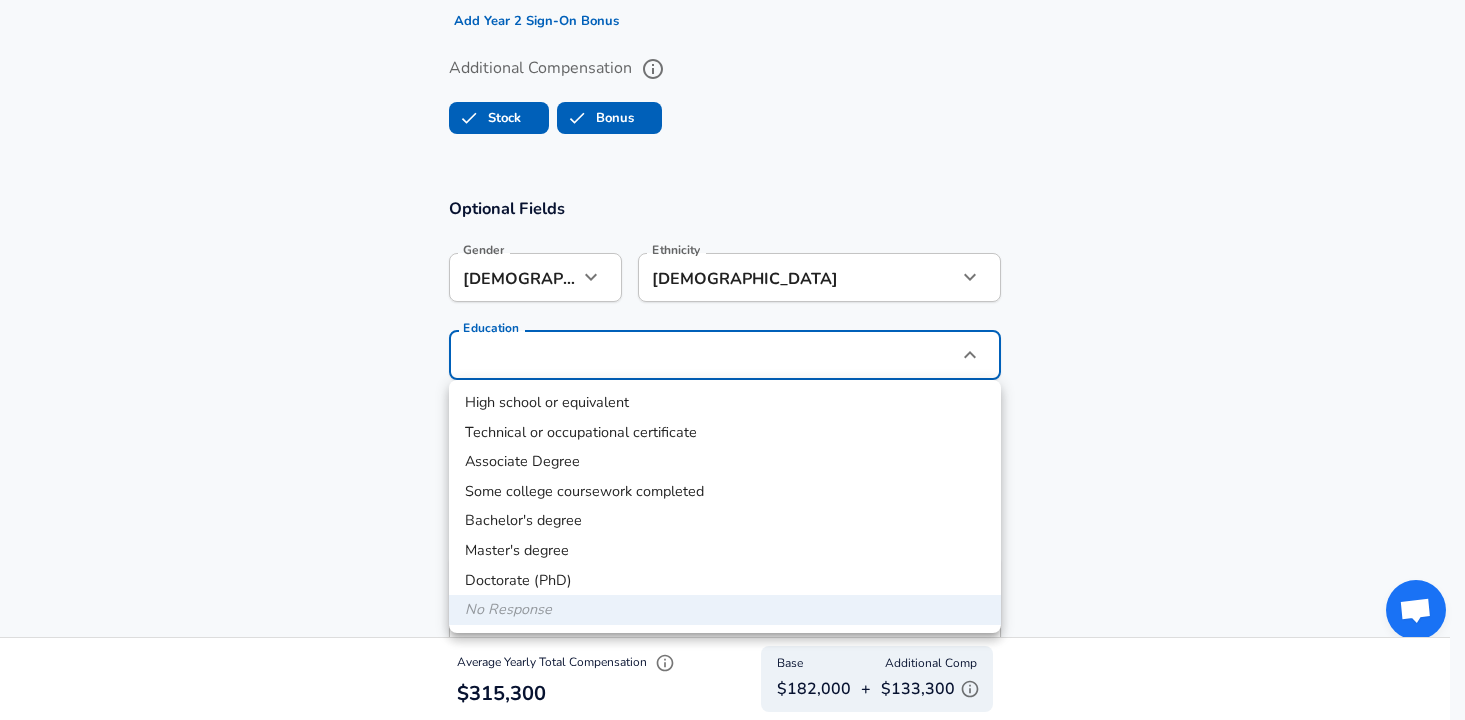 click on "Bachelor's degree" at bounding box center (725, 521) 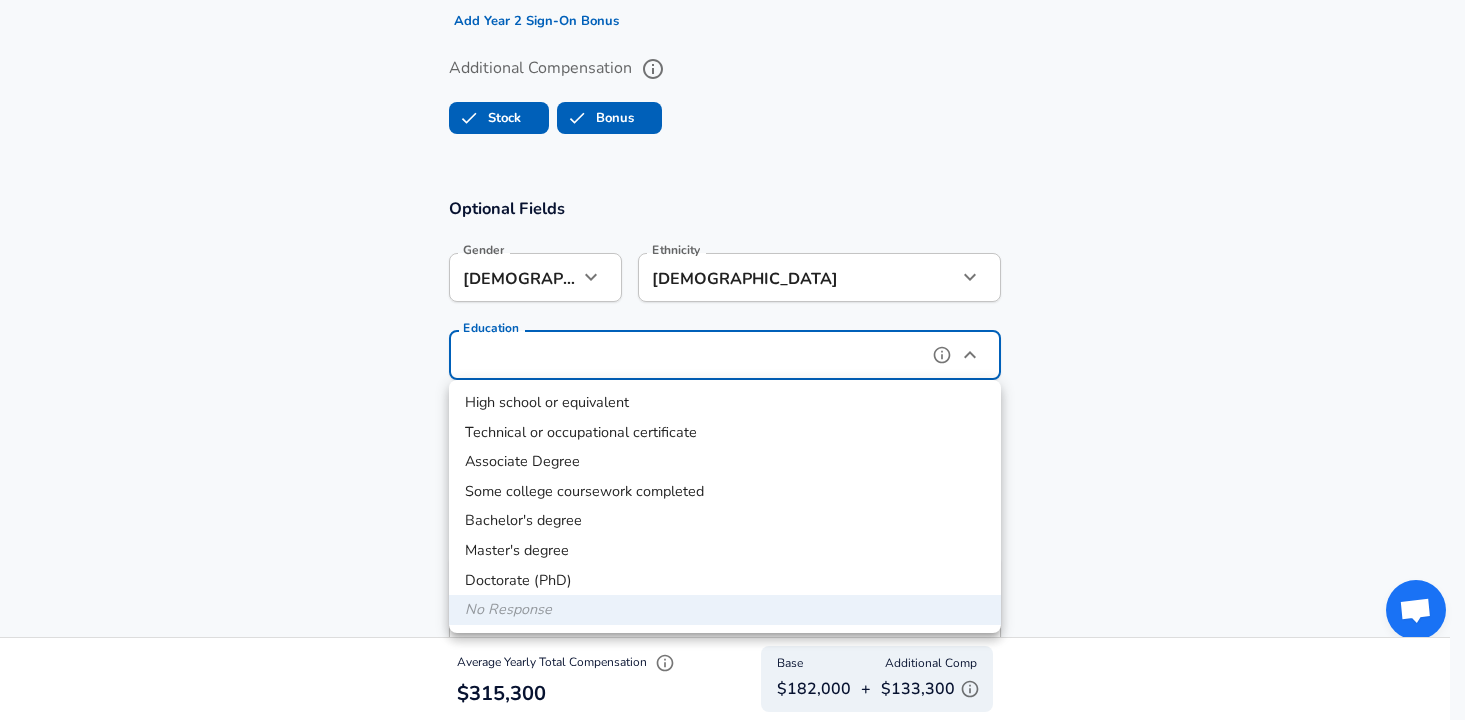 type on "Bachelors degree" 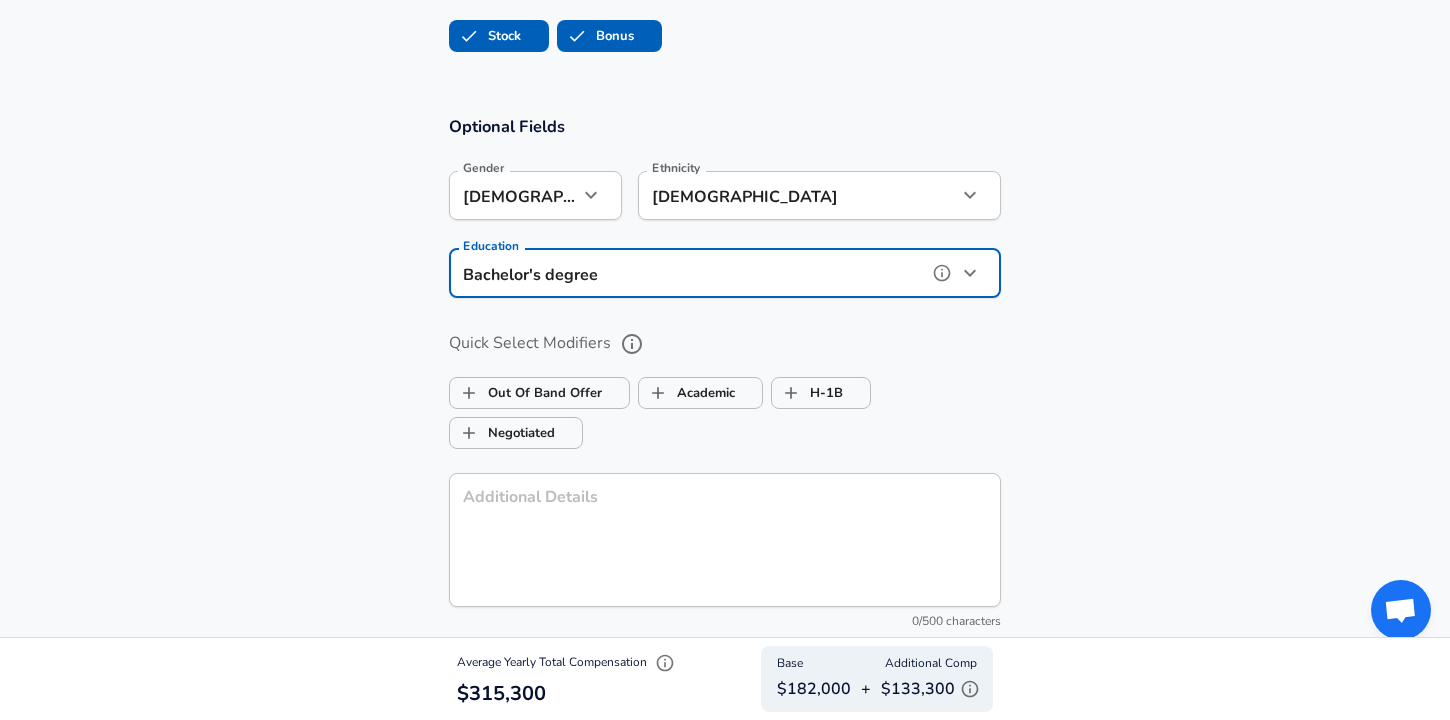 scroll, scrollTop: 2087, scrollLeft: 0, axis: vertical 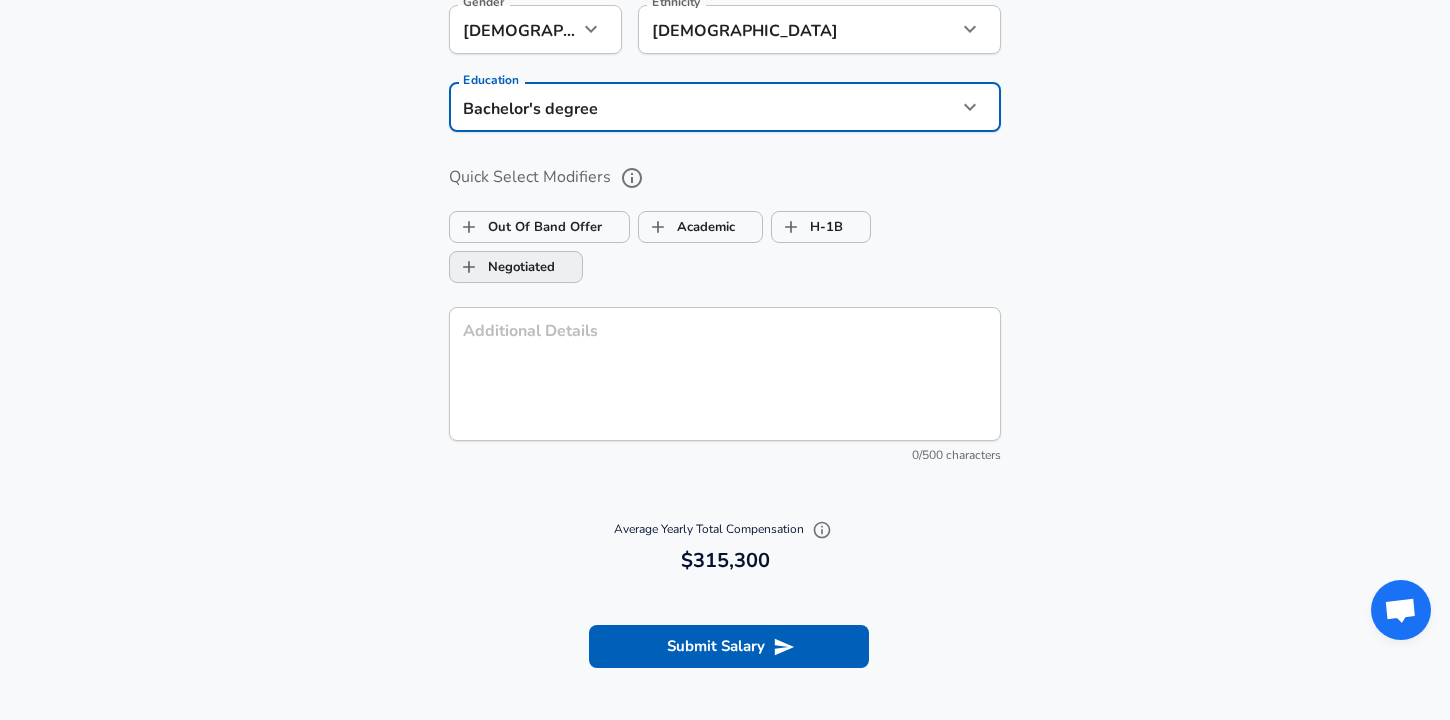click on "Negotiated" at bounding box center (502, 267) 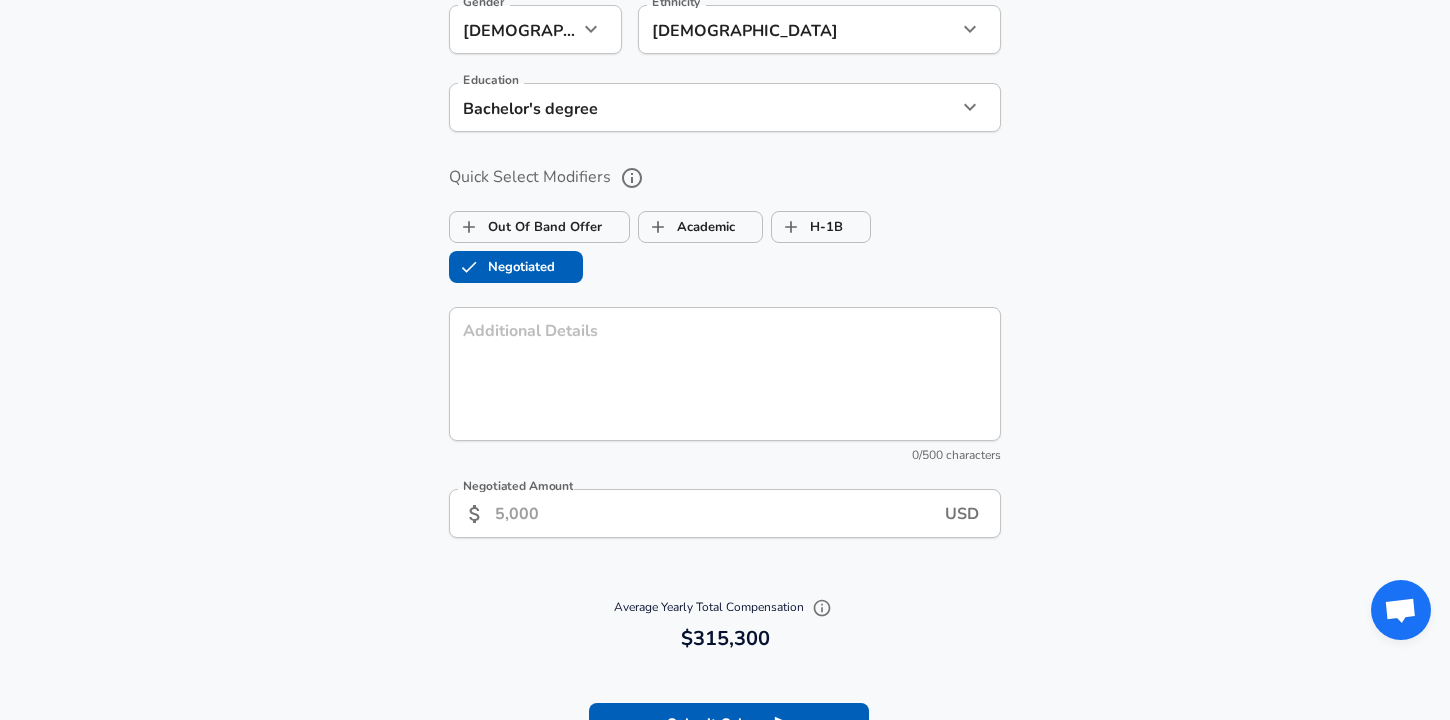 click on "Negotiated" at bounding box center (516, 267) 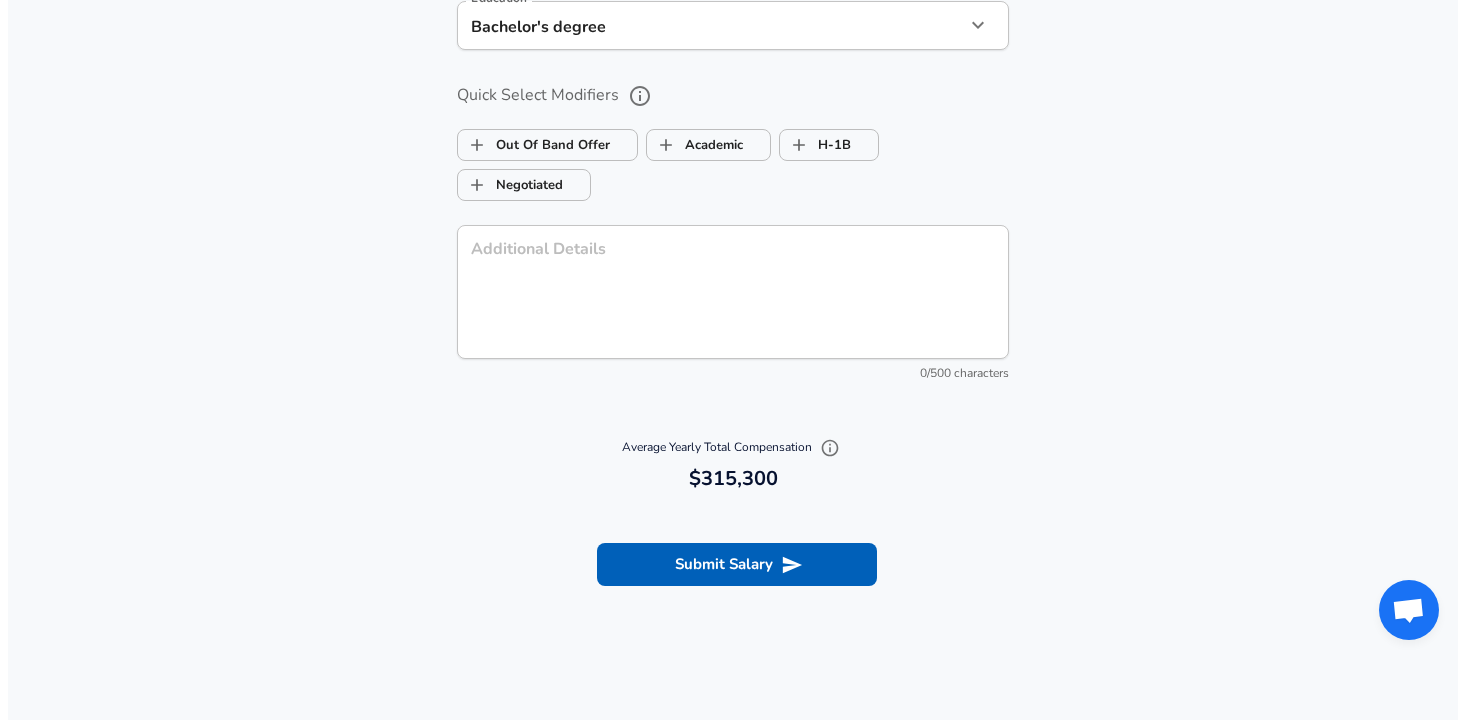 scroll, scrollTop: 2270, scrollLeft: 0, axis: vertical 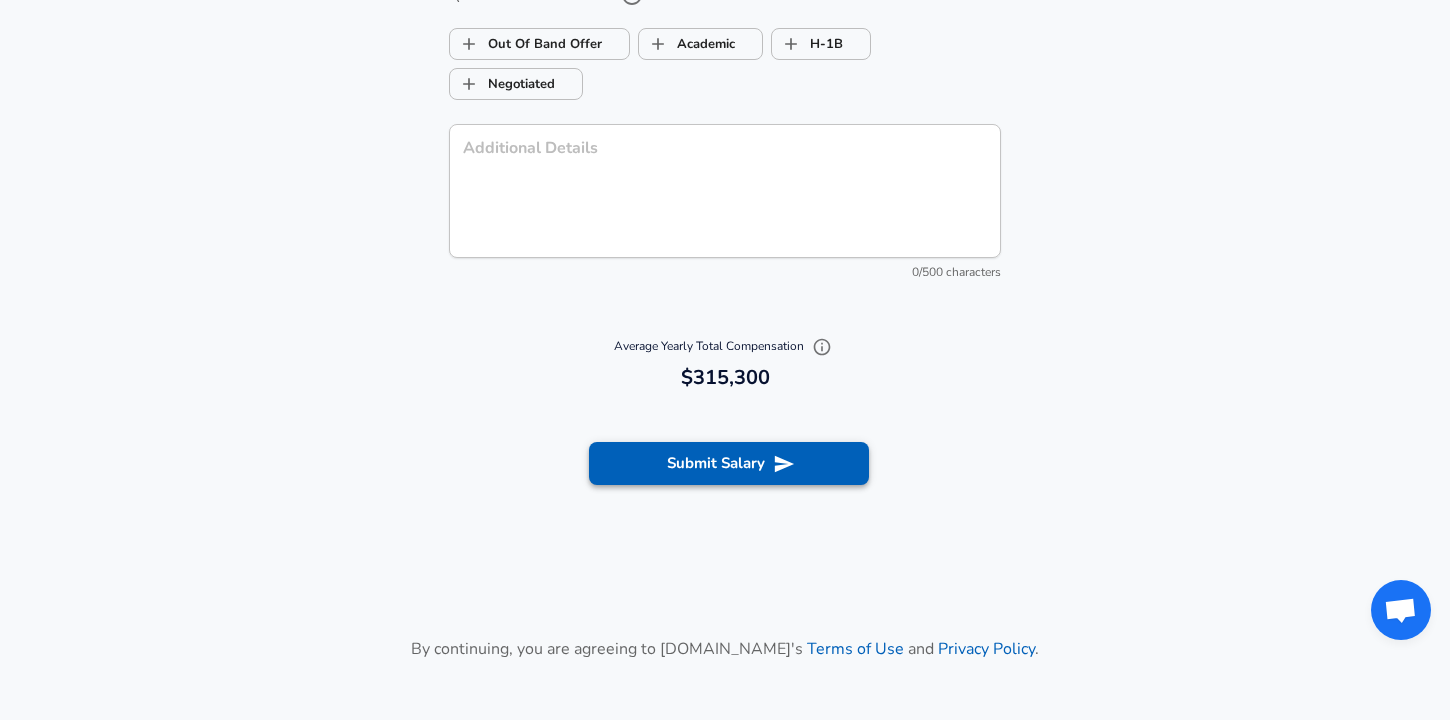 click on "Submit Salary" at bounding box center [729, 463] 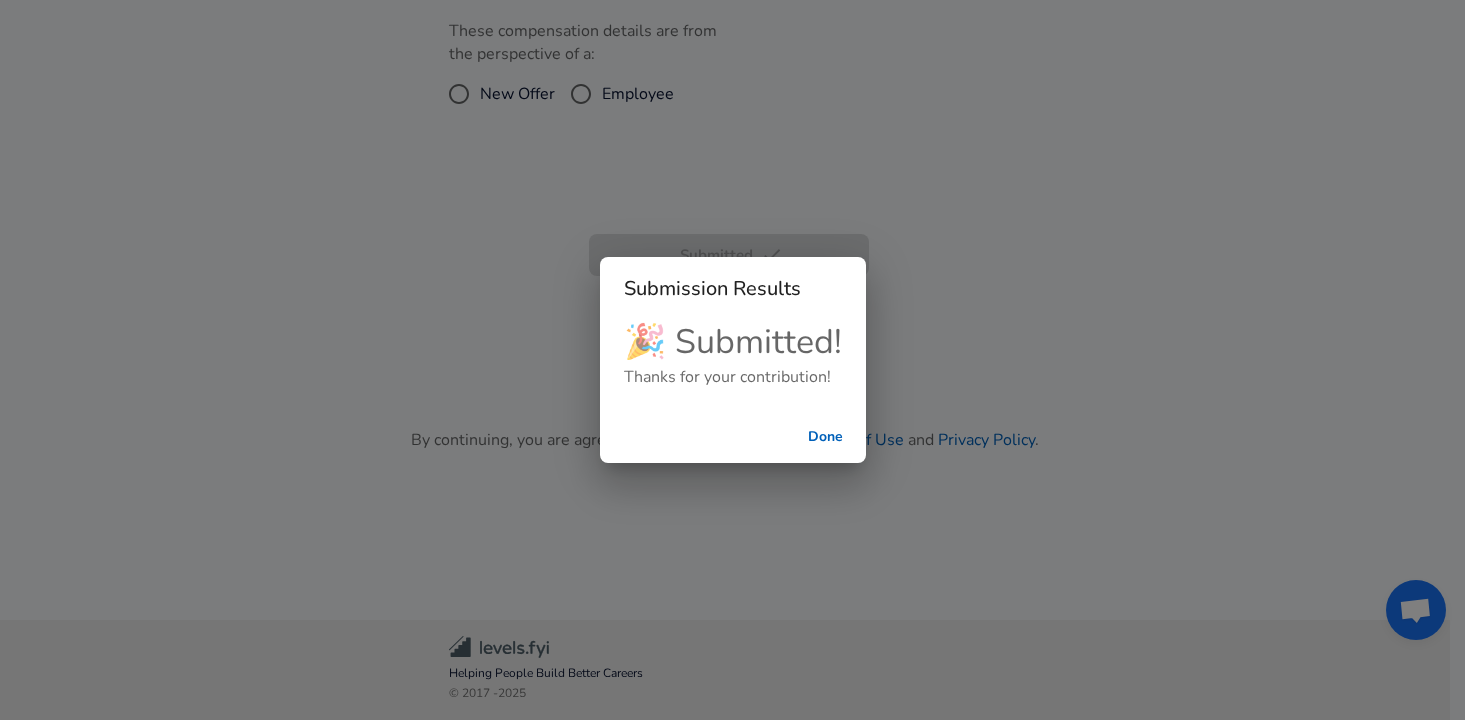 scroll, scrollTop: 596, scrollLeft: 0, axis: vertical 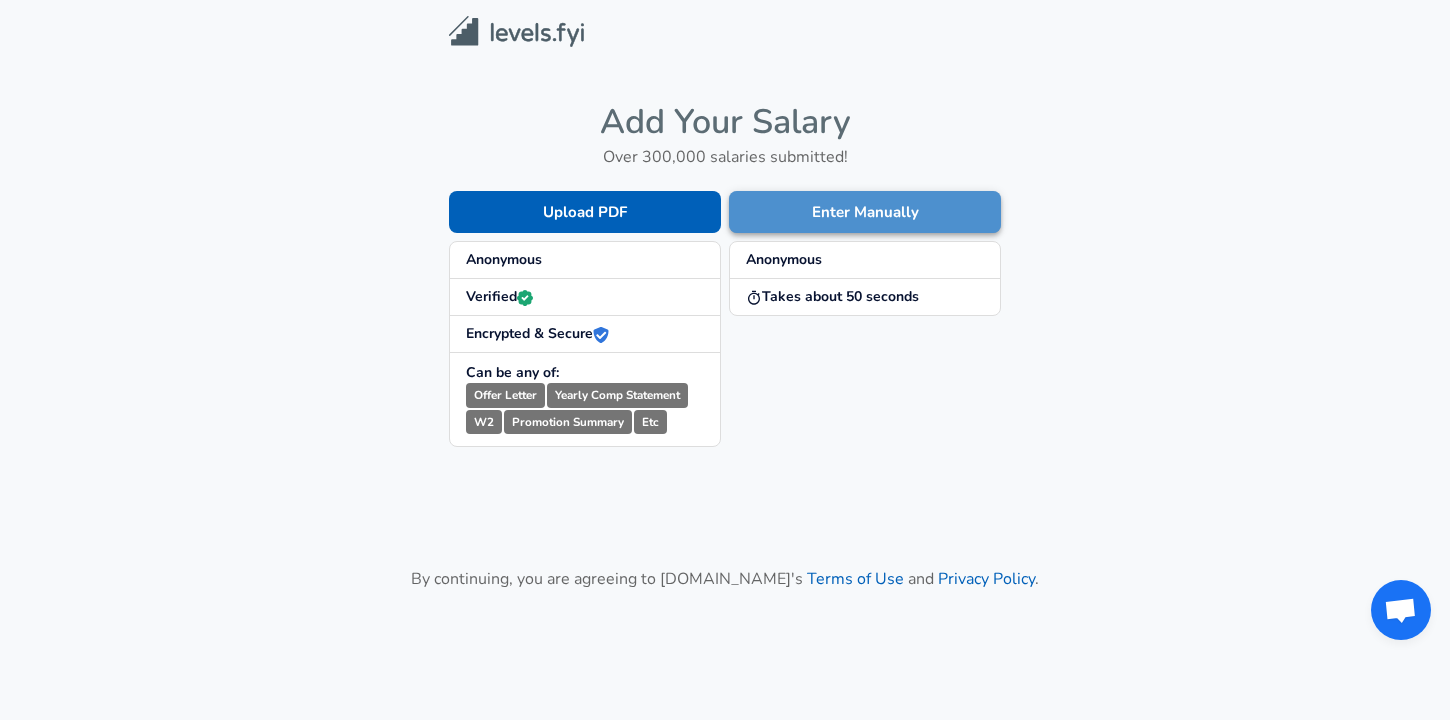 click on "Enter Manually" at bounding box center [865, 212] 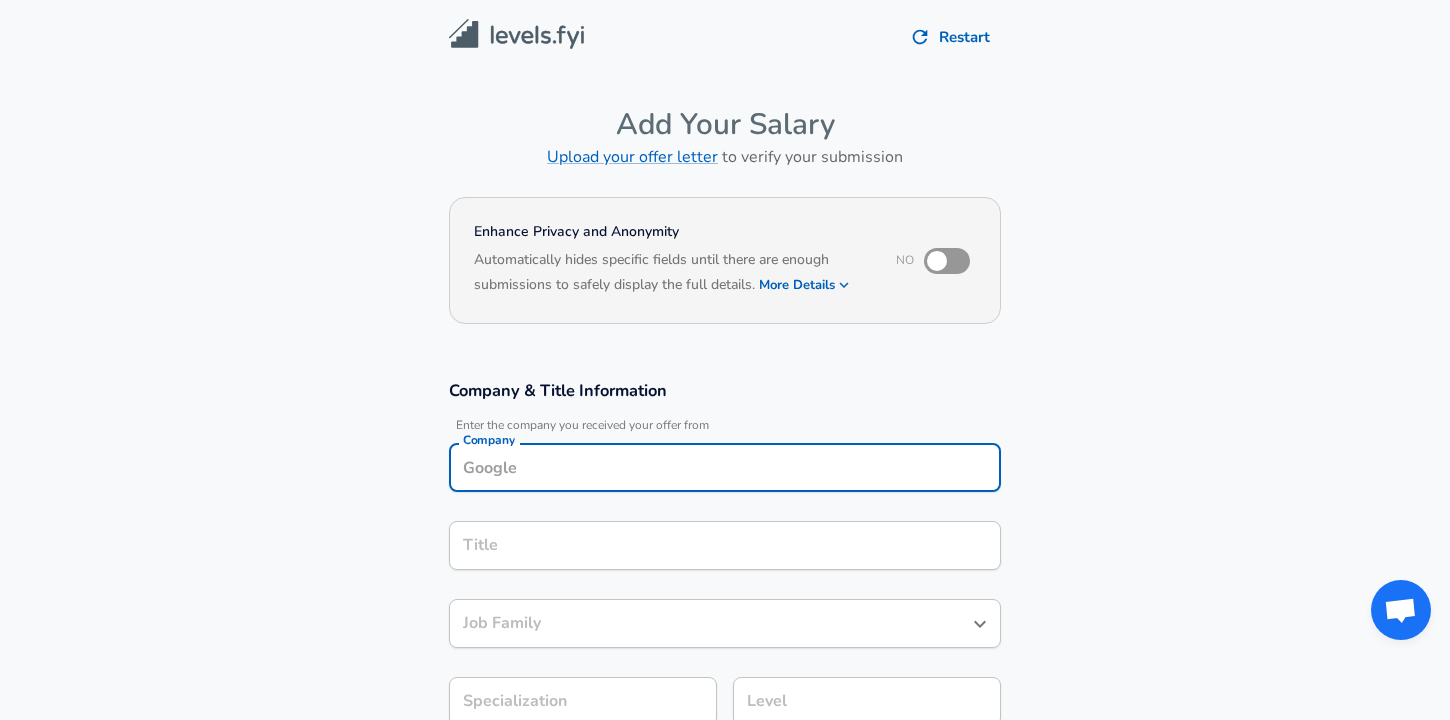 scroll, scrollTop: 20, scrollLeft: 0, axis: vertical 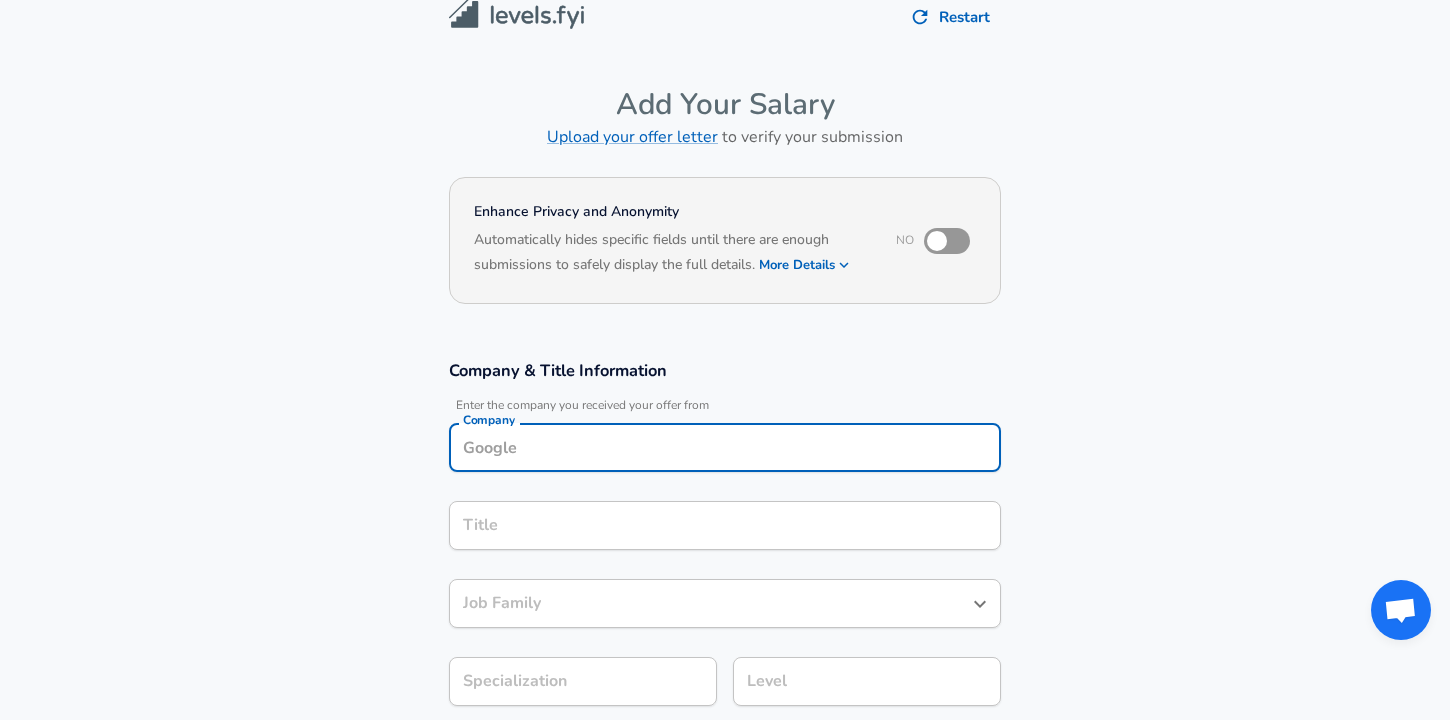 click on "Company" at bounding box center [725, 447] 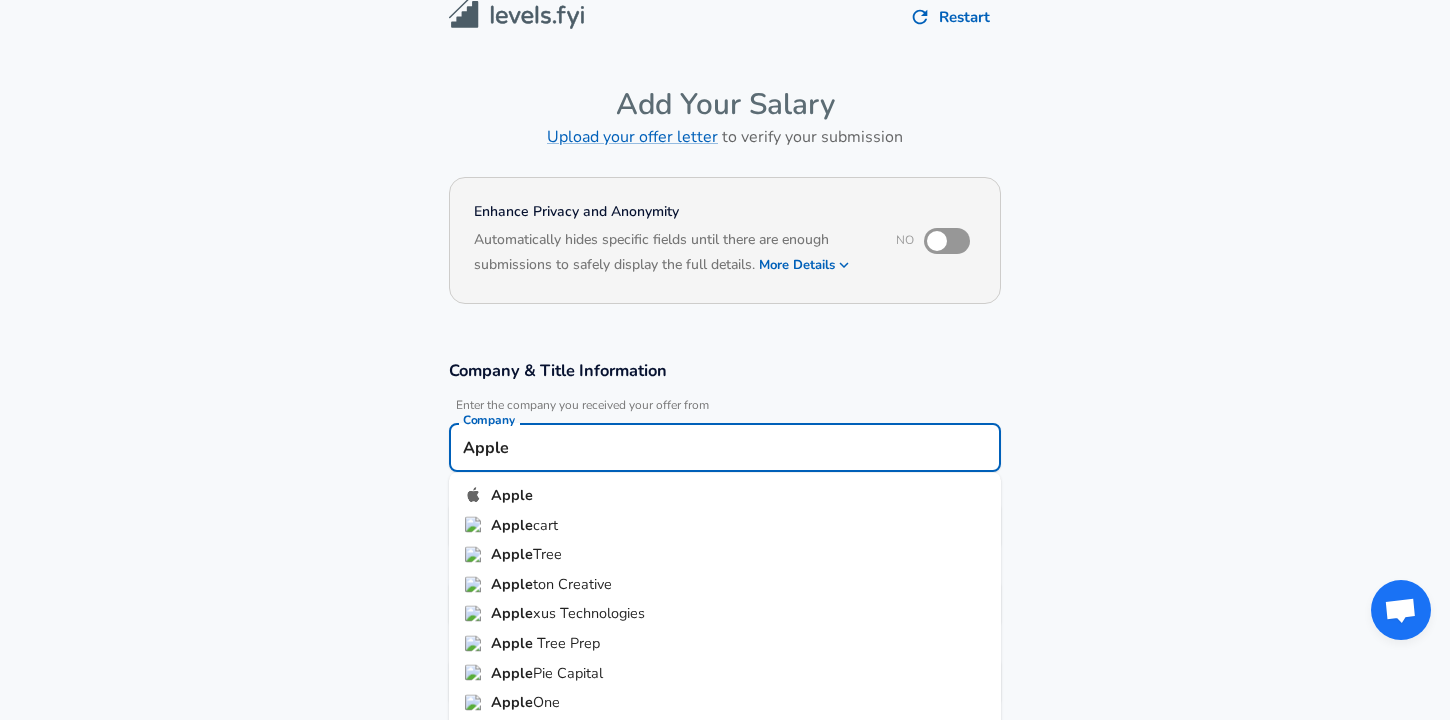 click on "Apple" at bounding box center (725, 496) 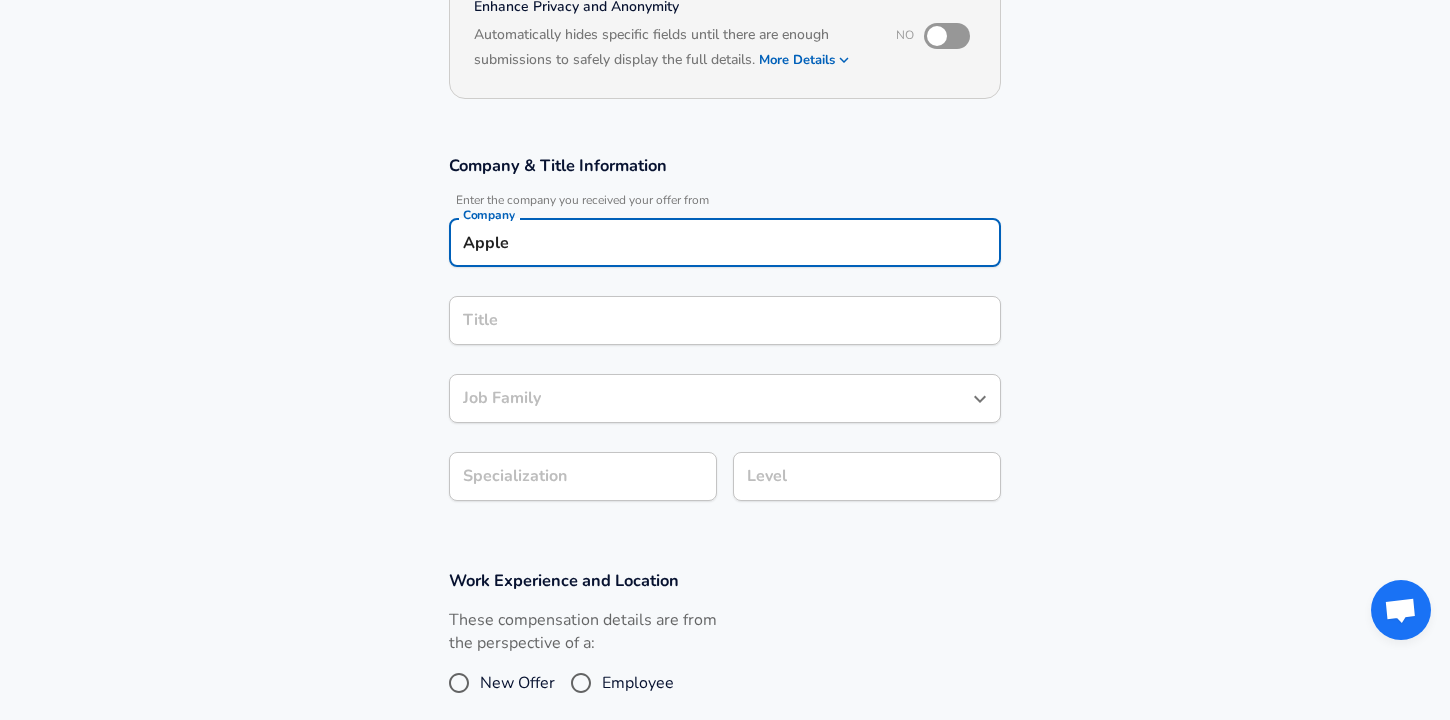 type on "Apple" 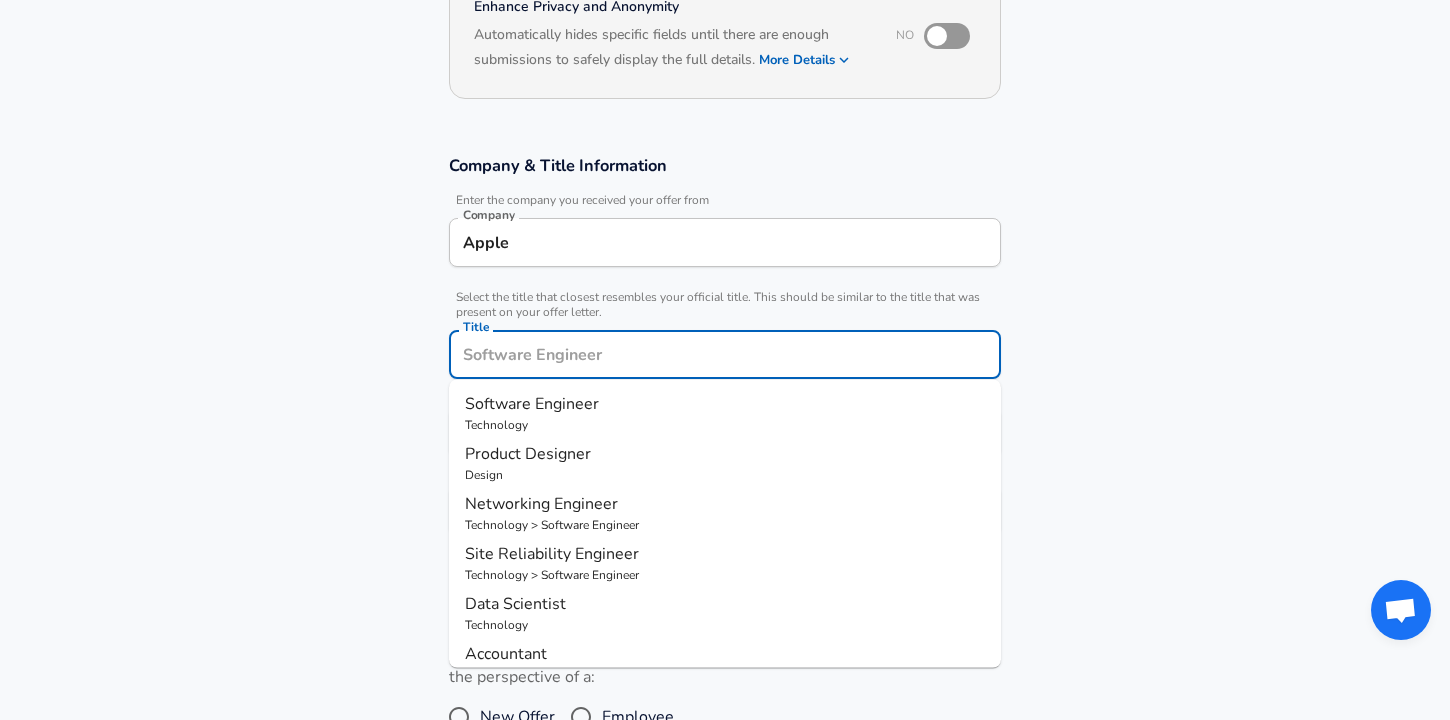 click on "Title" at bounding box center [725, 354] 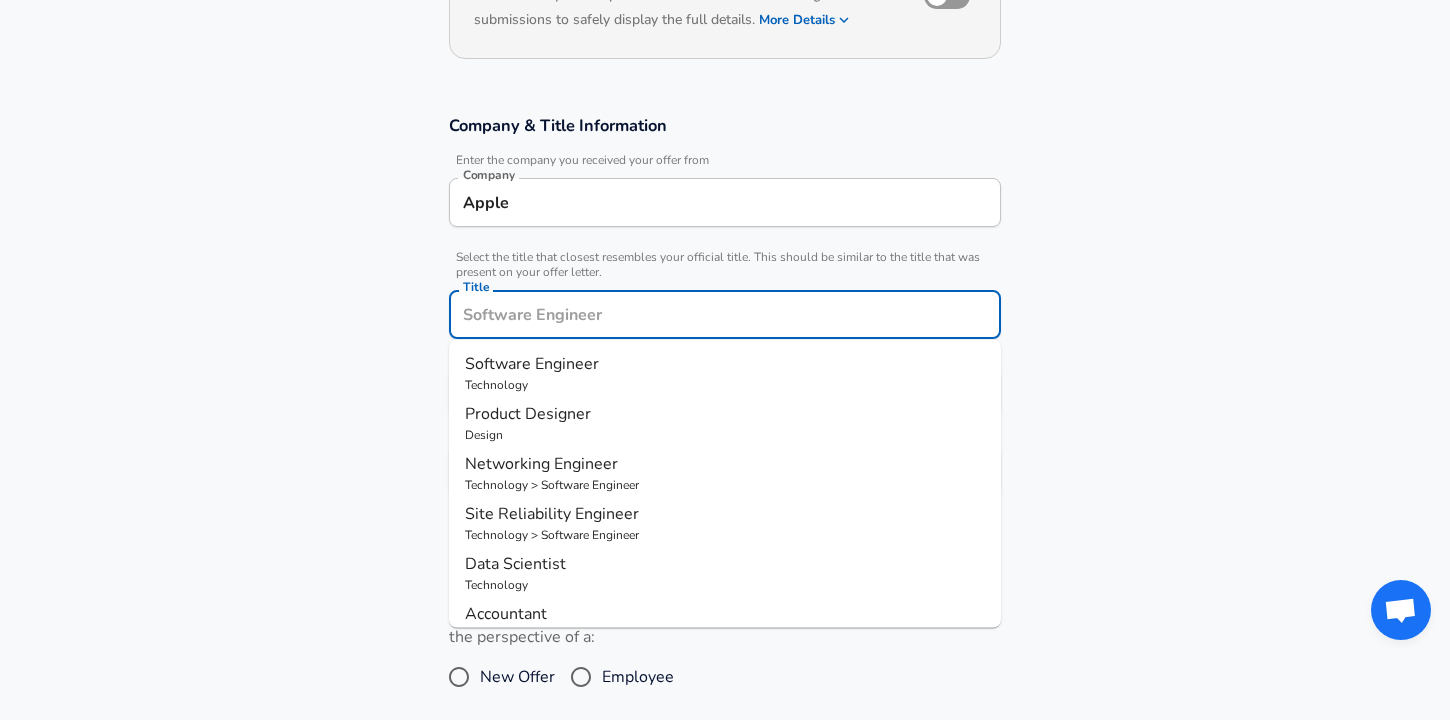 click on "Software Engineer" at bounding box center [532, 364] 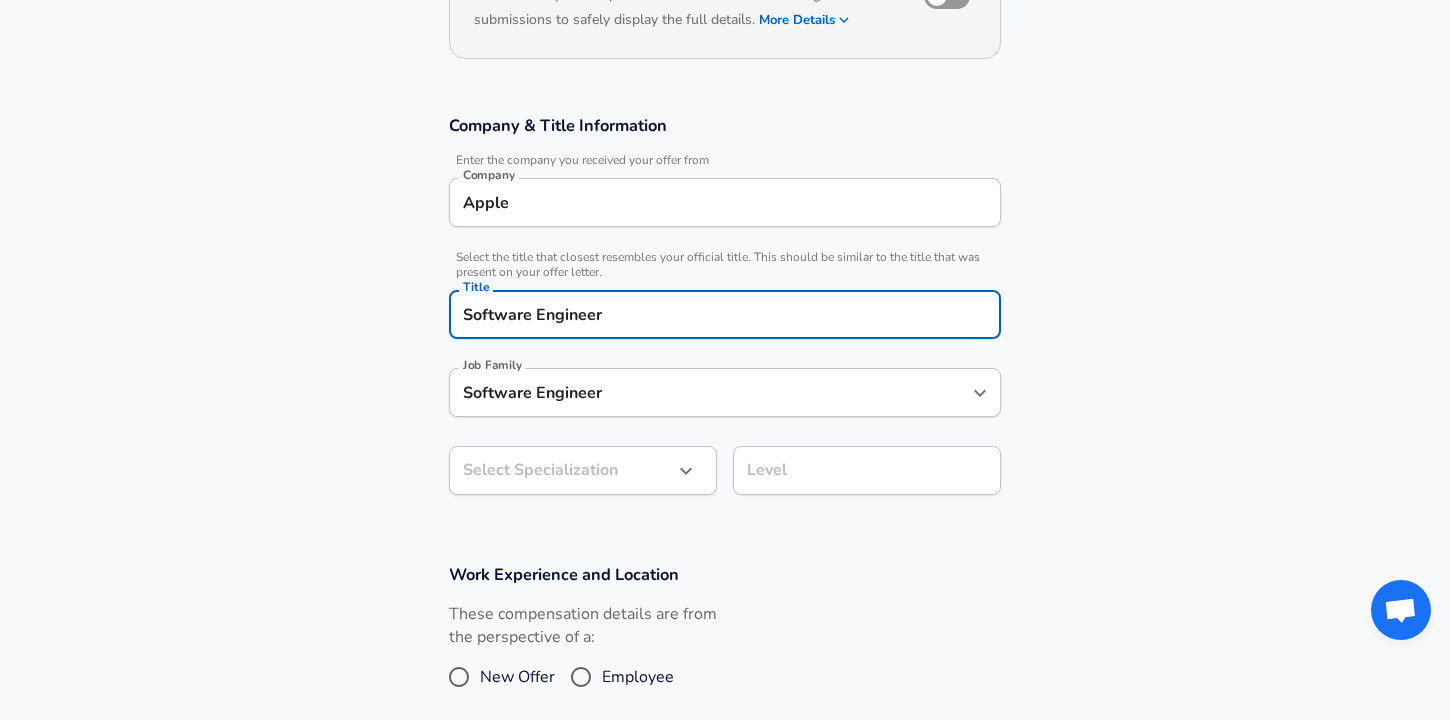click on "Software Engineer" at bounding box center (710, 392) 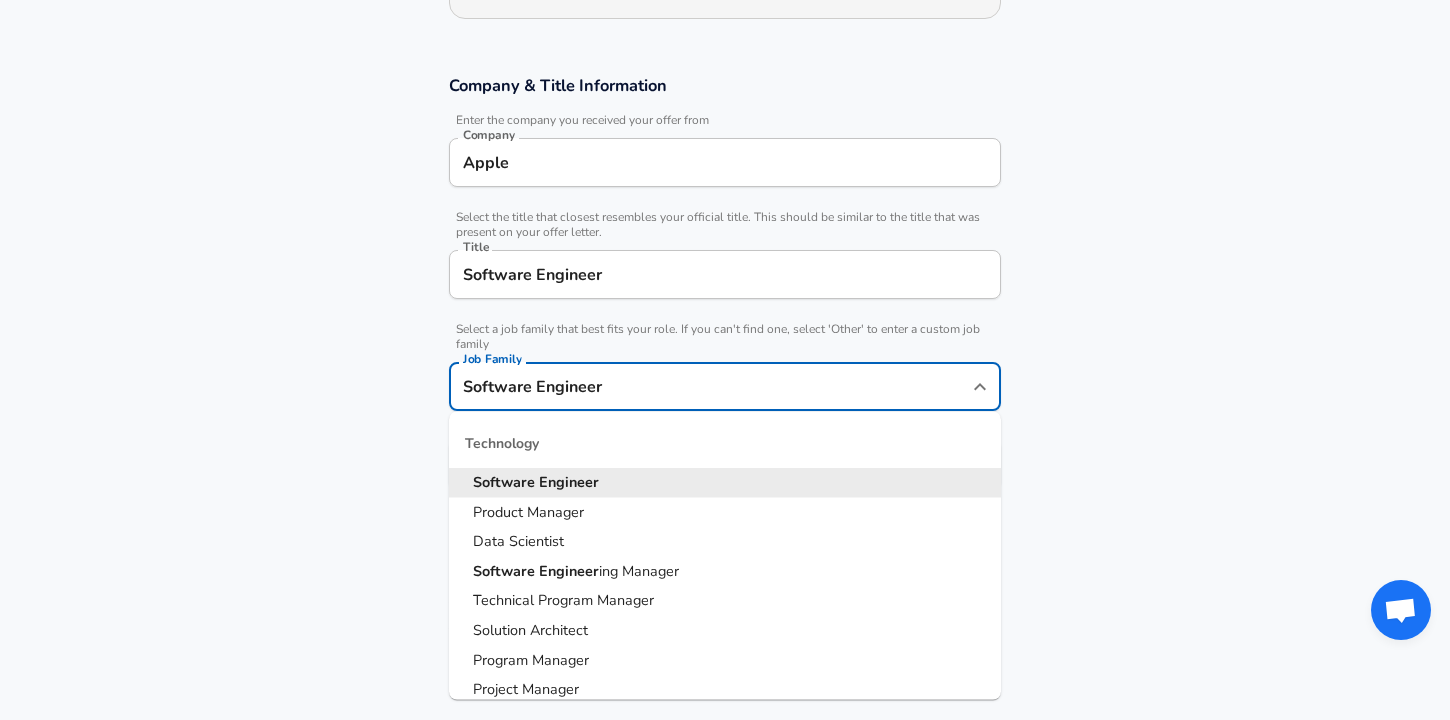 click on "Company & Title Information   Enter the company you received your offer from Company Apple Company   Select the title that closest resembles your official title. This should be similar to the title that was present on your offer letter. Title Software Engineer Title   Select a job family that best fits your role. If you can't find one, select 'Other' to enter a custom job family Job Family Software Engineer Job Family Technology Software     Engineer Product Manager Data Scientist Software     Engineer ing Manager Technical Program Manager Solution Architect Program Manager Project Manager Data Science Manager Technical Writer Engineering Biomedical  Engineer Civil  Engineer Hardware  Engineer Mechanical  Engineer Geological  Engineer Electrical  Engineer Controls  Engineer Chemical  Engineer Aerospace  Engineer Materials  Engineer Optical  Engineer MEP  Engineer Prompt  Engineer Business Management Consultant Business Development Sales Sales Legal Legal Sales Sales  Engineer Legal Regulatory Affairs Sales" at bounding box center (725, 292) 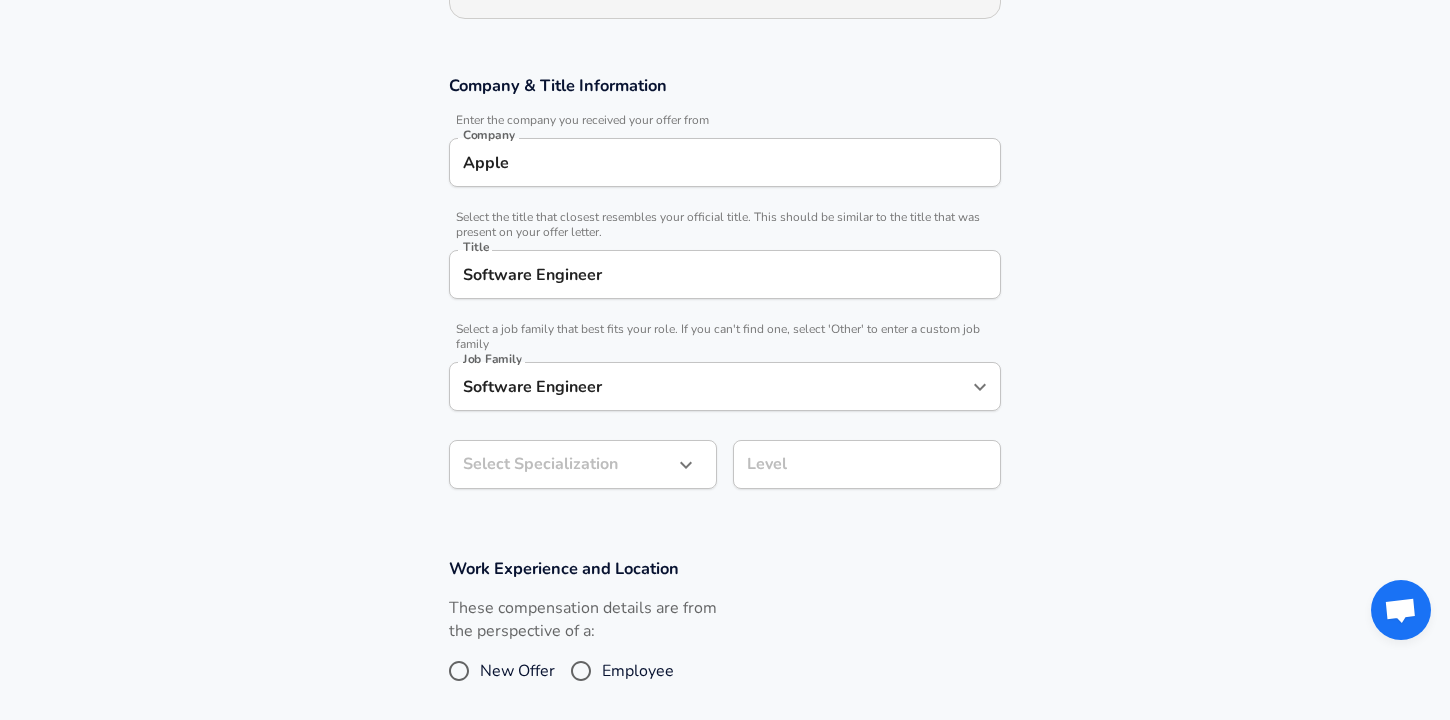 click on "Restart Add Your Salary Upload your offer letter   to verify your submission Enhance Privacy and Anonymity No Automatically hides specific fields until there are enough submissions to safely display the full details.   More Details Based on your submission and the data points that we have already collected, we will automatically hide and anonymize specific fields if there aren't enough data points to remain sufficiently anonymous. Company & Title Information   Enter the company you received your offer from Company Apple Company   Select the title that closest resembles your official title. This should be similar to the title that was present on your offer letter. Title Software Engineer Title   Select a job family that best fits your role. If you can't find one, select 'Other' to enter a custom job family Job Family Software Engineer Job Family Select Specialization ​ Select Specialization Level Level Work Experience and Location These compensation details are from the perspective of a: New Offer Employee" at bounding box center [725, 55] 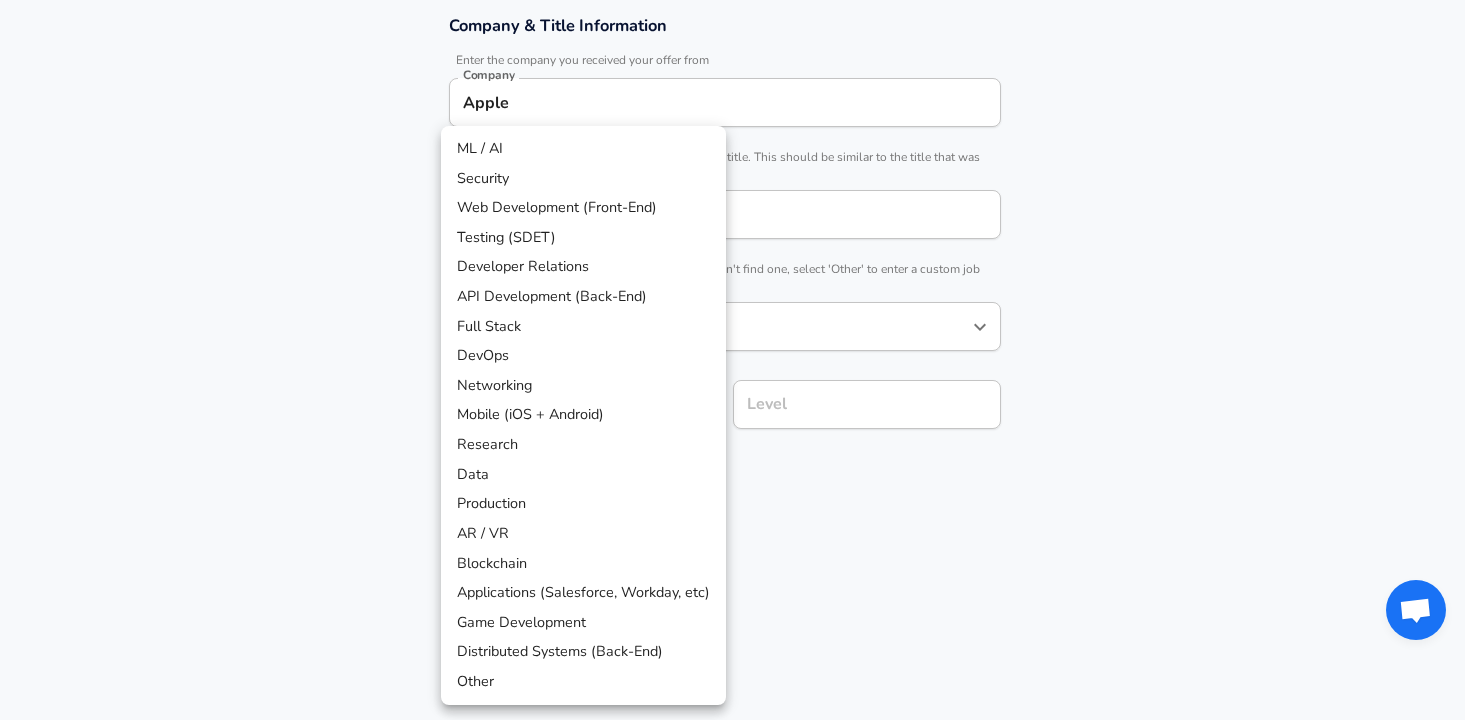 click on "API Development (Back-End)" at bounding box center (583, 297) 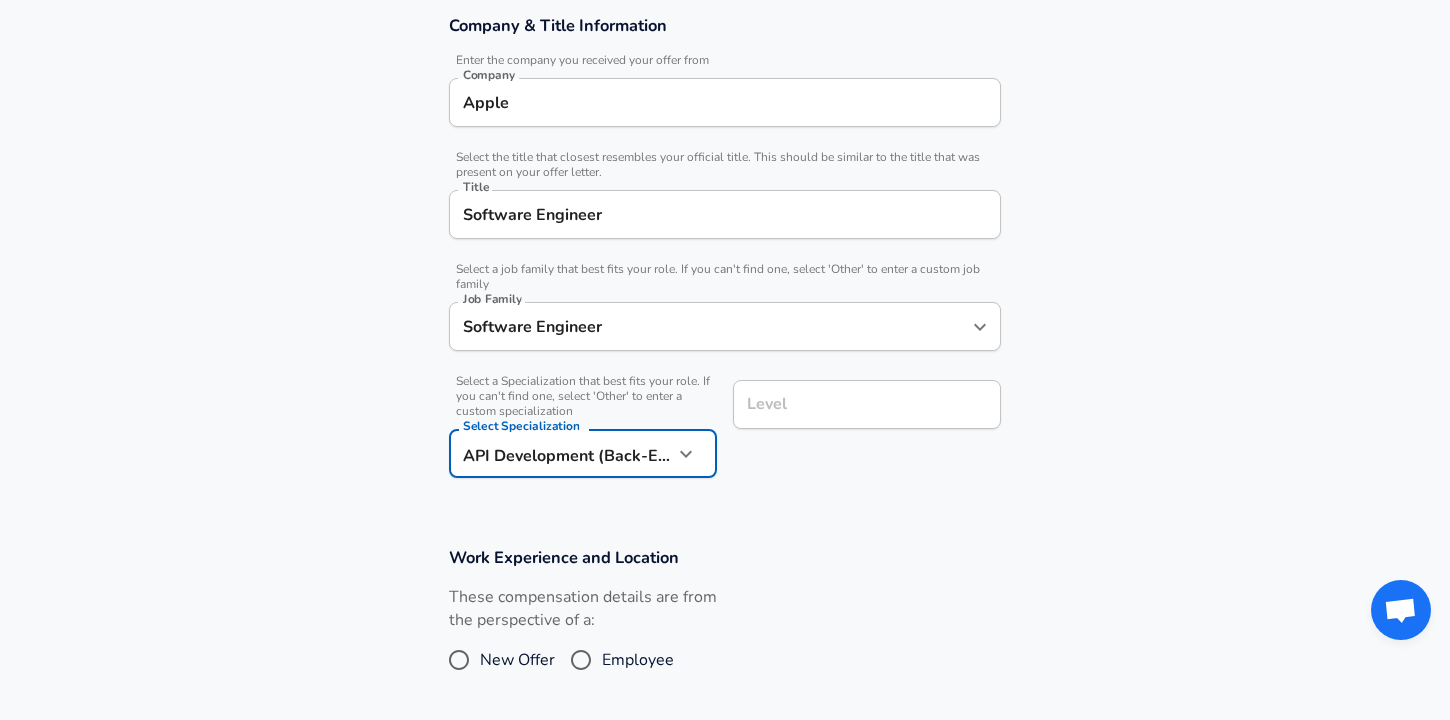 scroll, scrollTop: 405, scrollLeft: 0, axis: vertical 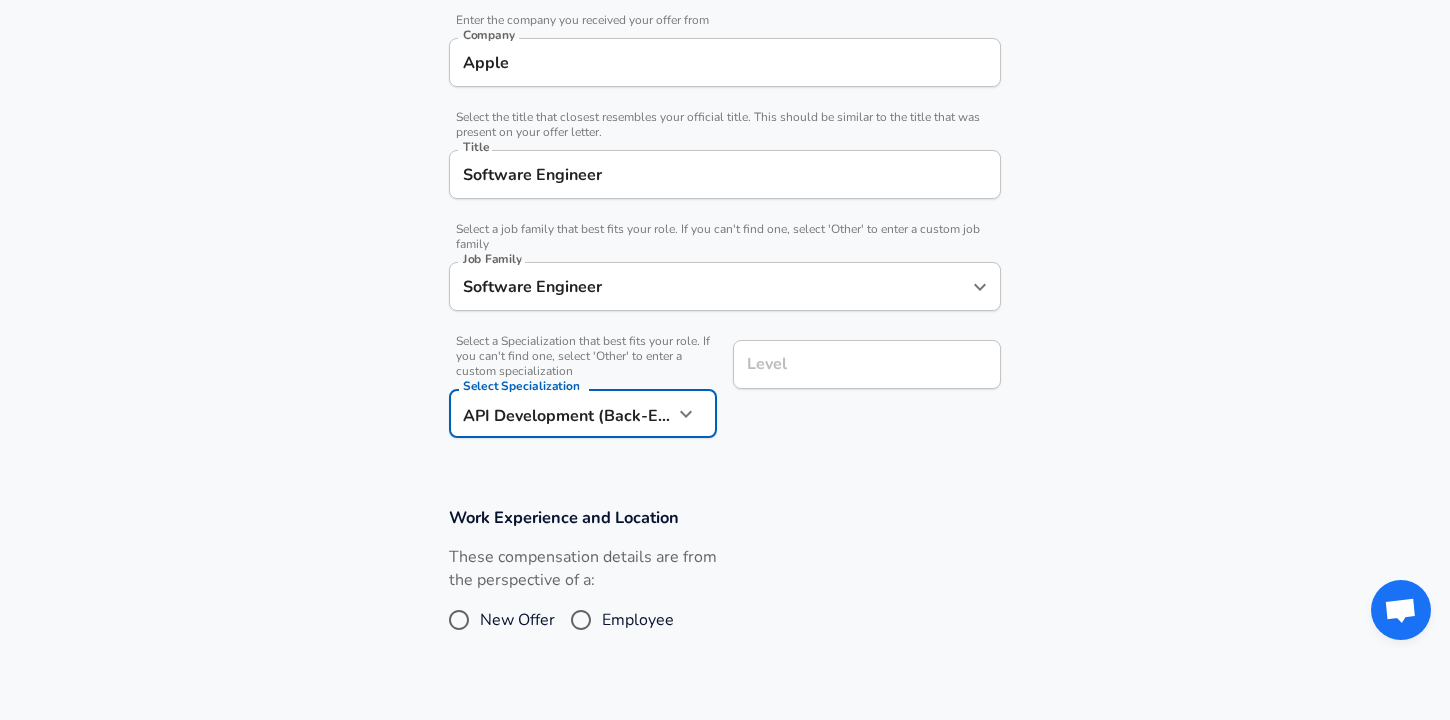 click on "Level" at bounding box center (867, 364) 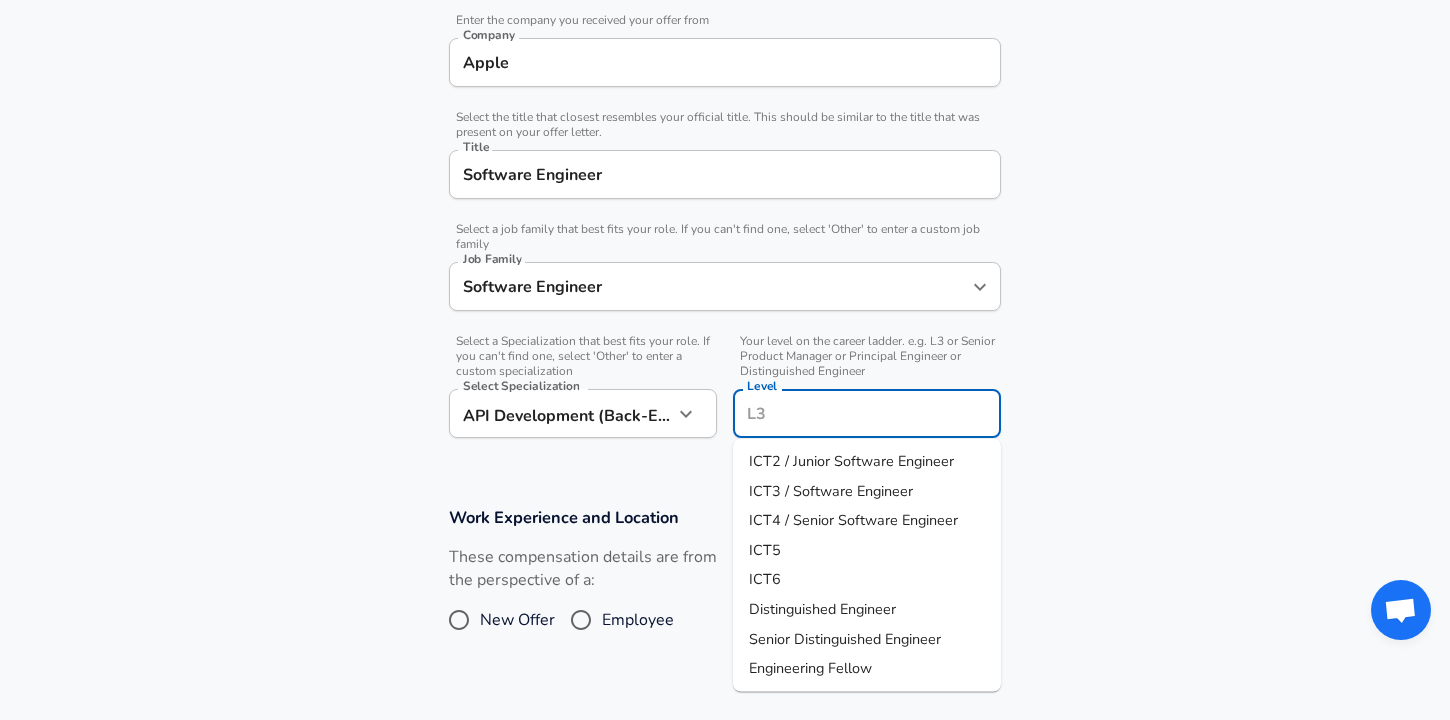 click on "ICT2 / Junior Software Engineer" at bounding box center (851, 461) 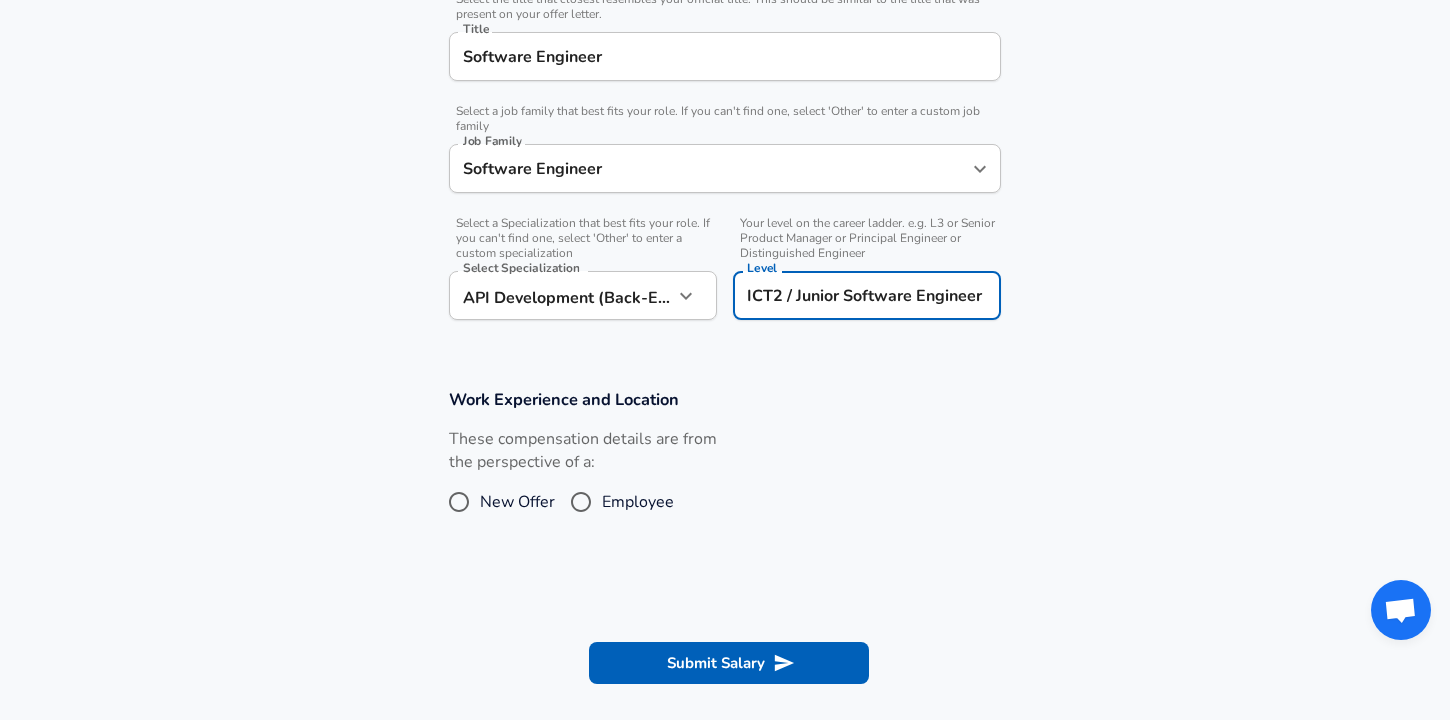 scroll, scrollTop: 640, scrollLeft: 0, axis: vertical 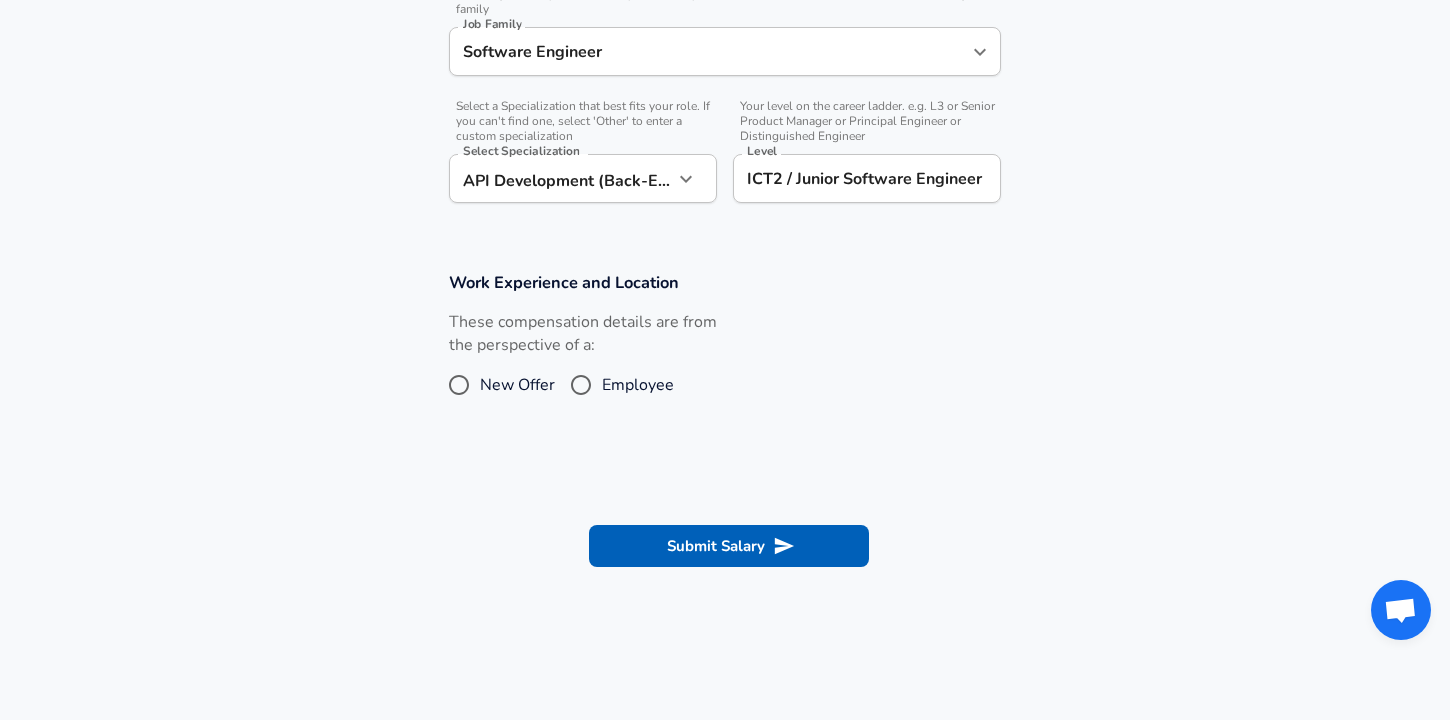 click on "New Offer" at bounding box center (517, 385) 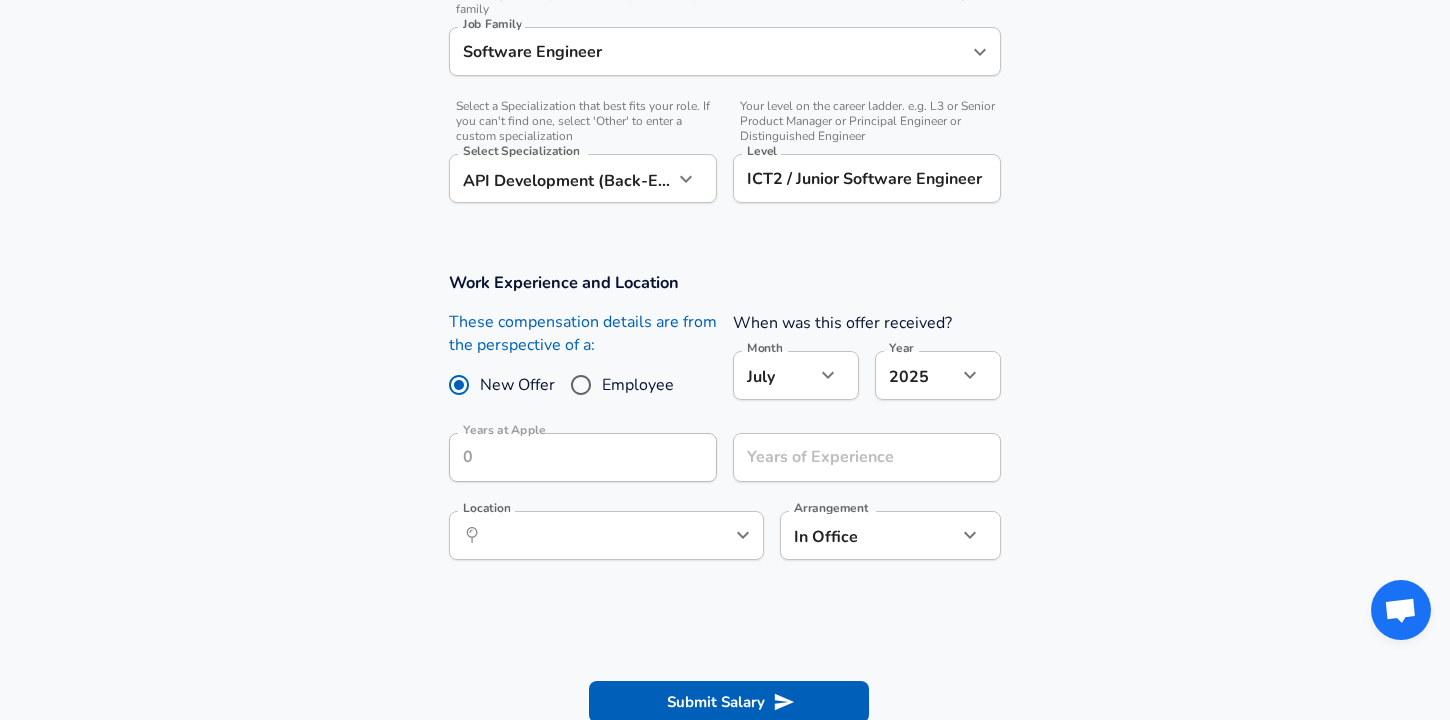 scroll, scrollTop: 735, scrollLeft: 0, axis: vertical 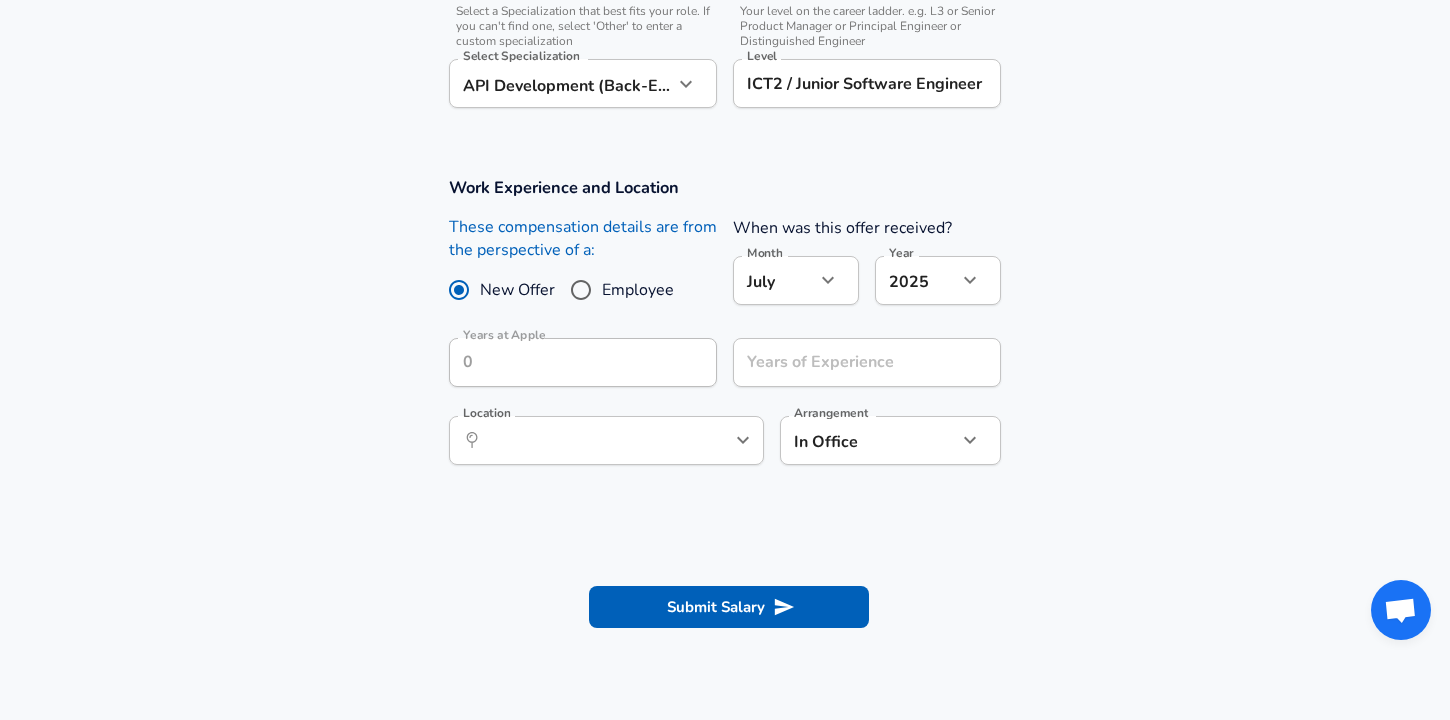 click on "Month July 7 Month" at bounding box center (788, 279) 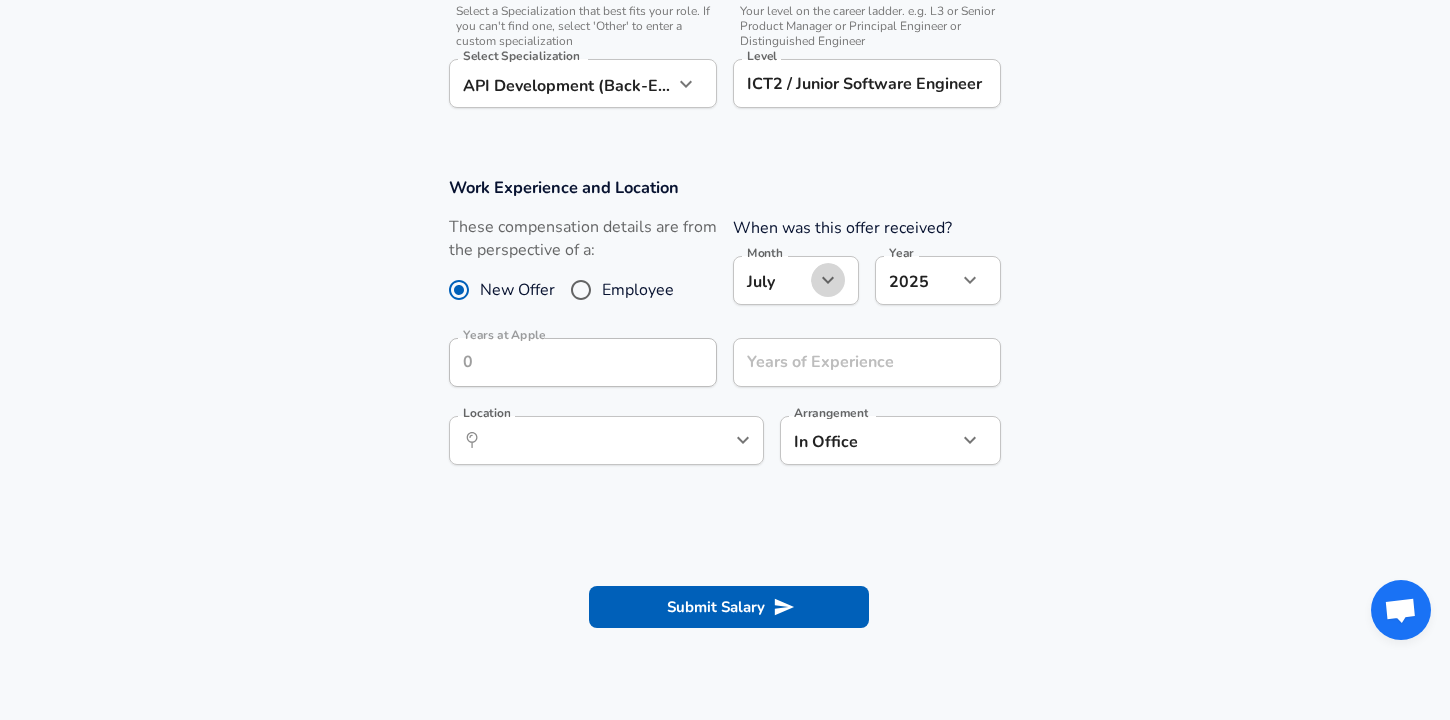 click 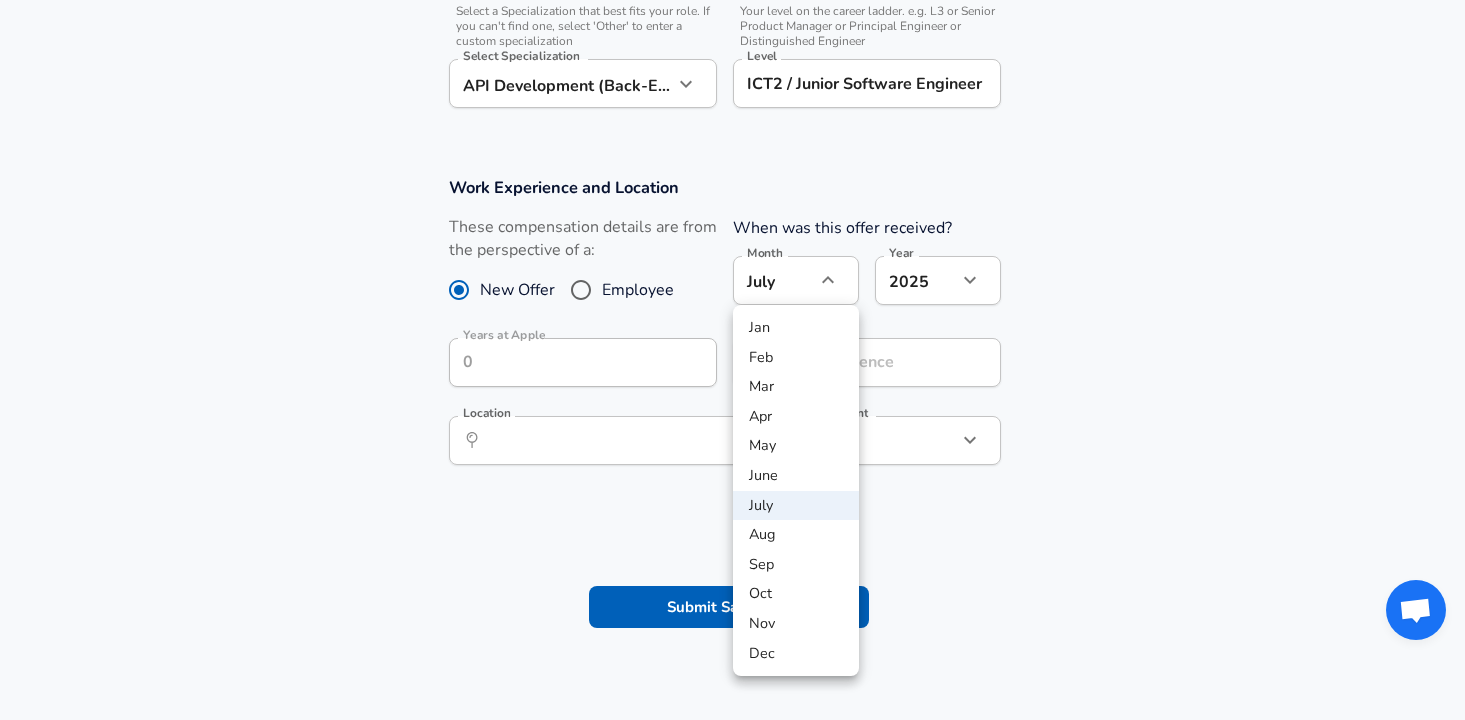 click on "June" at bounding box center (796, 476) 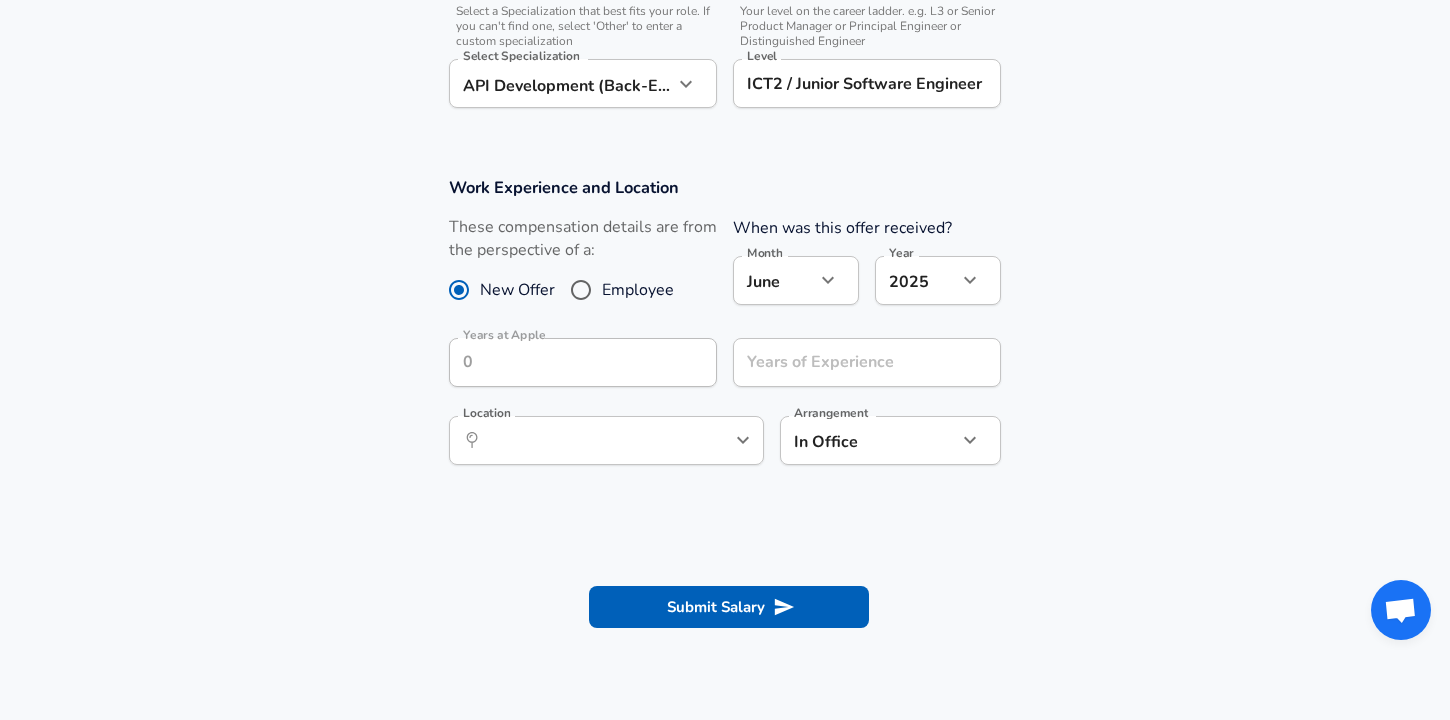 click on "Restart Add Your Salary Upload your offer letter   to verify your submission Enhance Privacy and Anonymity No Automatically hides specific fields until there are enough submissions to safely display the full details.   More Details Based on your submission and the data points that we have already collected, we will automatically hide and anonymize specific fields if there aren't enough data points to remain sufficiently anonymous. Company & Title Information   Enter the company you received your offer from Company Apple Company   Select the title that closest resembles your official title. This should be similar to the title that was present on your offer letter. Title Software Engineer Title   Select a job family that best fits your role. If you can't find one, select 'Other' to enter a custom job family Job Family Software Engineer Job Family   Select a Specialization that best fits your role. If you can't find one, select 'Other' to enter a custom specialization Select Specialization Select Specialization" at bounding box center (725, -375) 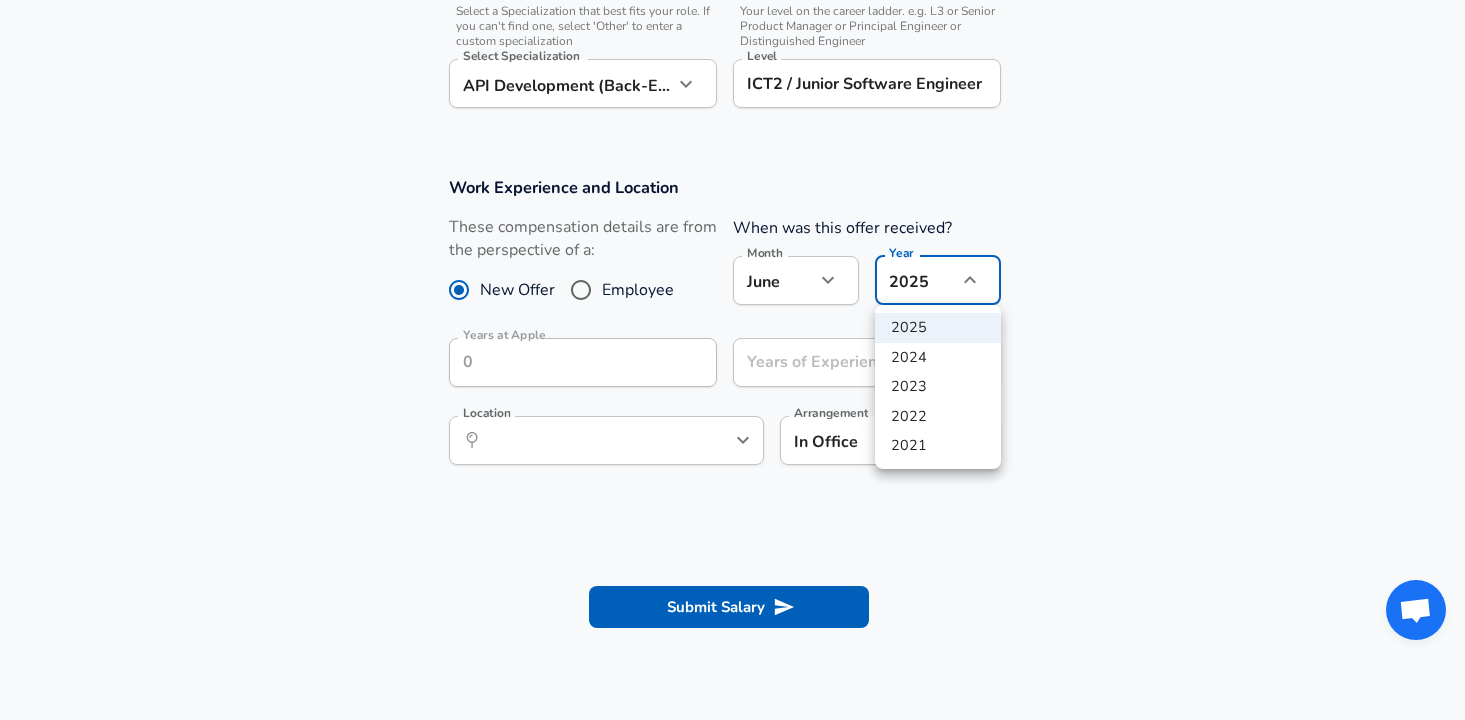 click on "2021" at bounding box center [938, 446] 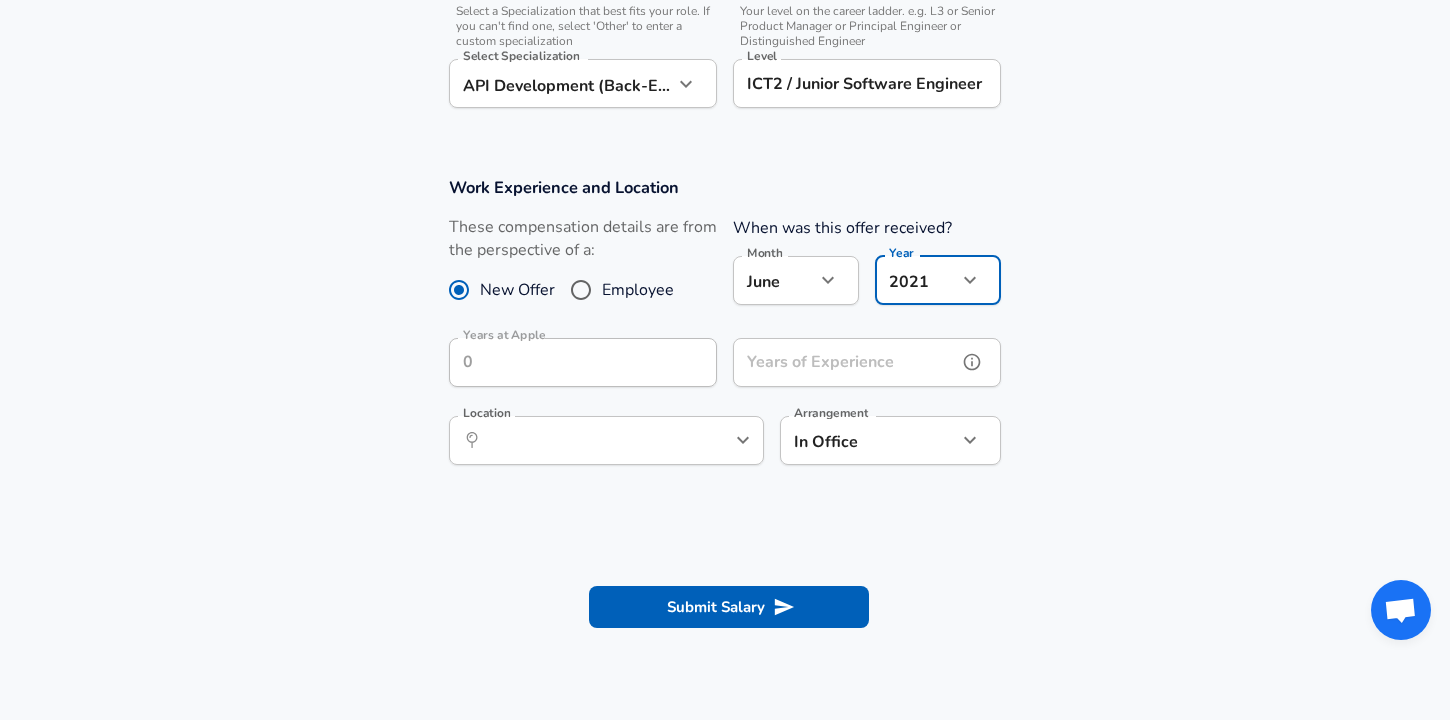 click on "Years of Experience" at bounding box center (845, 362) 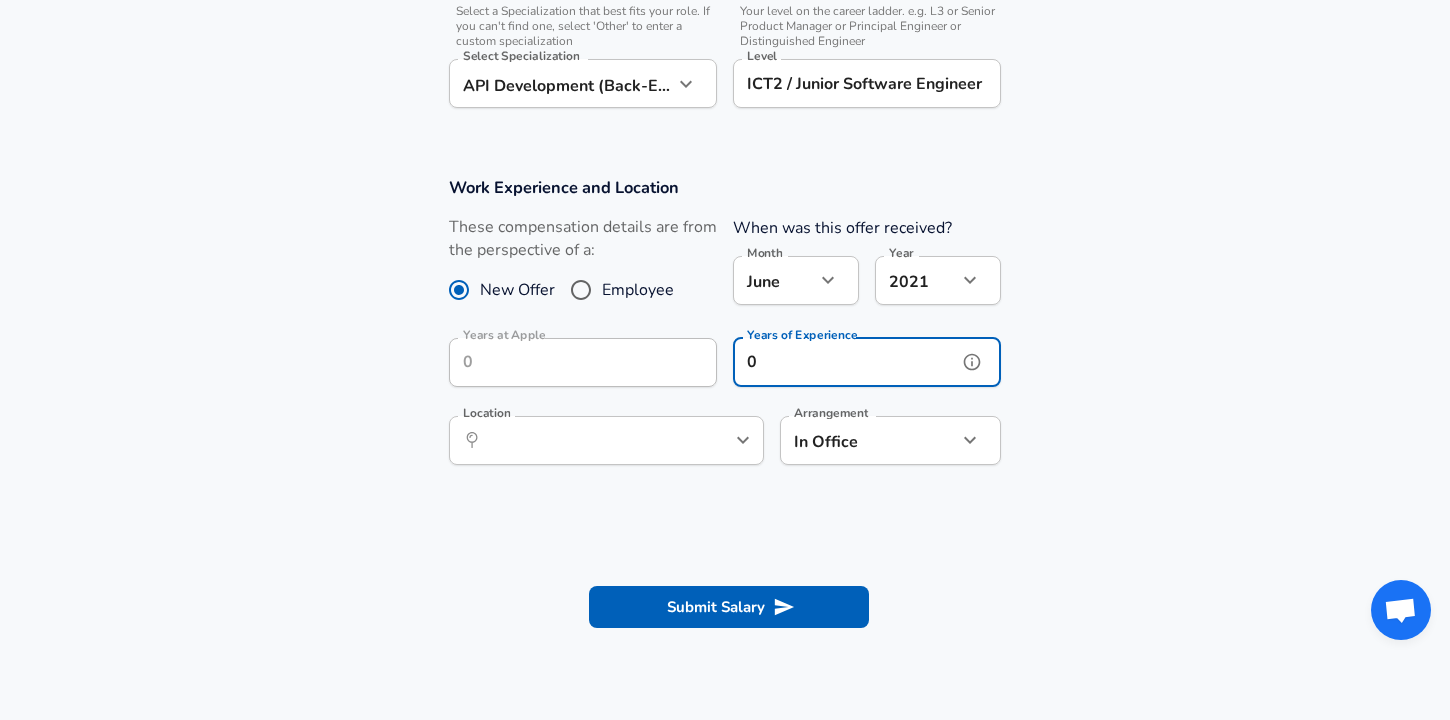 click on "​ Location" at bounding box center (606, 440) 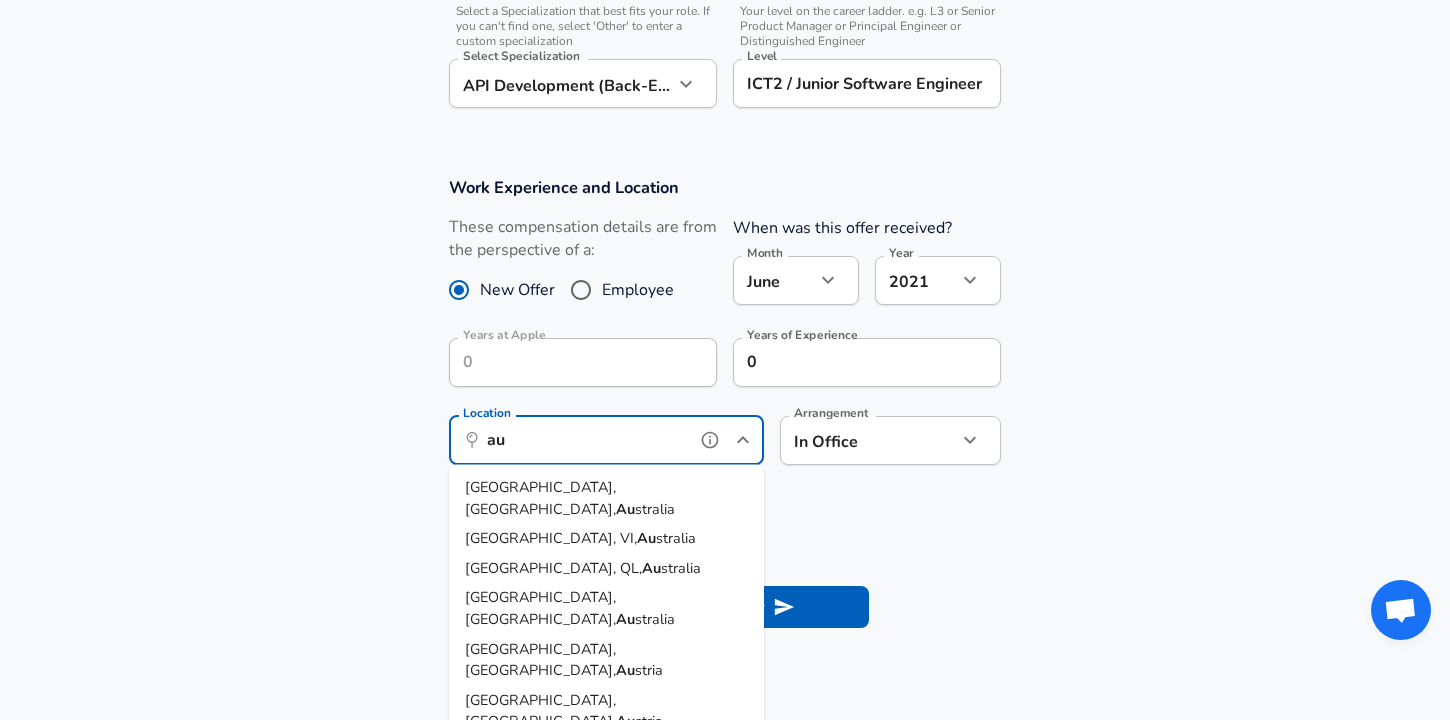 scroll, scrollTop: 65, scrollLeft: 0, axis: vertical 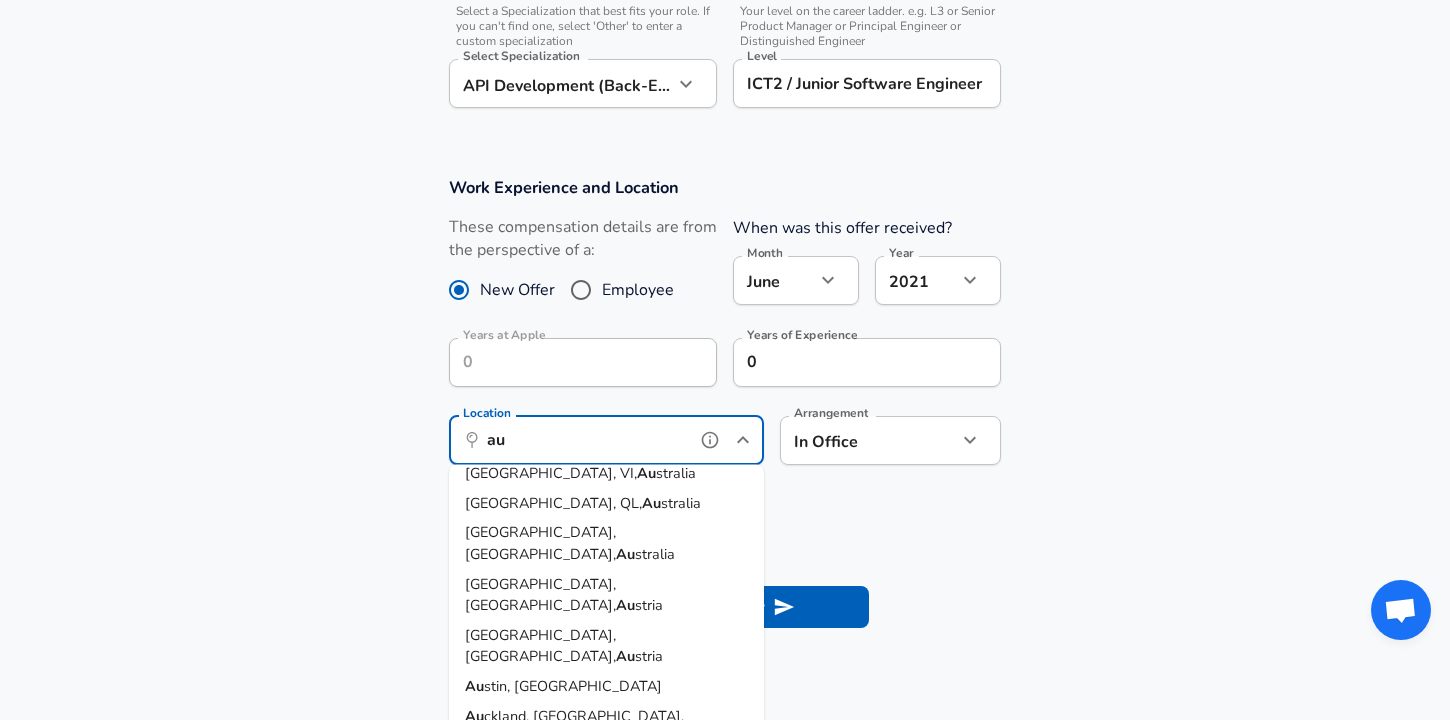 click on "Au stin, TX" at bounding box center (606, 687) 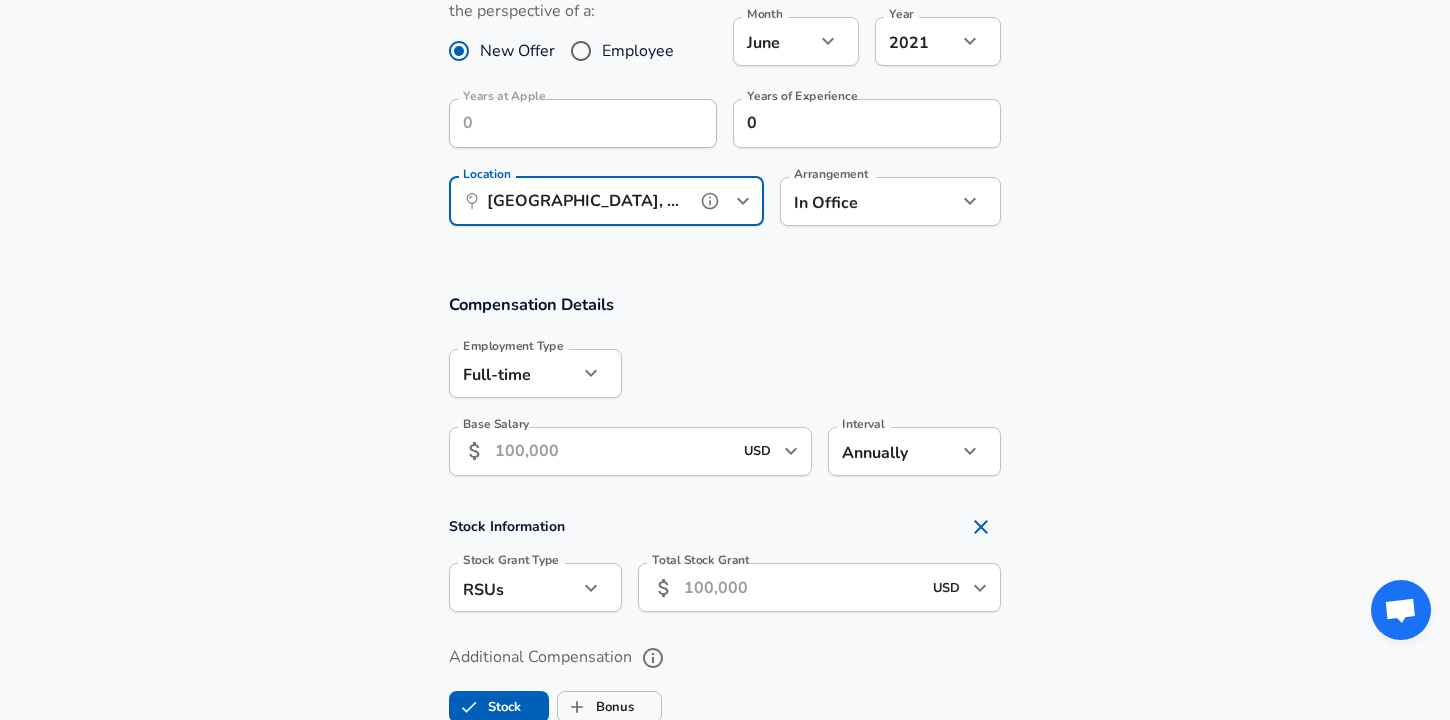 scroll, scrollTop: 1039, scrollLeft: 0, axis: vertical 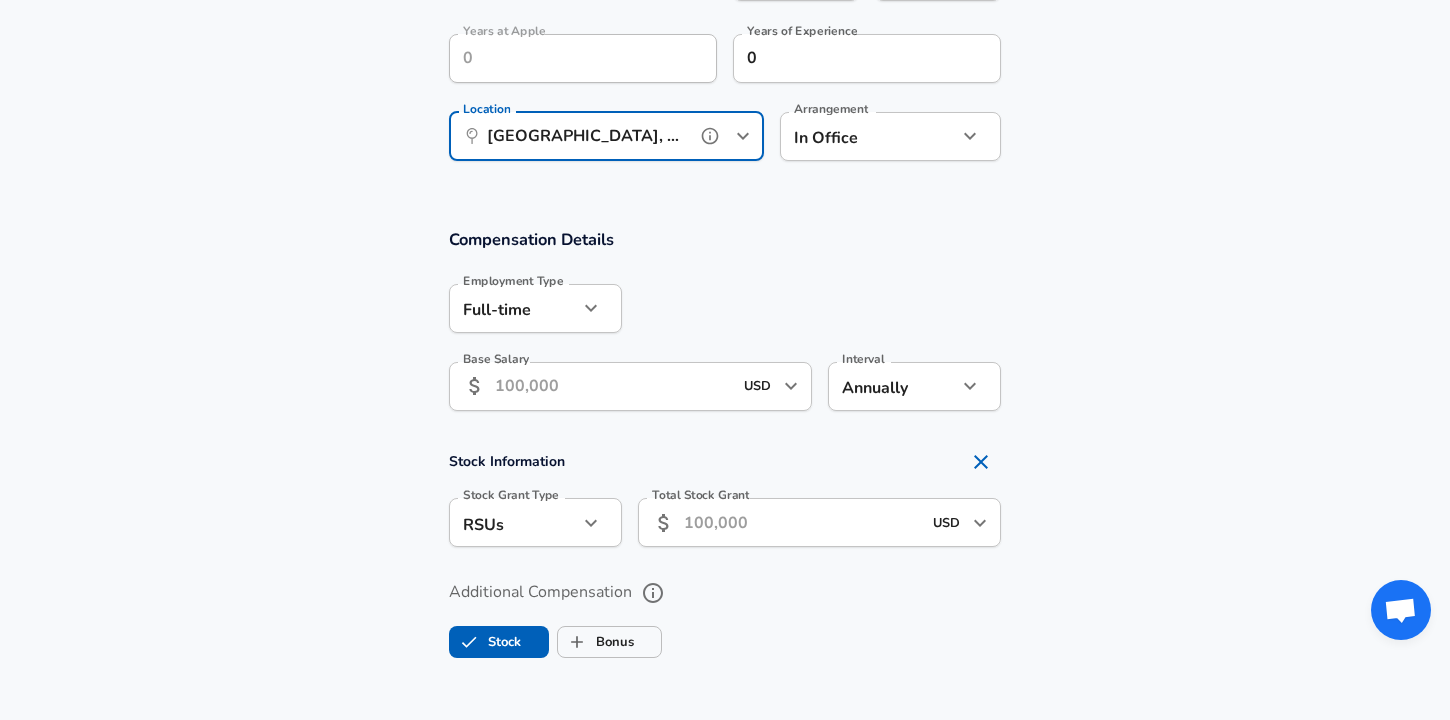 type on "Austin, TX" 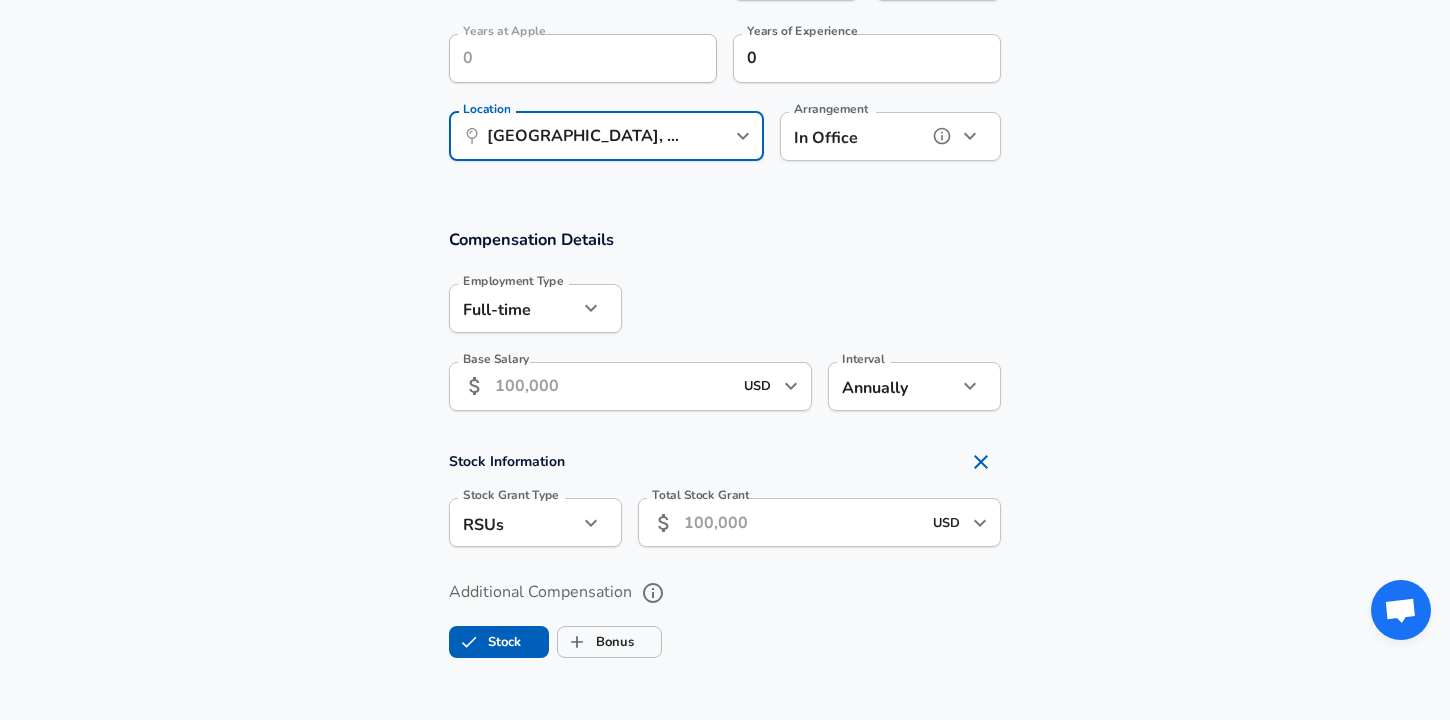 click 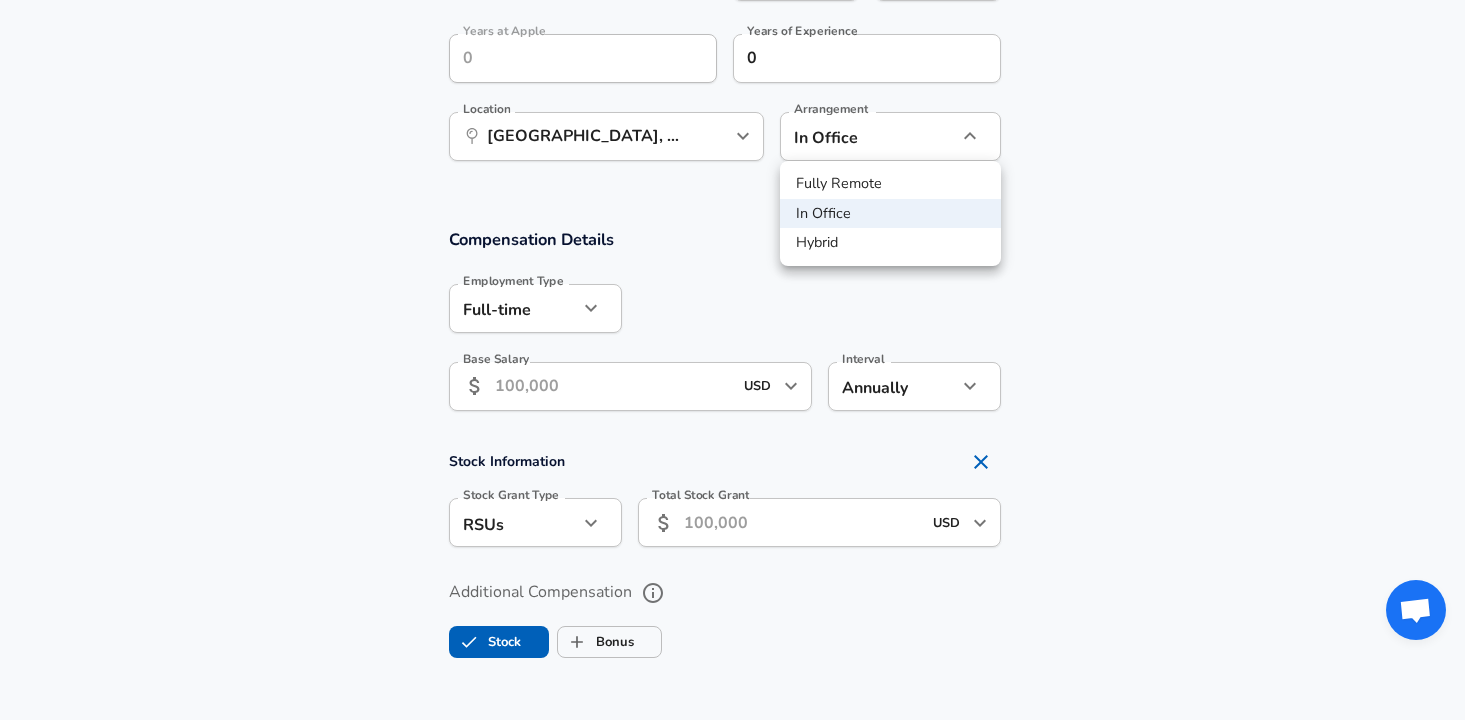 click on "Hybrid" at bounding box center (890, 243) 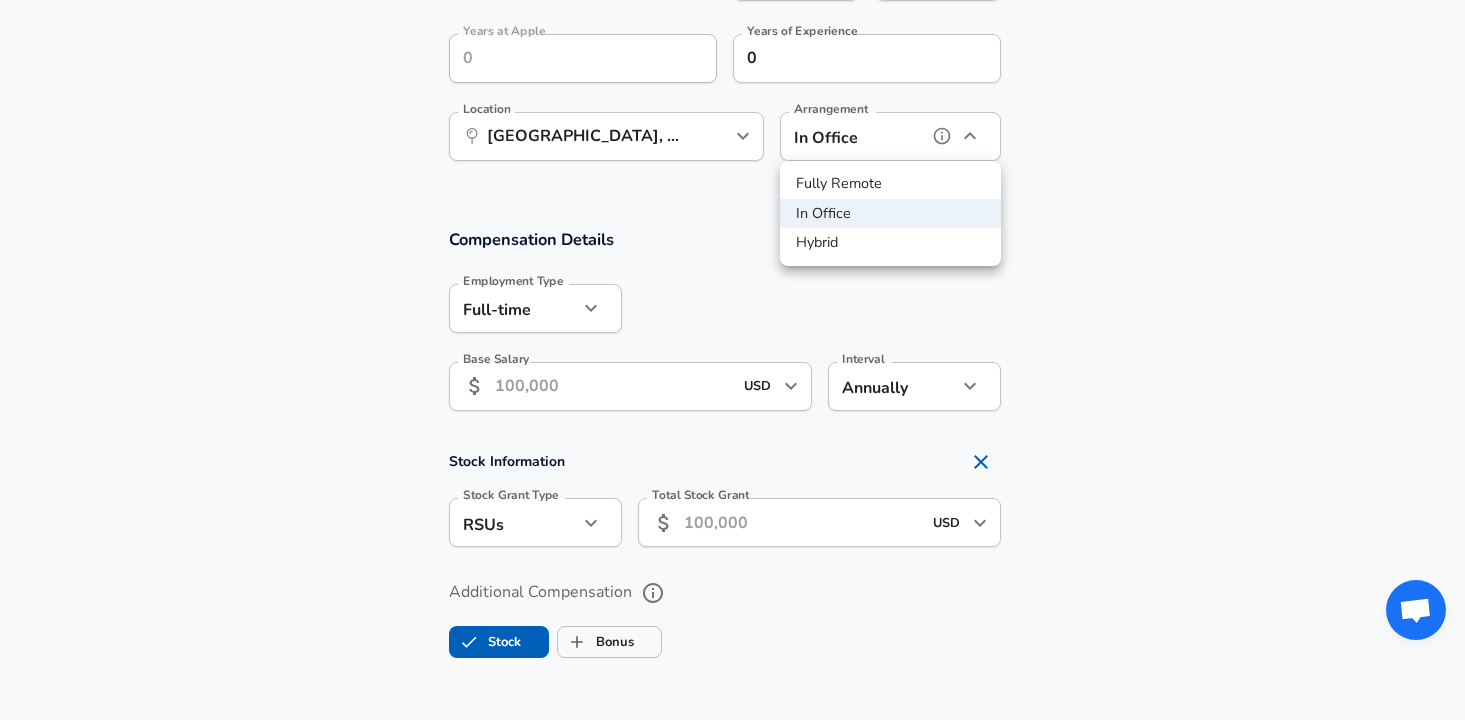 type on "hybrid" 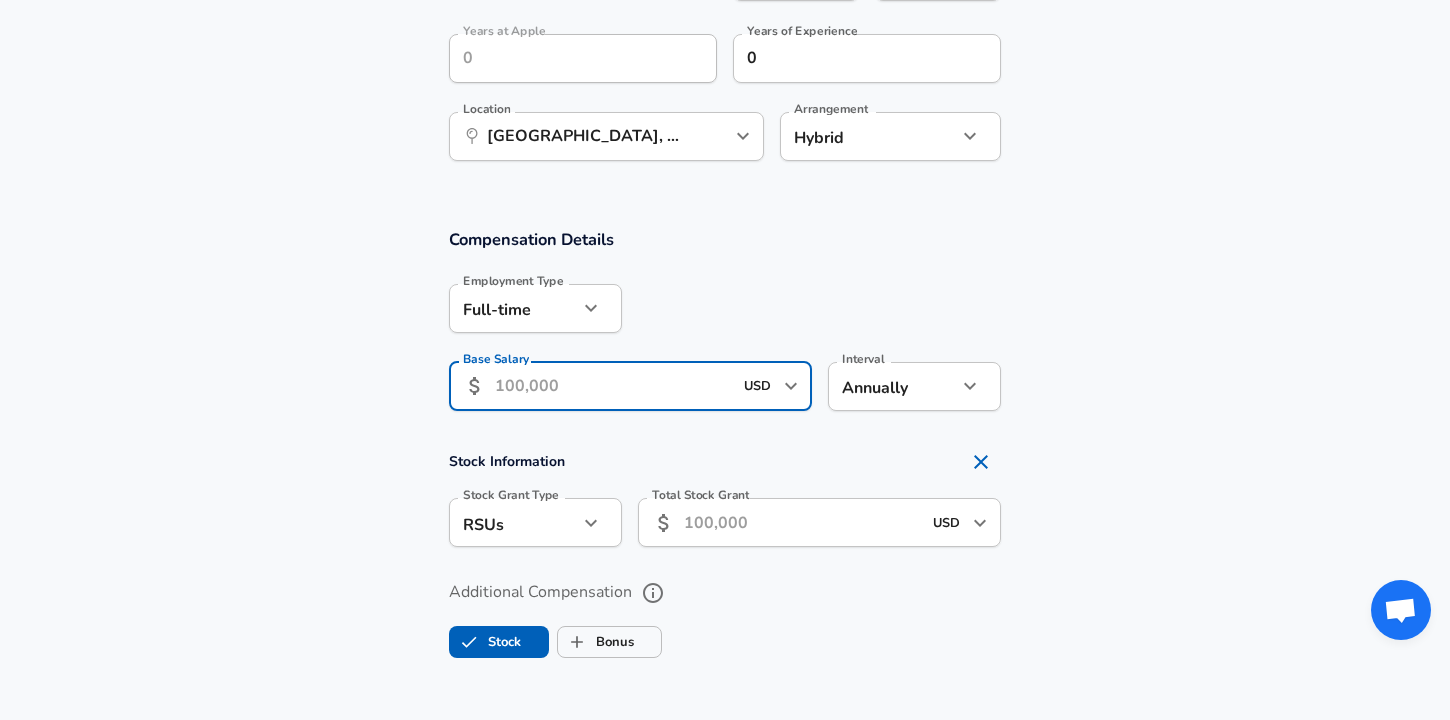 click on "Base Salary" at bounding box center (613, 386) 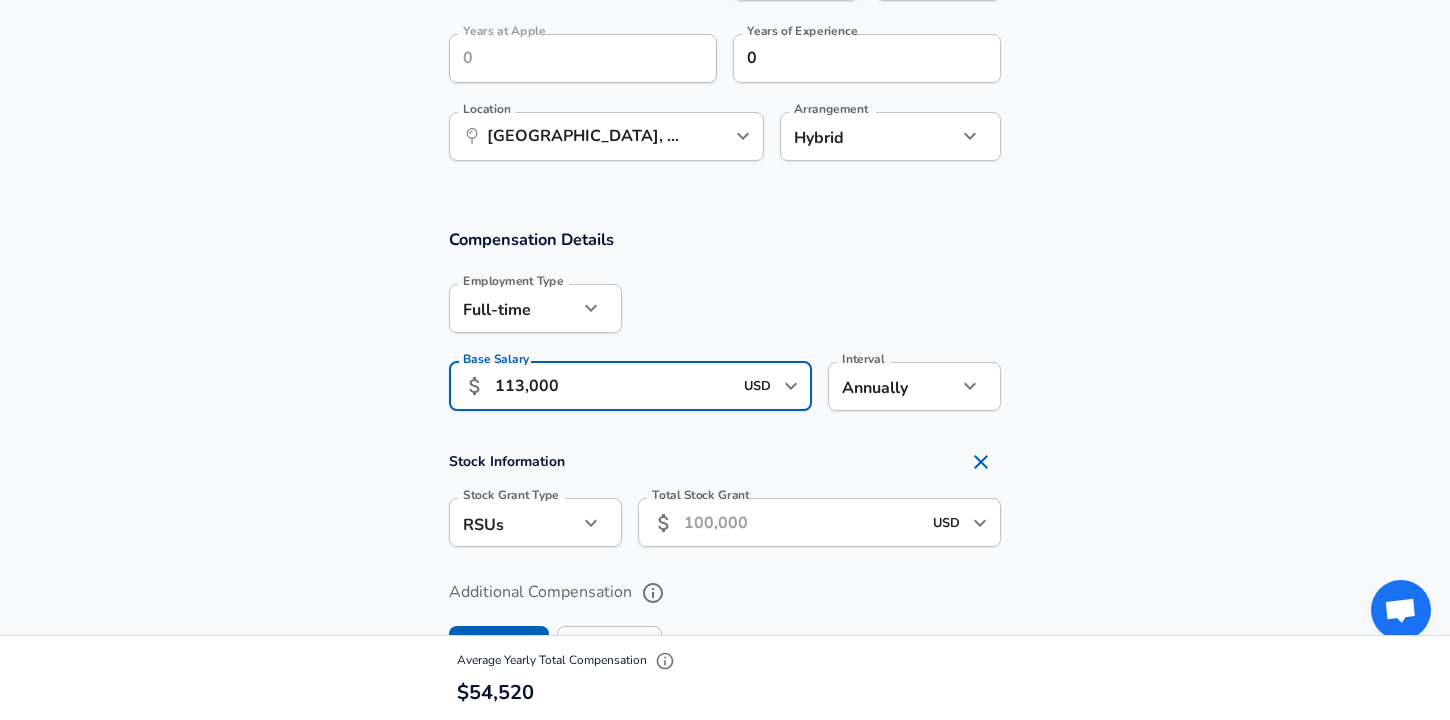 type on "113,000" 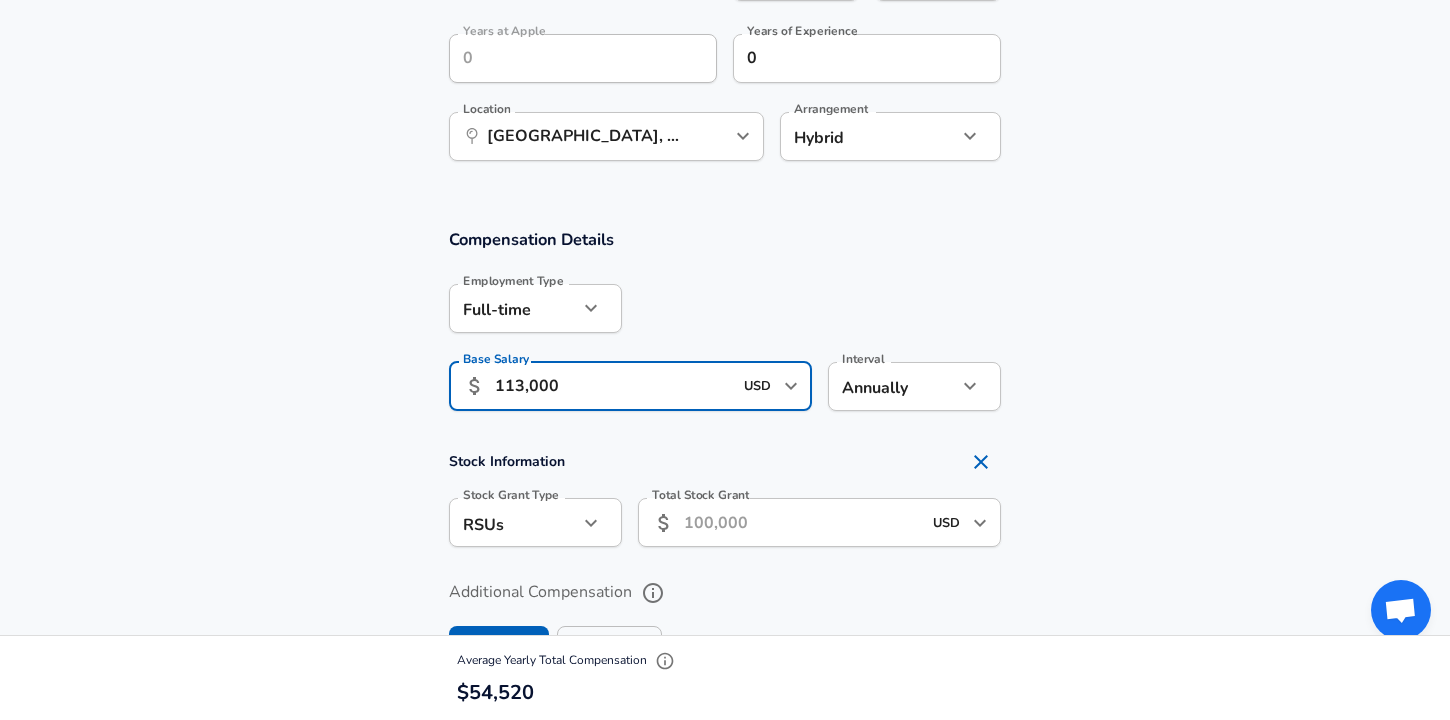 click on "Compensation Details Employment Type Full-time full_time Employment Type Base Salary ​ 113,000 USD ​ Base Salary Interval Annually yearly Interval" at bounding box center [725, 326] 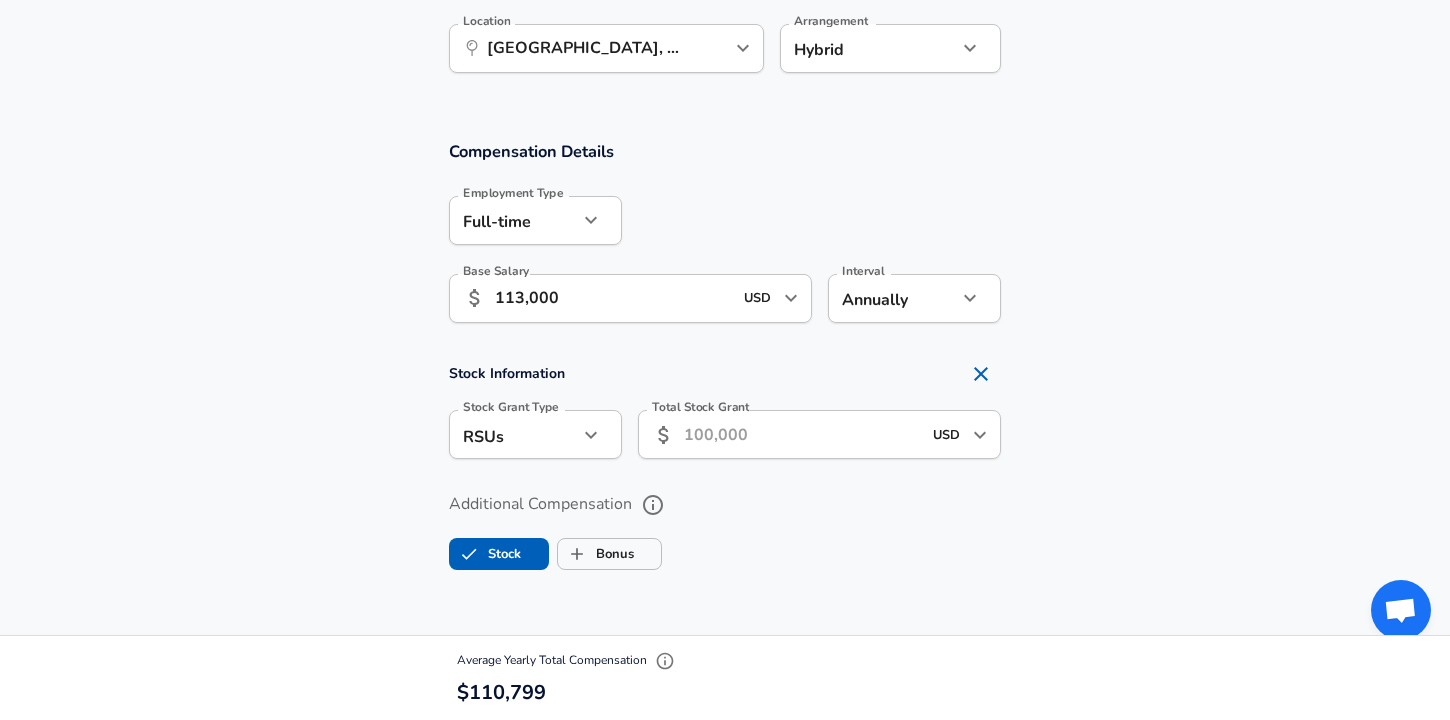 scroll, scrollTop: 1292, scrollLeft: 0, axis: vertical 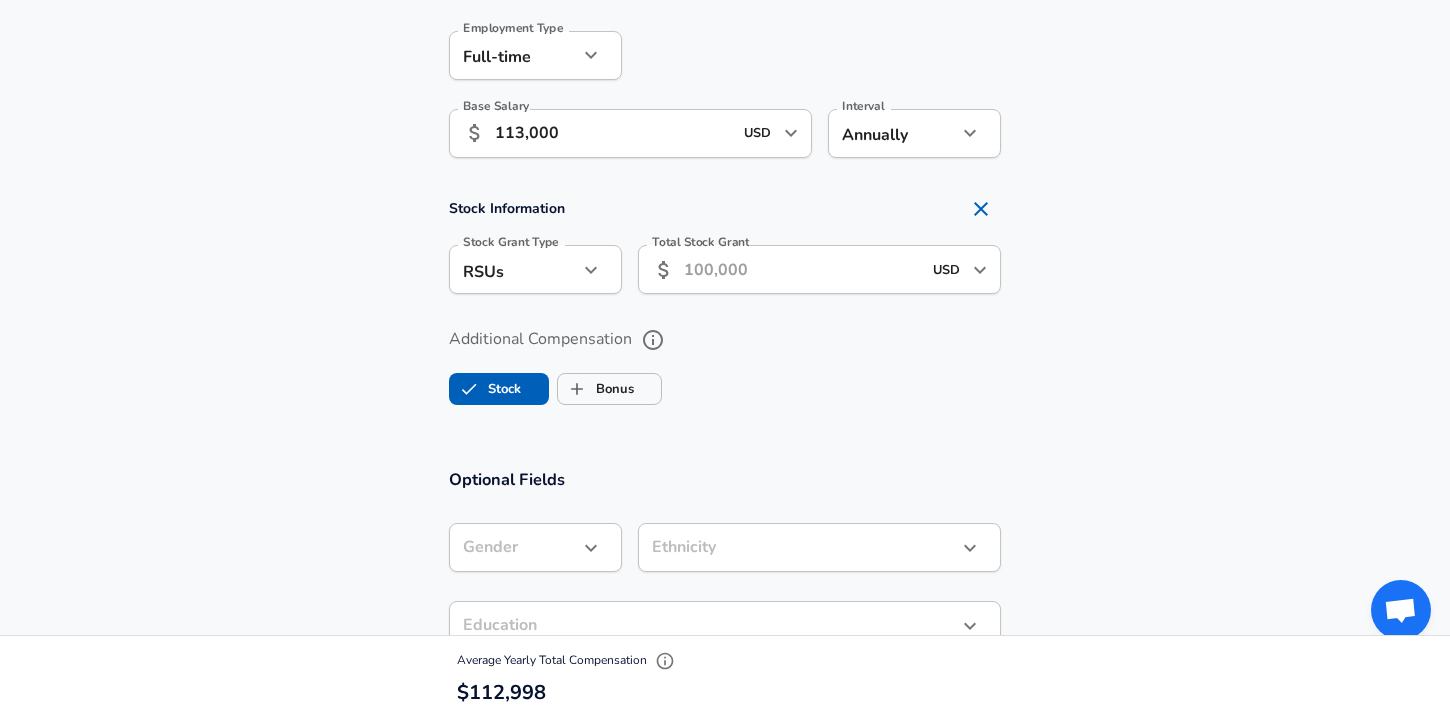 click on "Total Stock Grant" at bounding box center (802, 269) 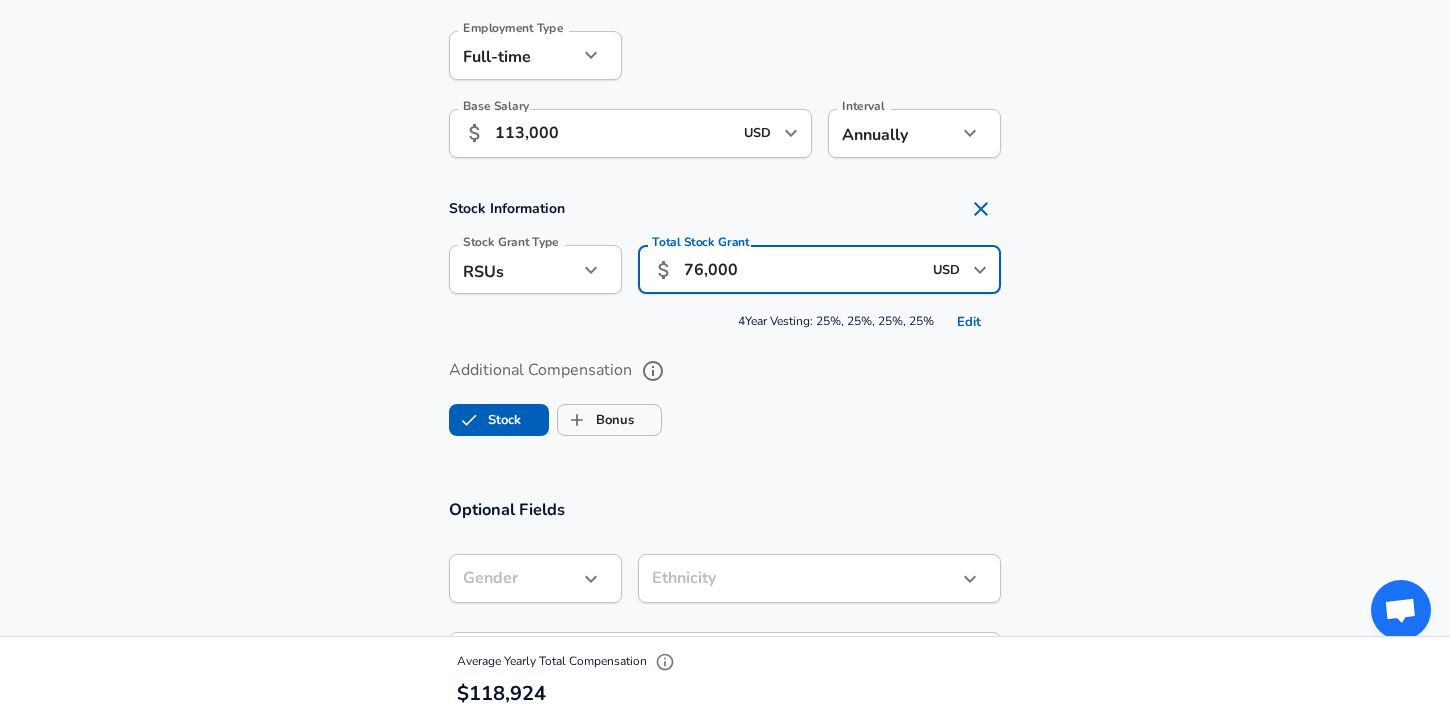 type on "76,000" 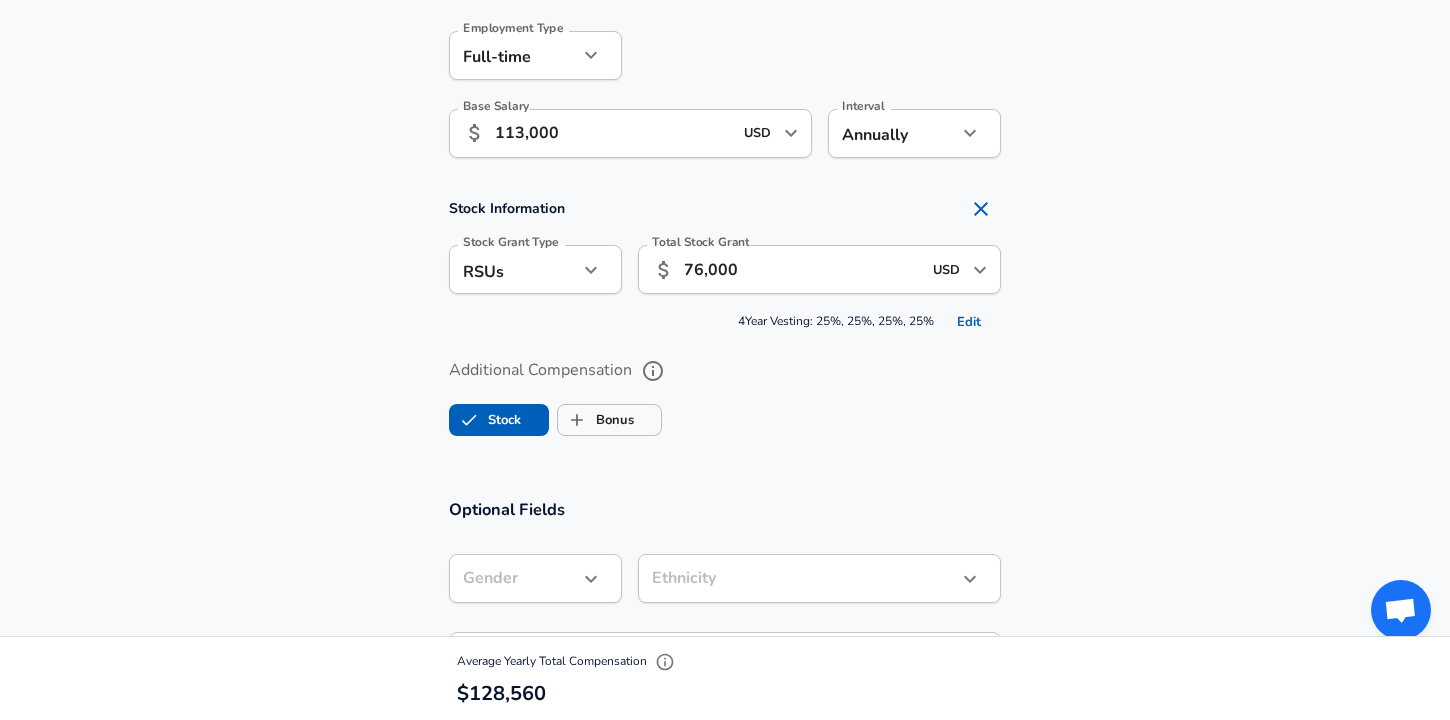 scroll, scrollTop: 1493, scrollLeft: 0, axis: vertical 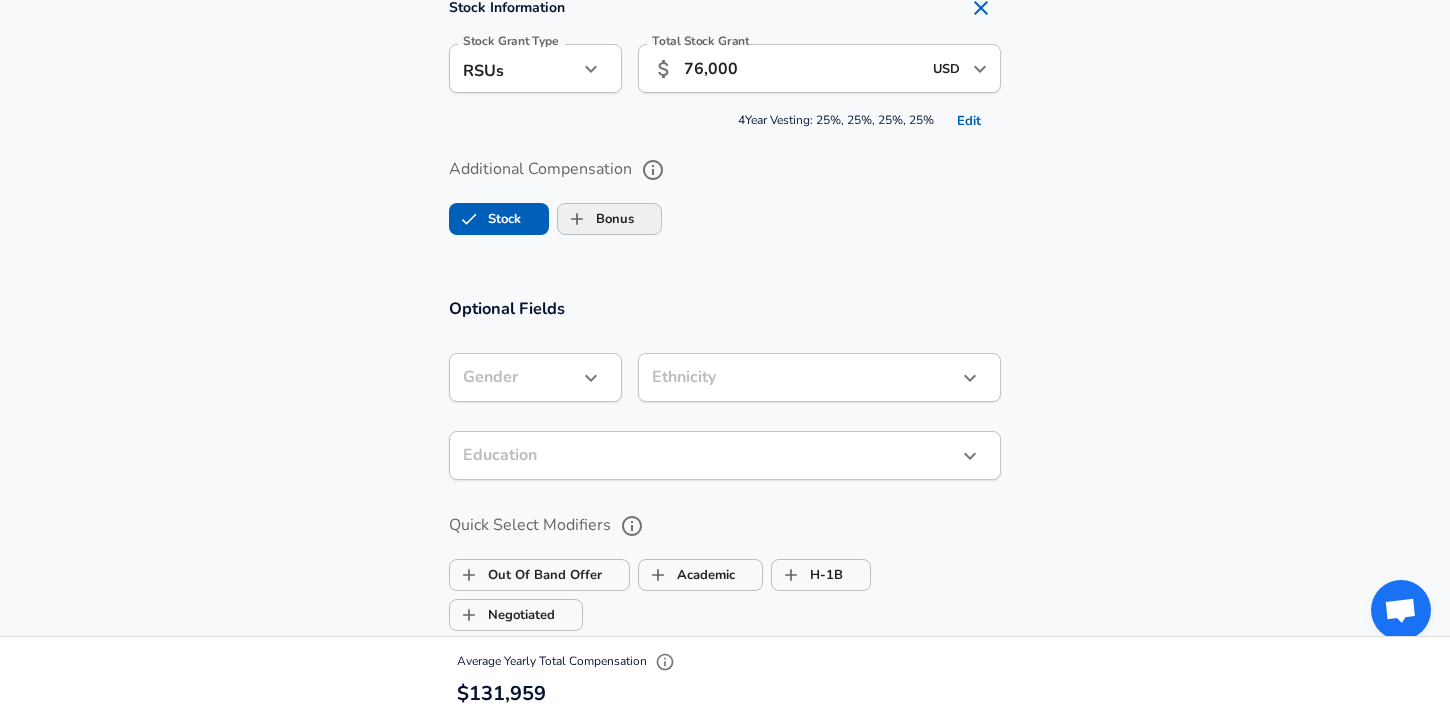 click on "Bonus" at bounding box center [596, 219] 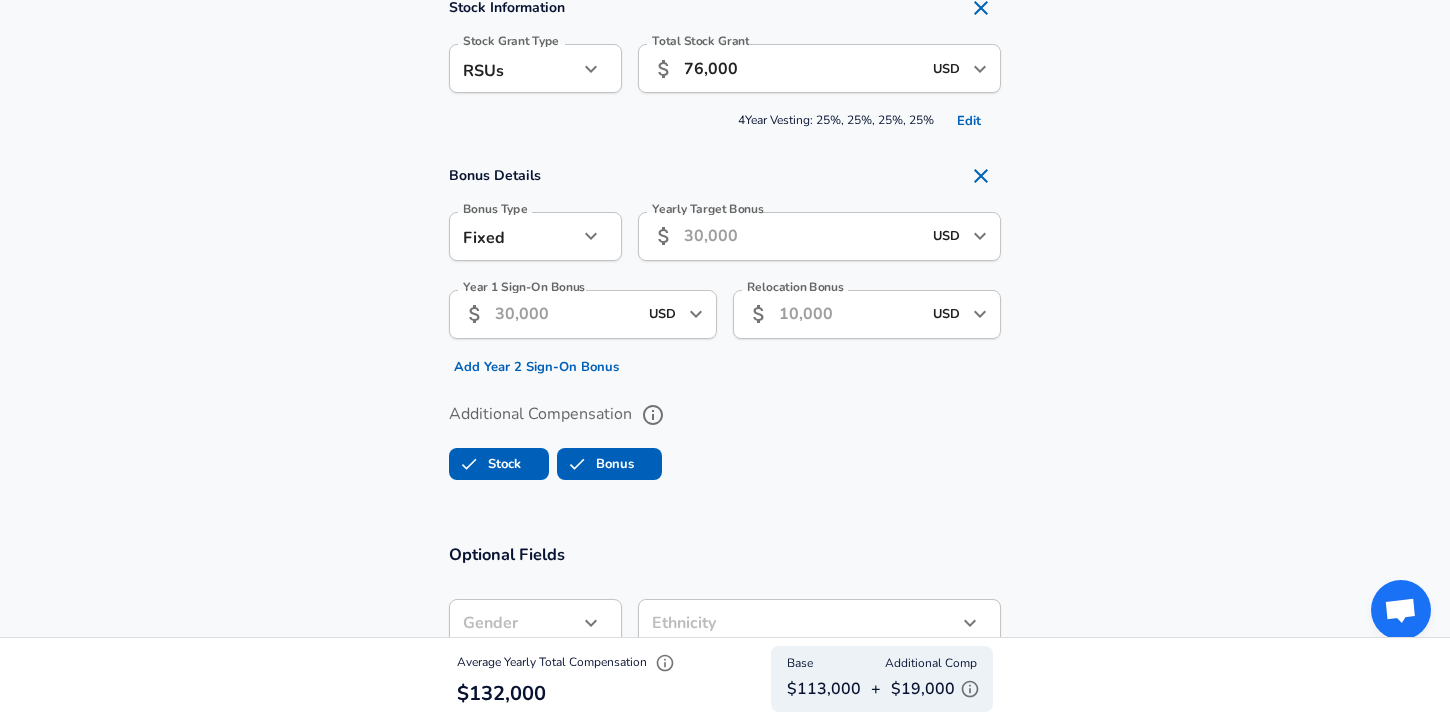 click on "Year 1 Sign-On Bonus" at bounding box center [566, 314] 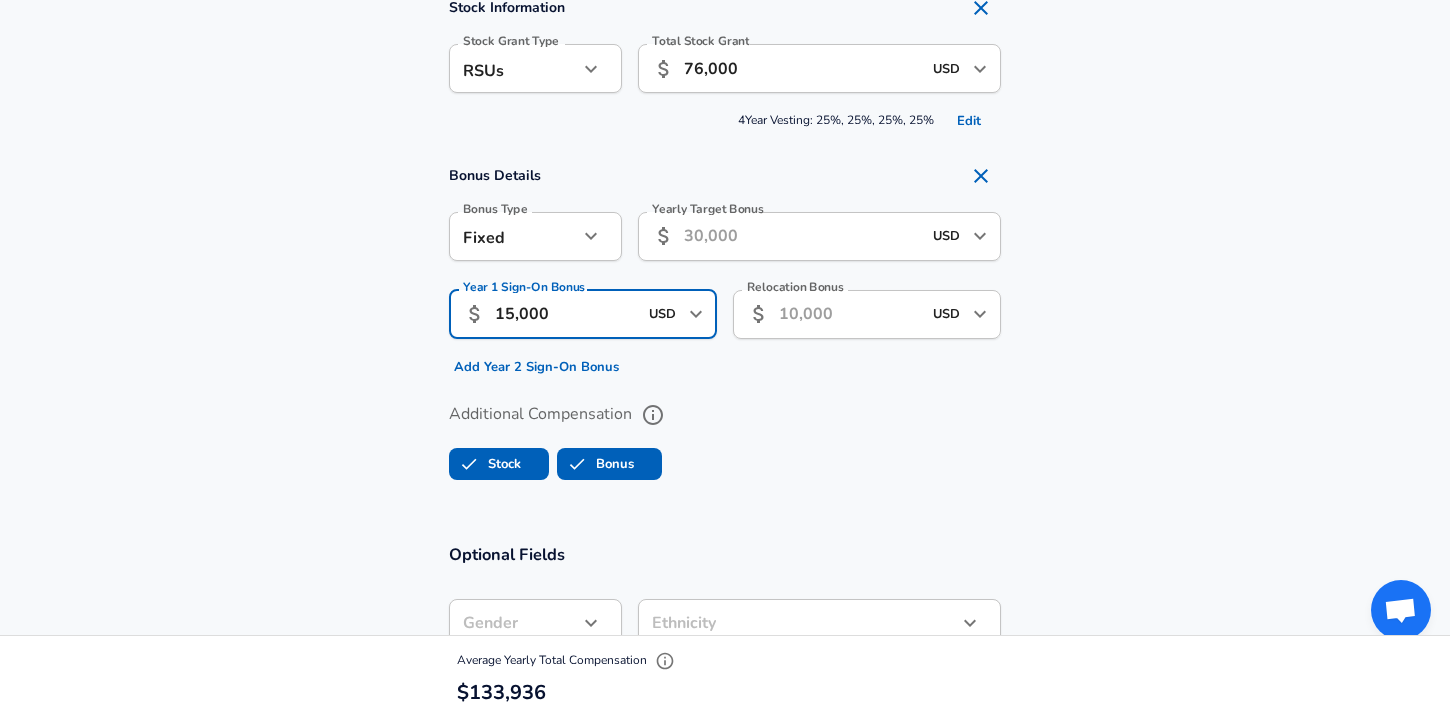 type on "15,000" 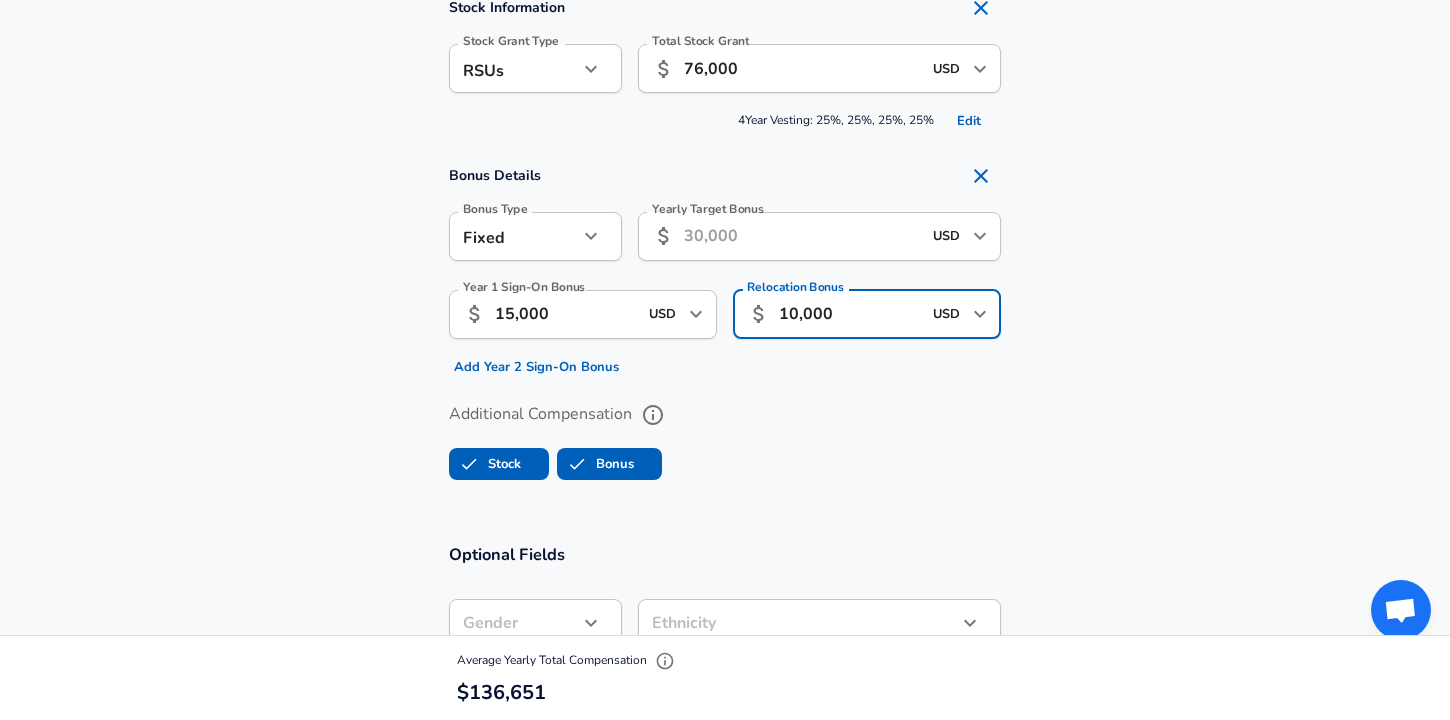 type on "10,000" 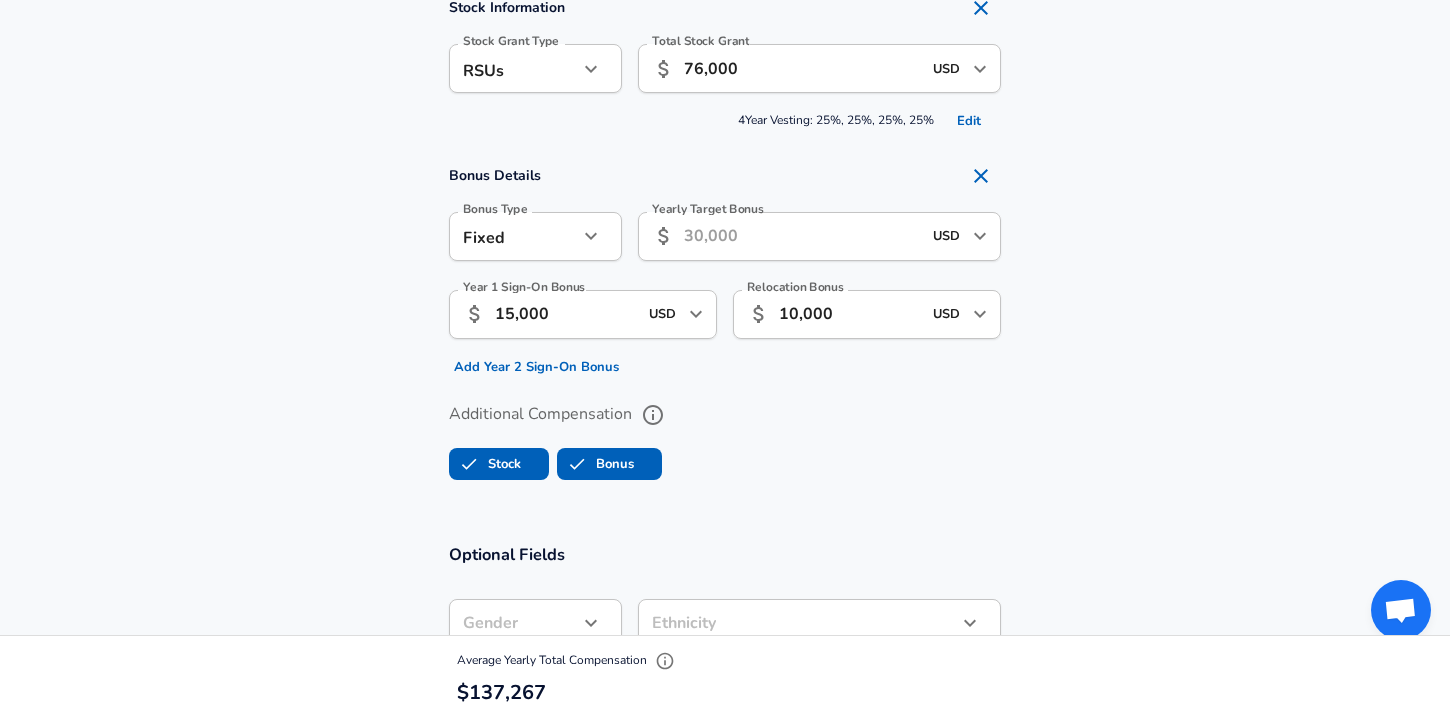 click on "Yearly Target Bonus" at bounding box center (802, 236) 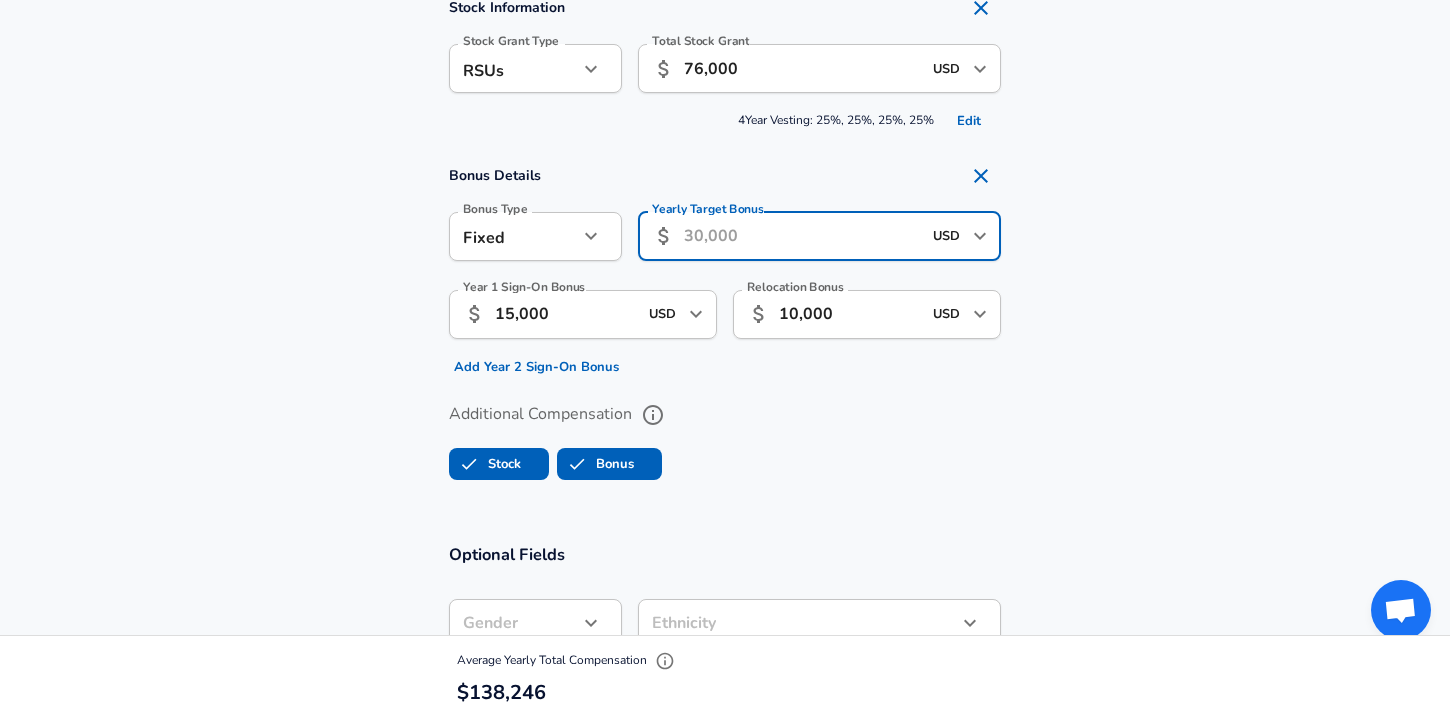 click 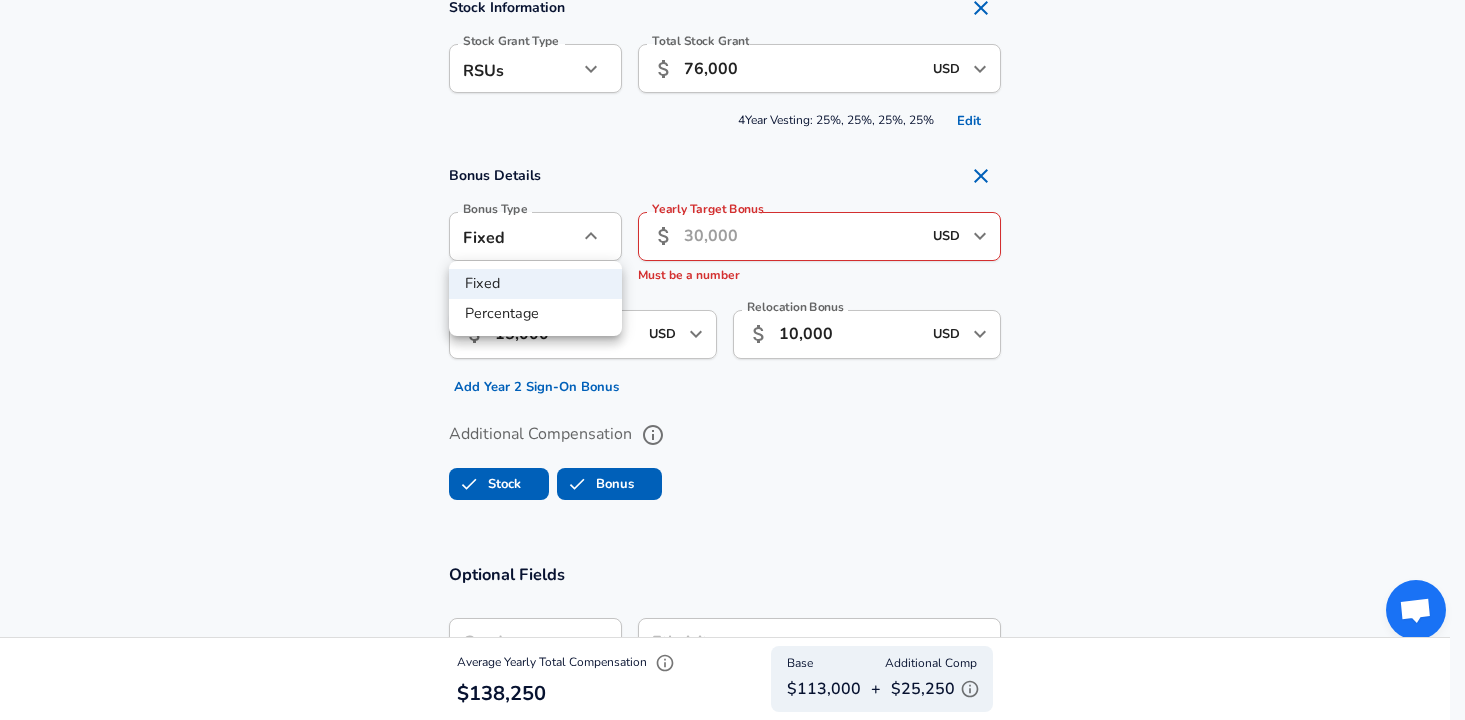 click at bounding box center [732, 360] 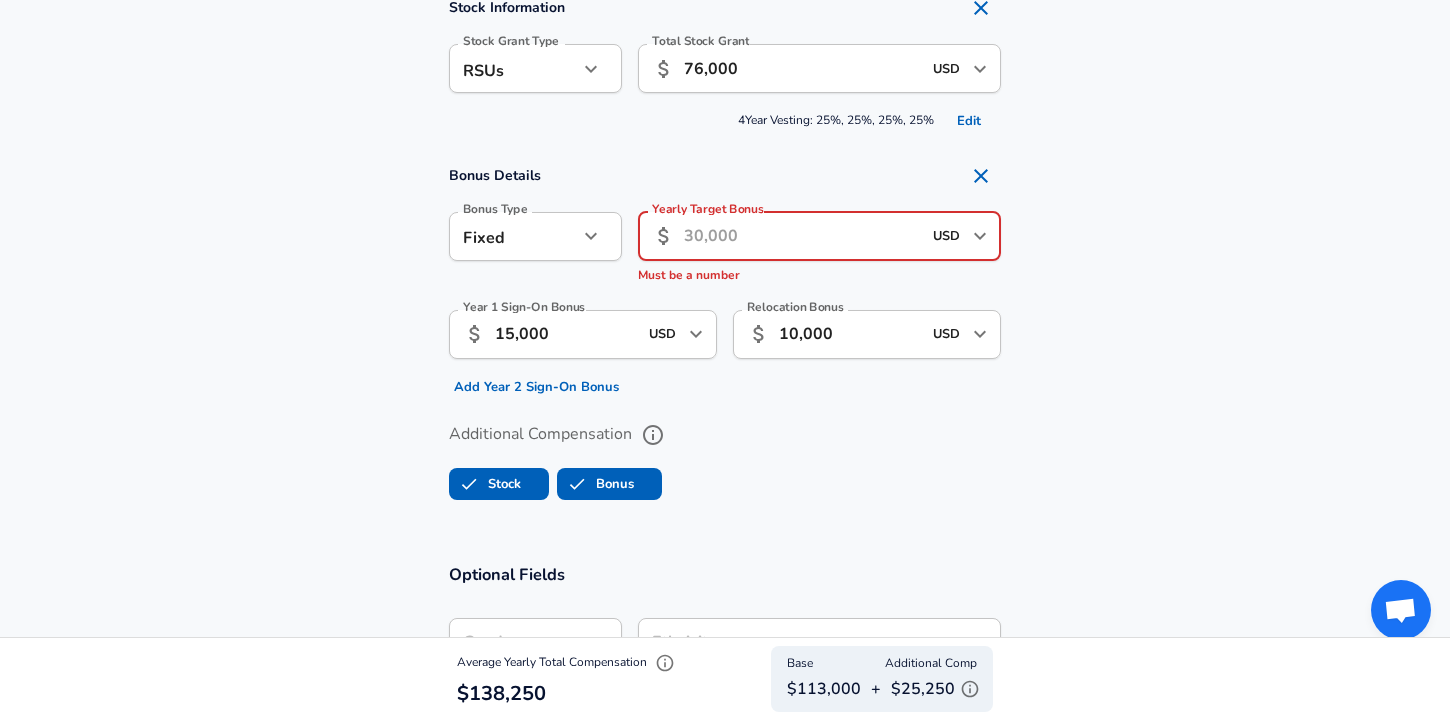 click on "Yearly Target Bonus" at bounding box center (802, 236) 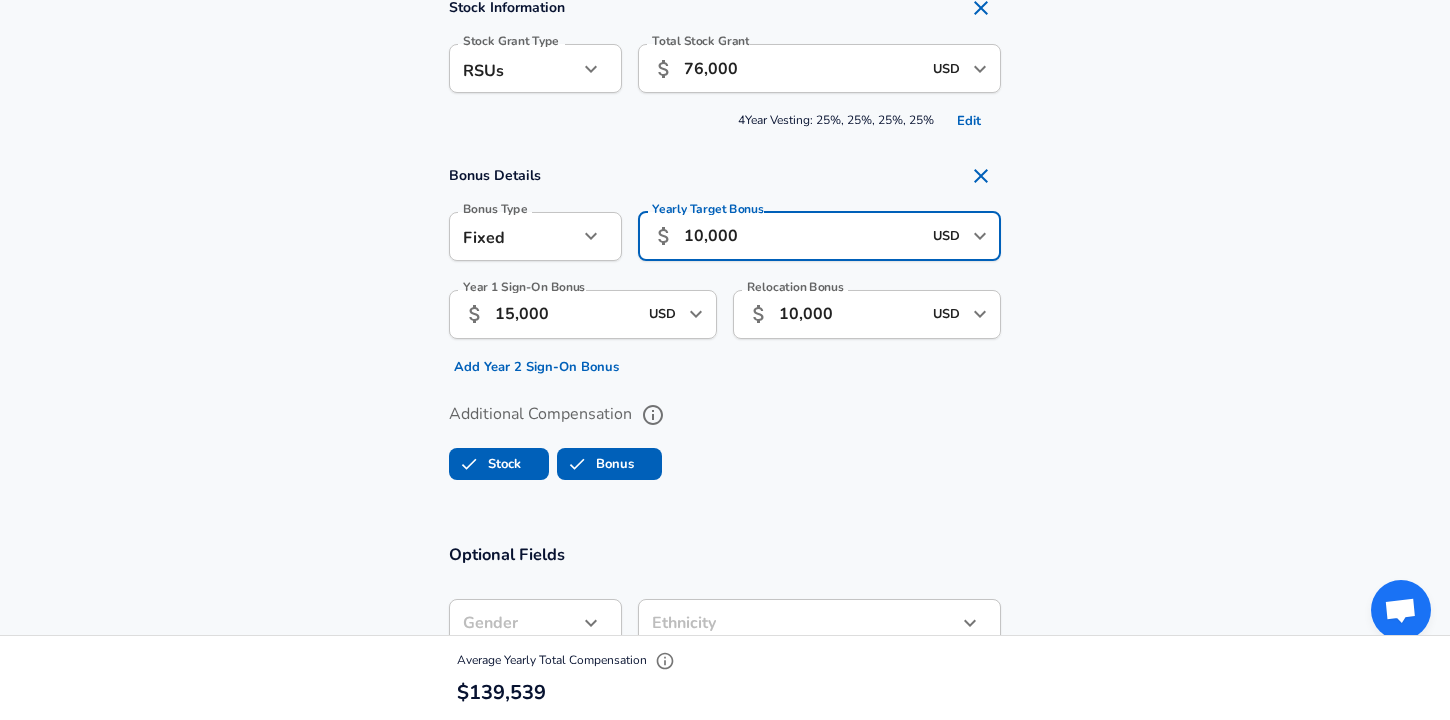 type on "10,000" 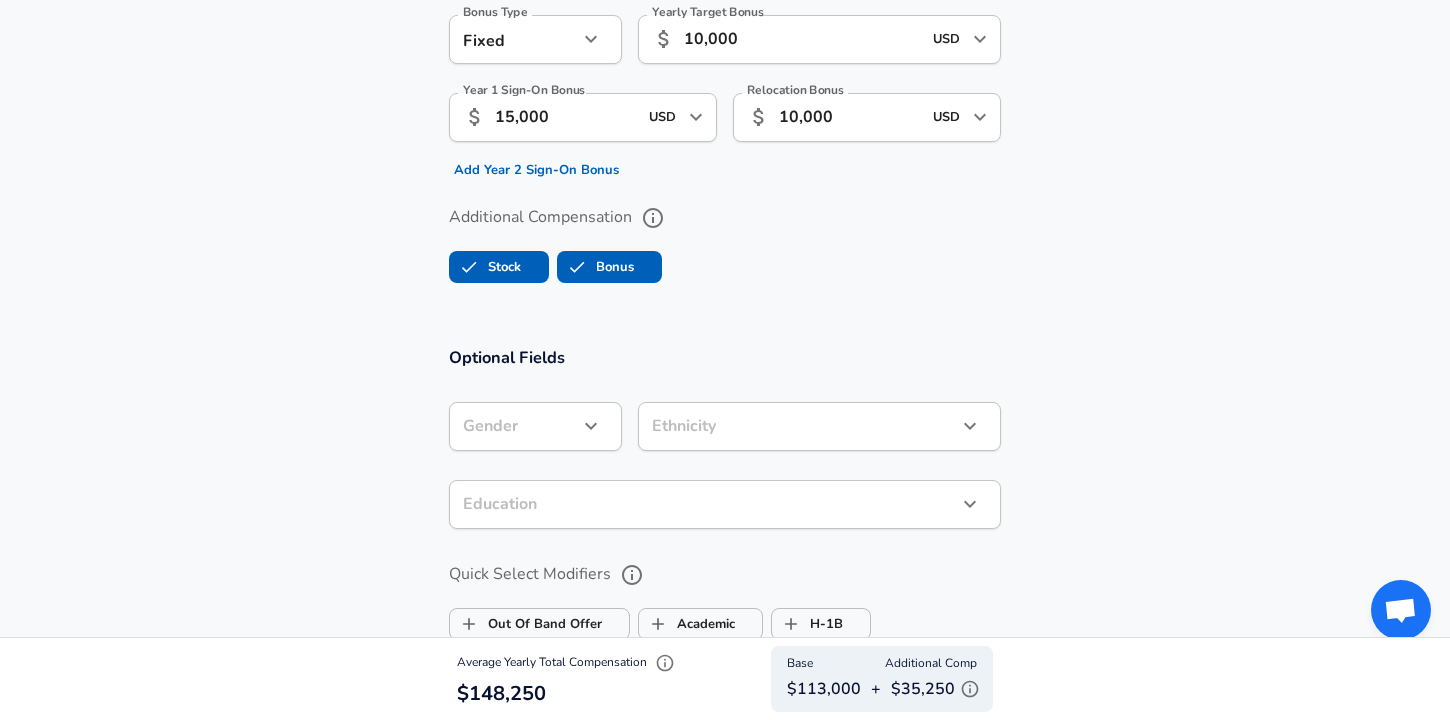 scroll, scrollTop: 1806, scrollLeft: 0, axis: vertical 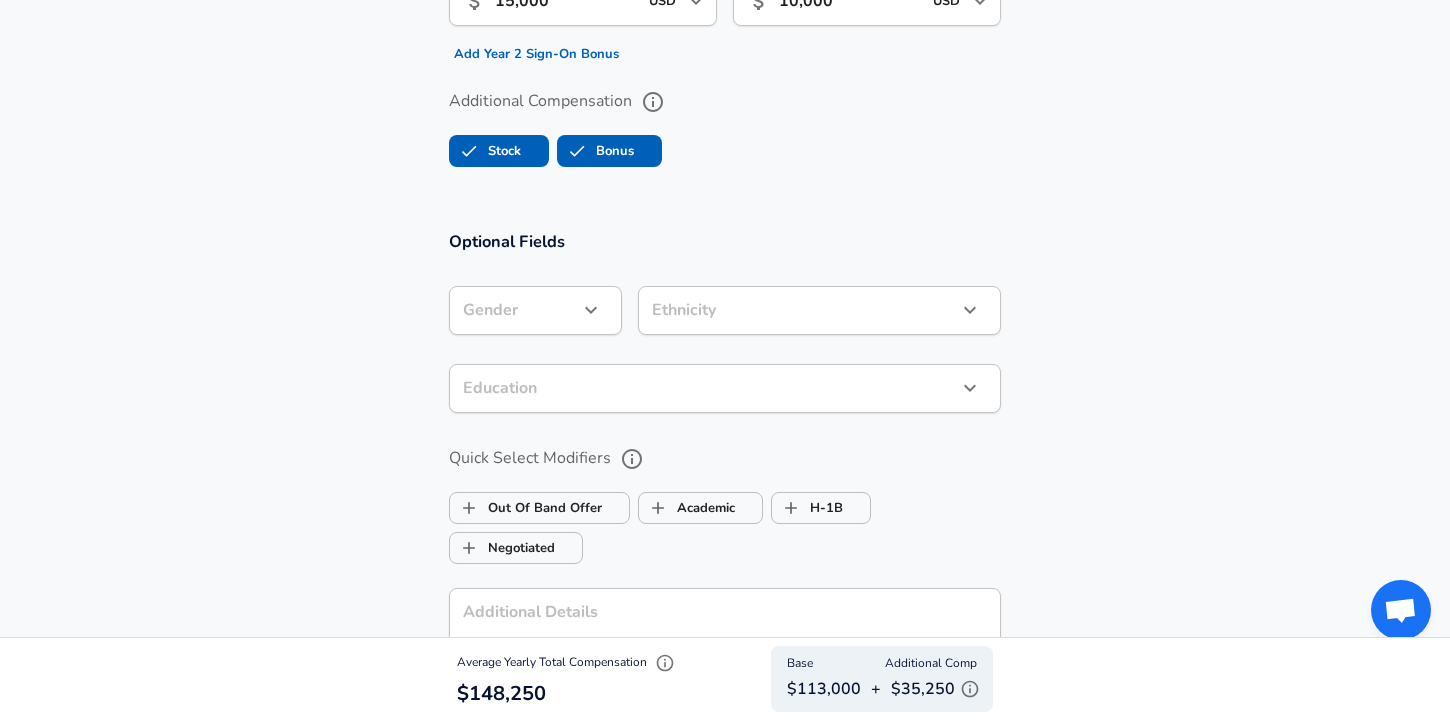 click on "Restart Add Your Salary Upload your offer letter   to verify your submission Enhance Privacy and Anonymity No Automatically hides specific fields until there are enough submissions to safely display the full details.   More Details Based on your submission and the data points that we have already collected, we will automatically hide and anonymize specific fields if there aren't enough data points to remain sufficiently anonymous. Company & Title Information   Enter the company you received your offer from Company Apple Company   Select the title that closest resembles your official title. This should be similar to the title that was present on your offer letter. Title Software Engineer Title   Select a job family that best fits your role. If you can't find one, select 'Other' to enter a custom job family Job Family Software Engineer Job Family   Select a Specialization that best fits your role. If you can't find one, select 'Other' to enter a custom specialization Select Specialization Select Specialization" at bounding box center (725, -1446) 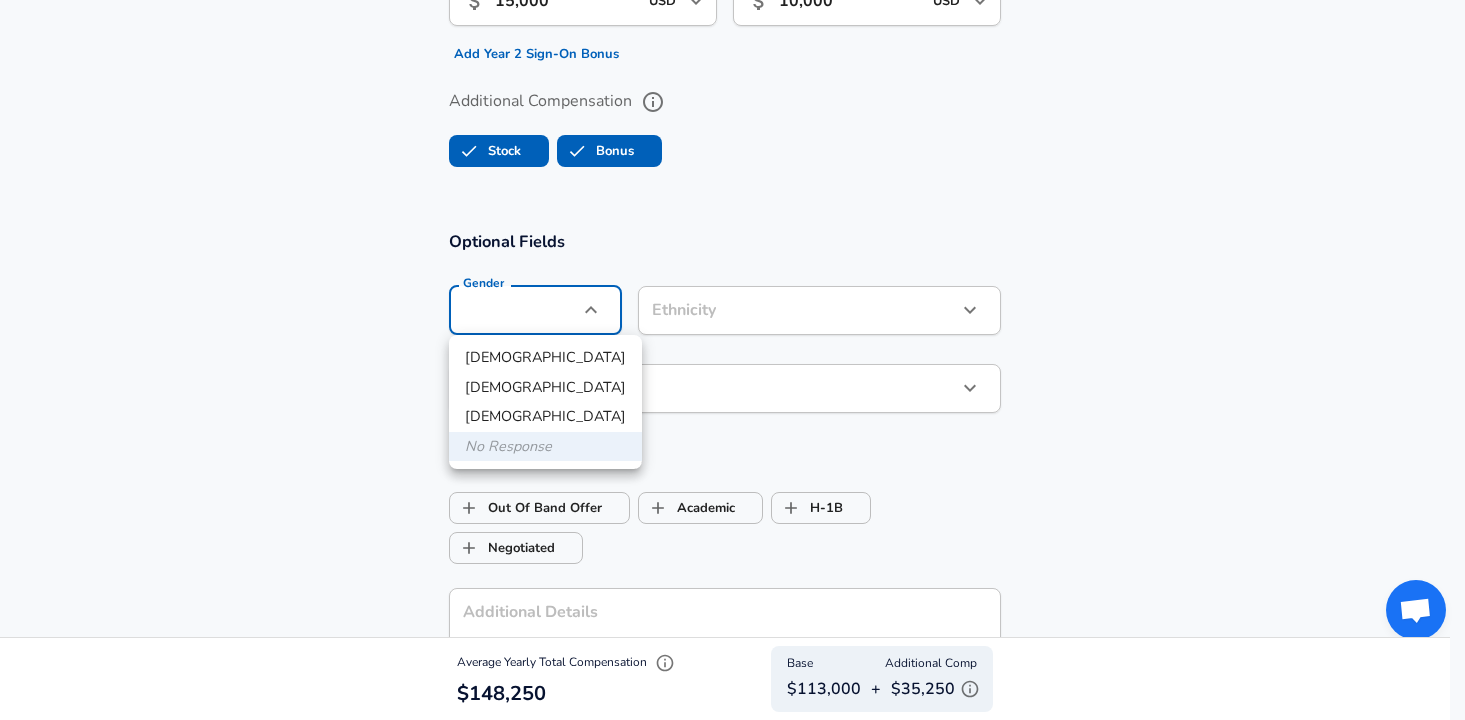 click on "[DEMOGRAPHIC_DATA]" at bounding box center [545, 358] 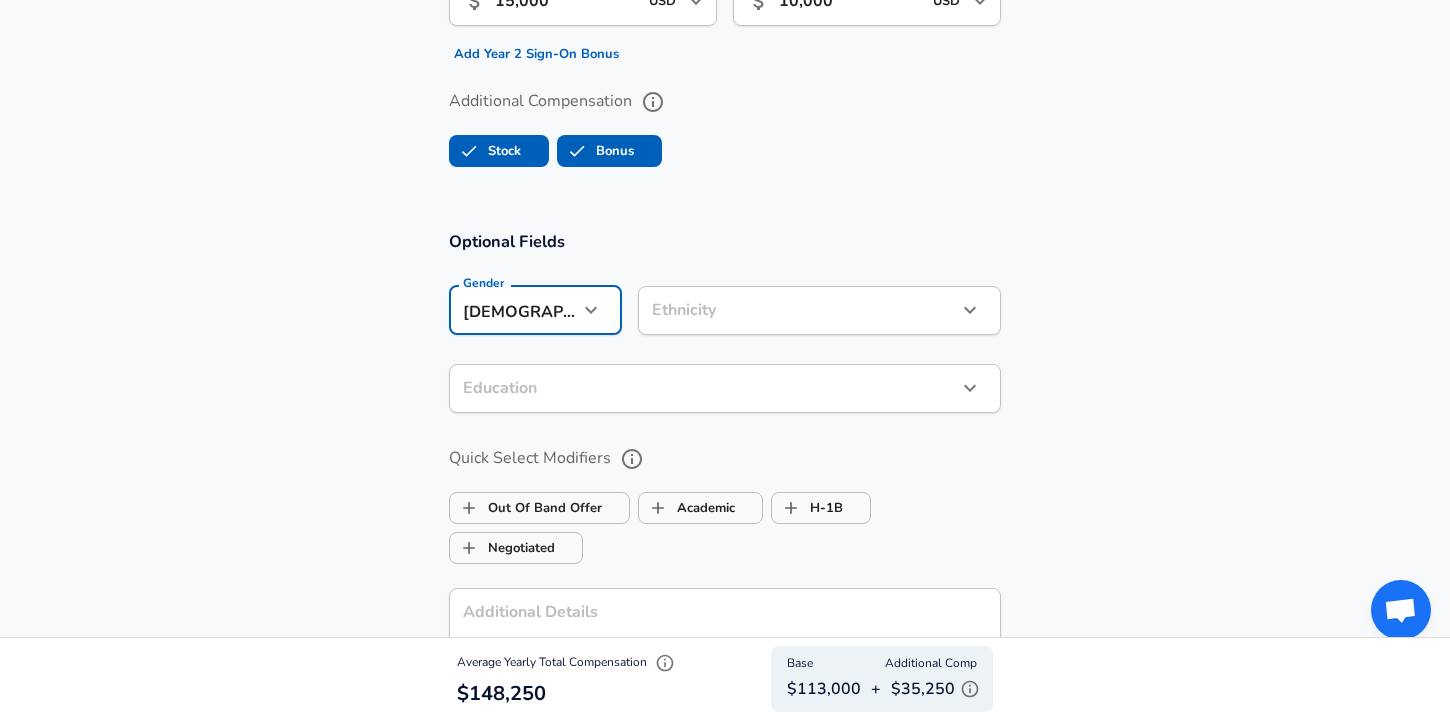 click on "Restart Add Your Salary Upload your offer letter   to verify your submission Enhance Privacy and Anonymity No Automatically hides specific fields until there are enough submissions to safely display the full details.   More Details Based on your submission and the data points that we have already collected, we will automatically hide and anonymize specific fields if there aren't enough data points to remain sufficiently anonymous. Company & Title Information   Enter the company you received your offer from Company Apple Company   Select the title that closest resembles your official title. This should be similar to the title that was present on your offer letter. Title Software Engineer Title   Select a job family that best fits your role. If you can't find one, select 'Other' to enter a custom job family Job Family Software Engineer Job Family   Select a Specialization that best fits your role. If you can't find one, select 'Other' to enter a custom specialization Select Specialization Select Specialization" at bounding box center [725, -1446] 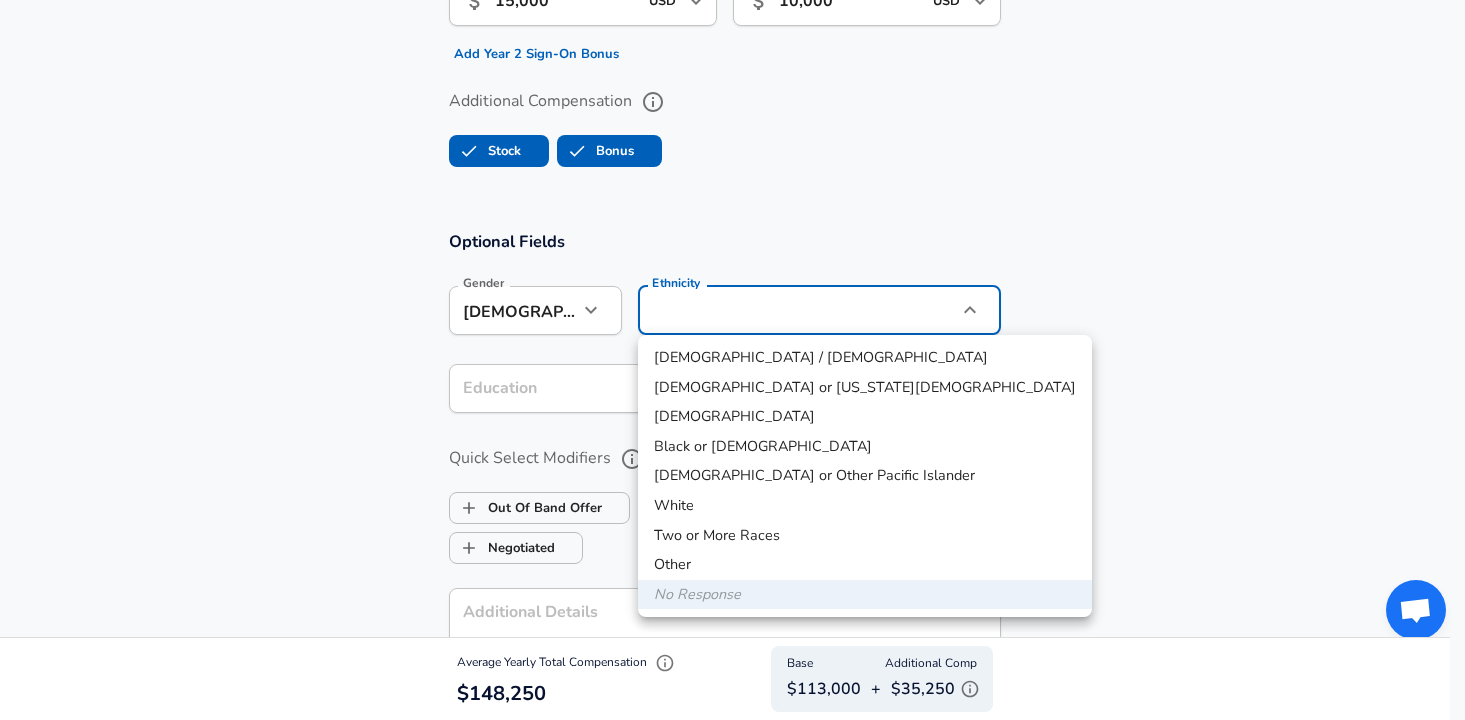 click on "[DEMOGRAPHIC_DATA]" at bounding box center (865, 417) 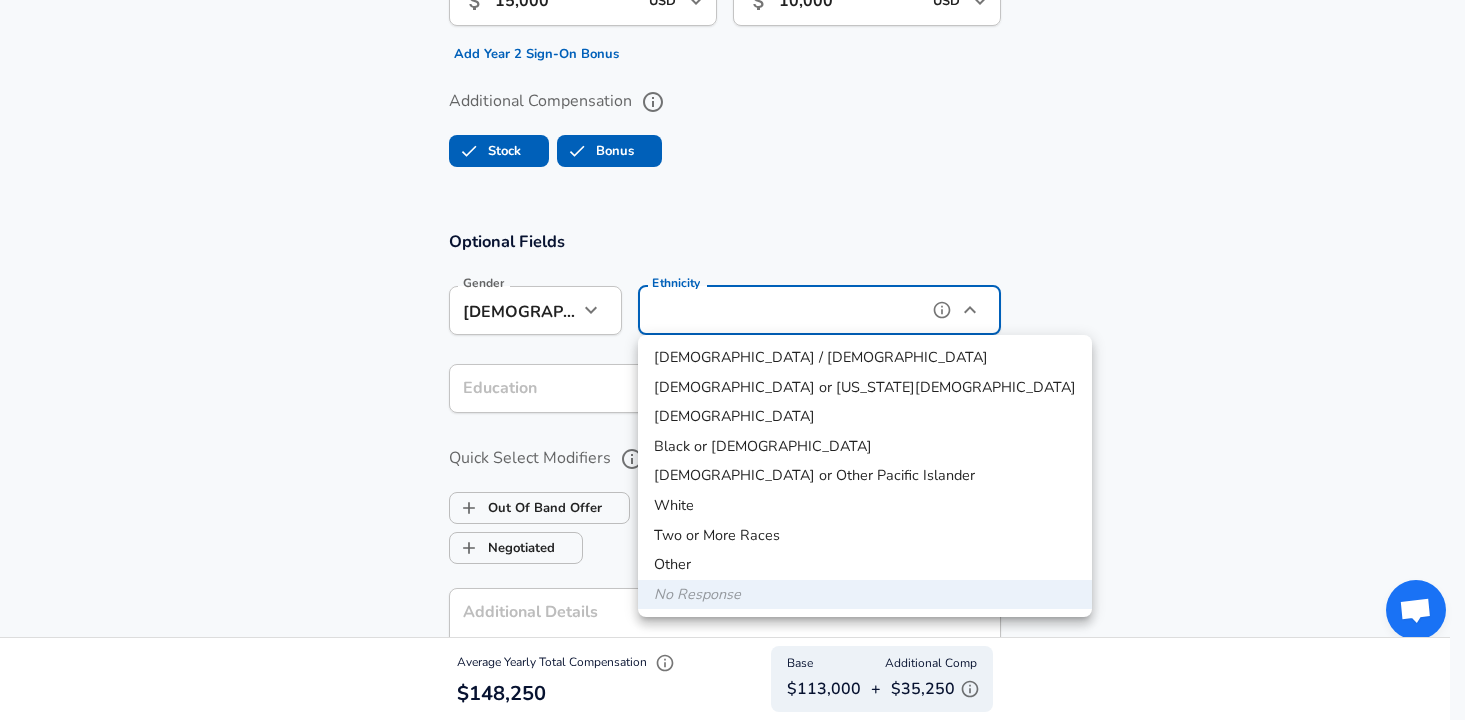 type on "[DEMOGRAPHIC_DATA]" 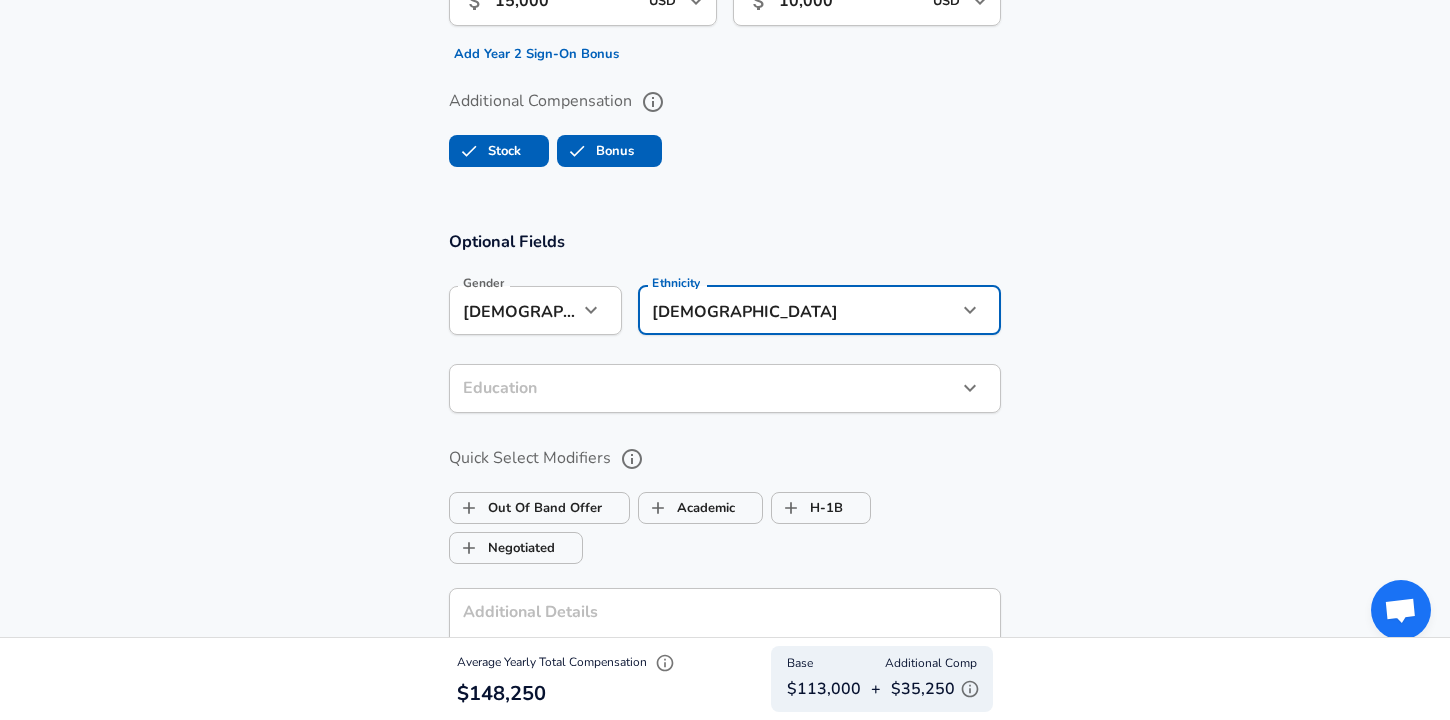 click on "Restart Add Your Salary Upload your offer letter   to verify your submission Enhance Privacy and Anonymity No Automatically hides specific fields until there are enough submissions to safely display the full details.   More Details Based on your submission and the data points that we have already collected, we will automatically hide and anonymize specific fields if there aren't enough data points to remain sufficiently anonymous. Company & Title Information   Enter the company you received your offer from Company Apple Company   Select the title that closest resembles your official title. This should be similar to the title that was present on your offer letter. Title Software Engineer Title   Select a job family that best fits your role. If you can't find one, select 'Other' to enter a custom job family Job Family Software Engineer Job Family   Select a Specialization that best fits your role. If you can't find one, select 'Other' to enter a custom specialization Select Specialization Select Specialization" at bounding box center [725, -1446] 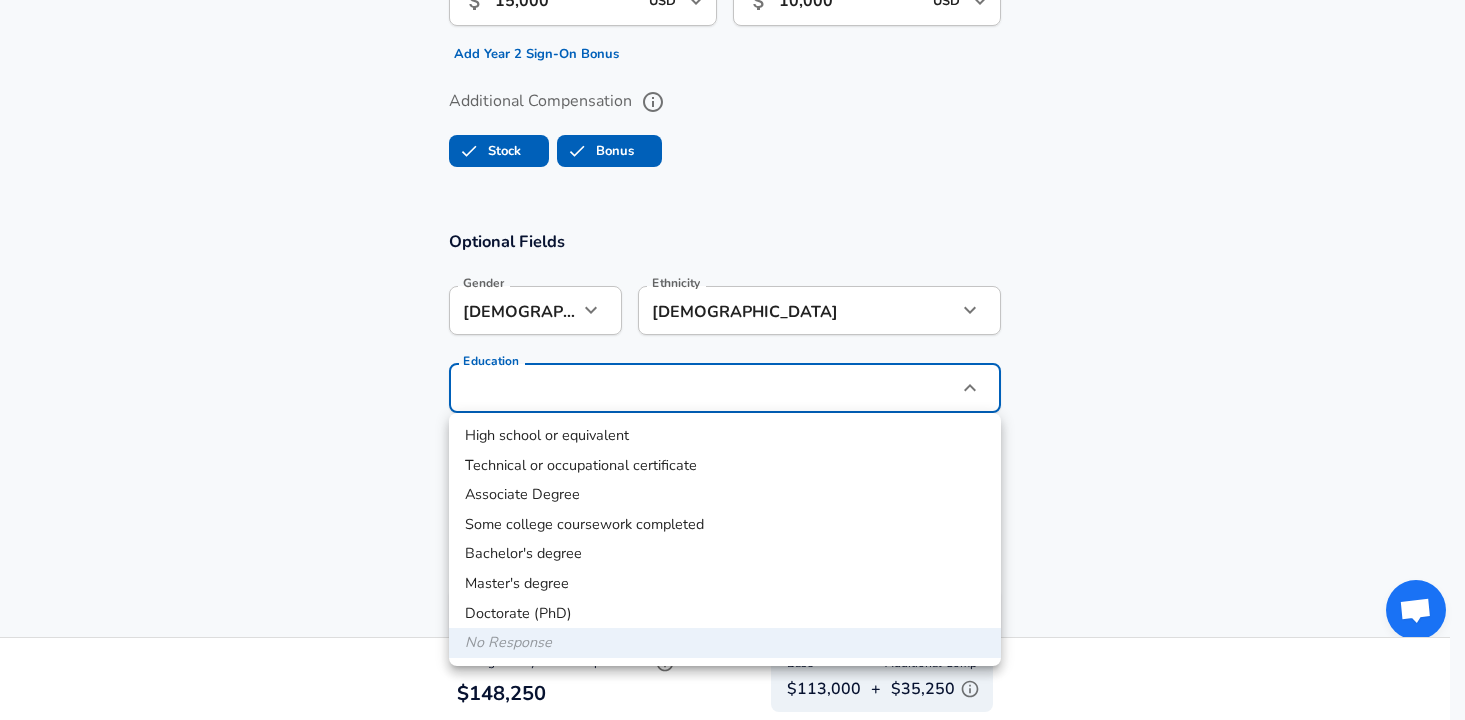 click on "Bachelor's degree" at bounding box center [725, 554] 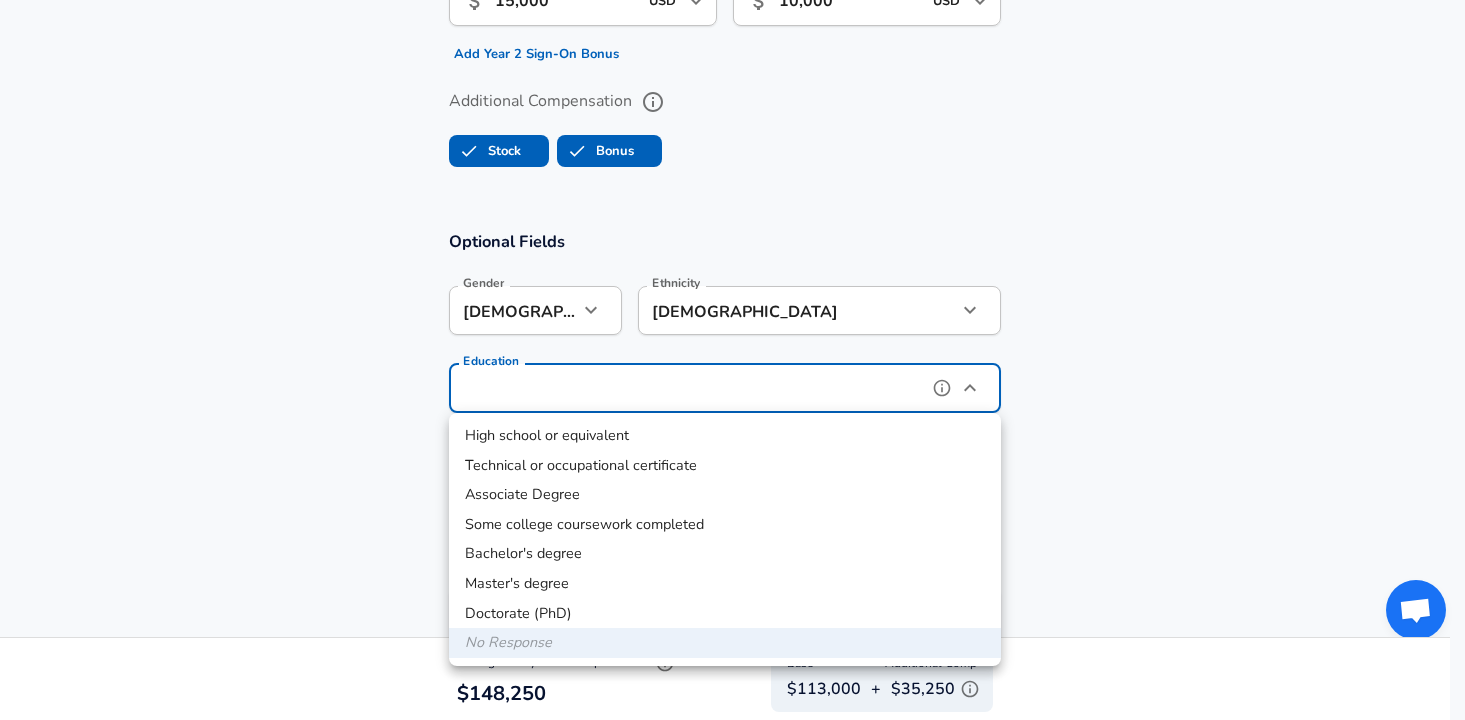 type on "Bachelors degree" 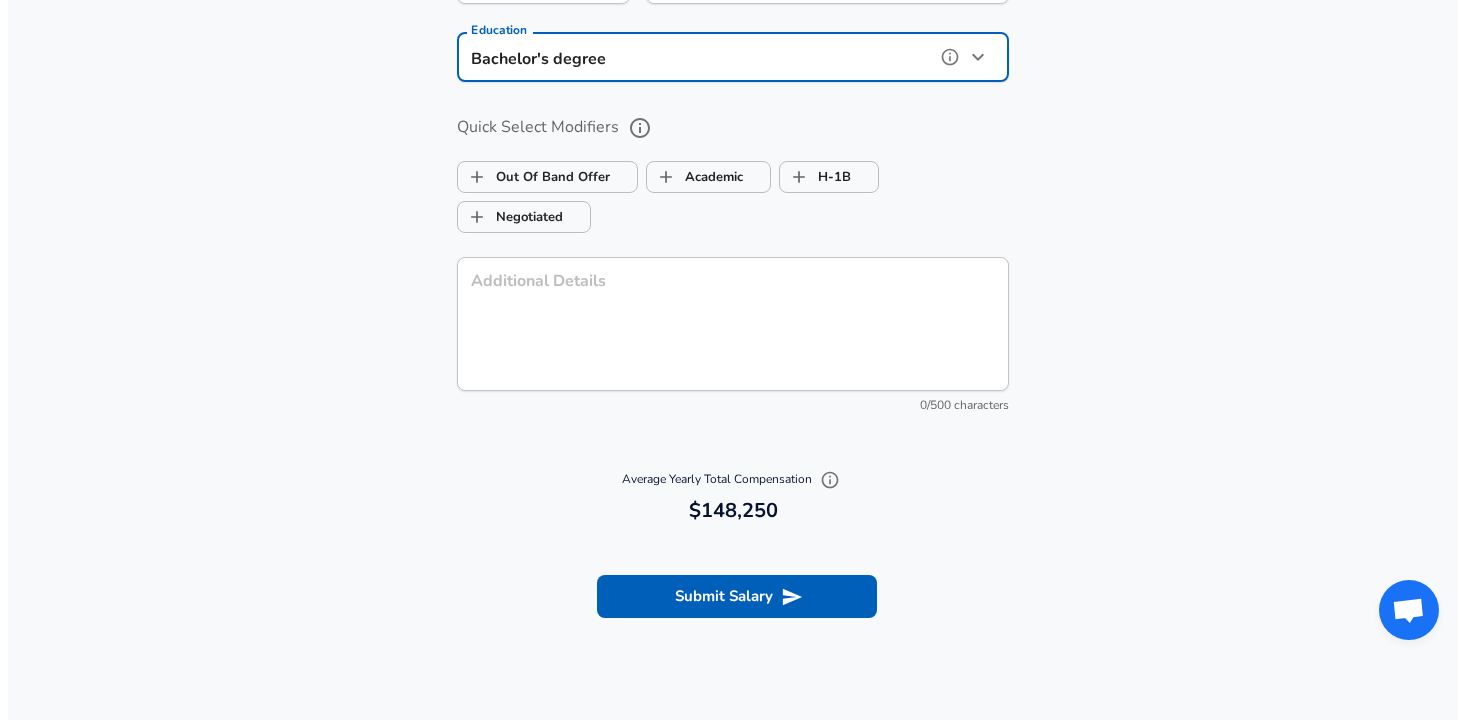 scroll, scrollTop: 2233, scrollLeft: 0, axis: vertical 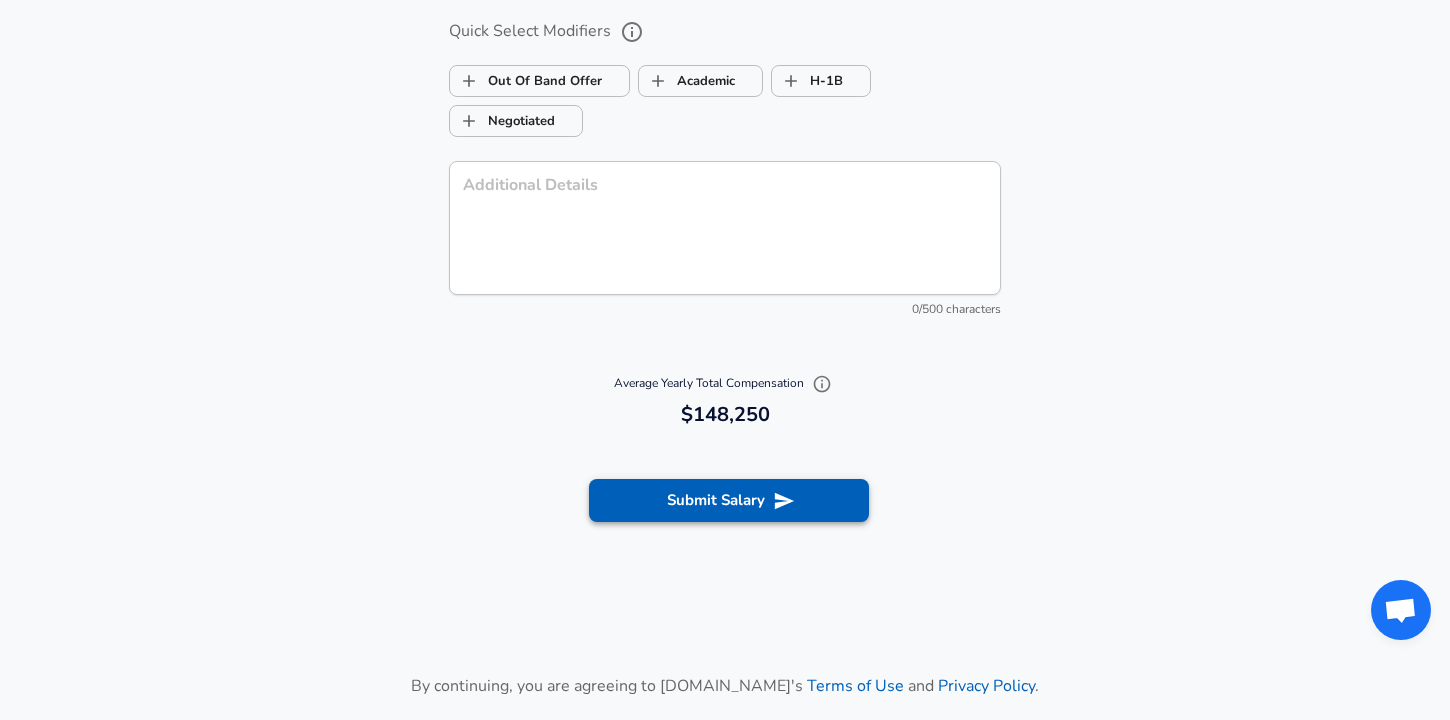 click on "Submit Salary" at bounding box center [729, 500] 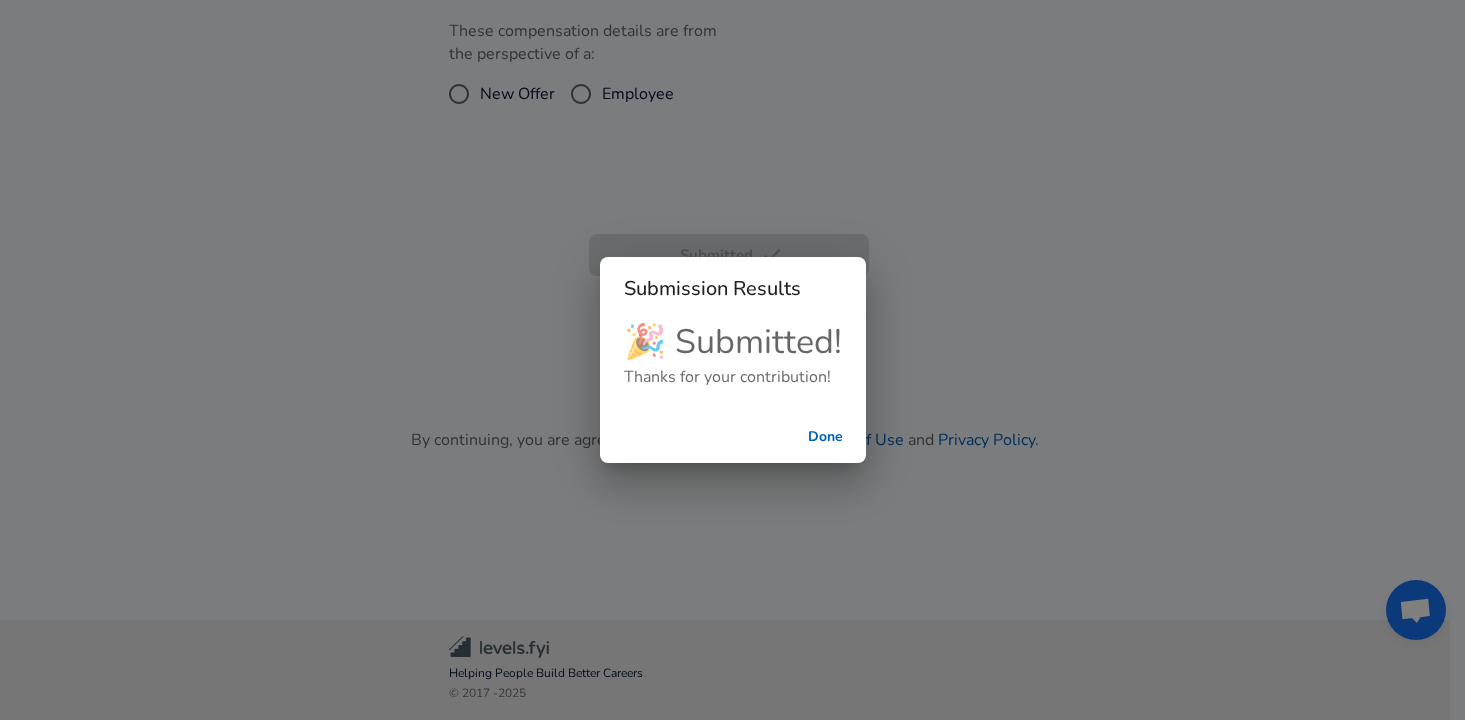 scroll, scrollTop: 559, scrollLeft: 0, axis: vertical 